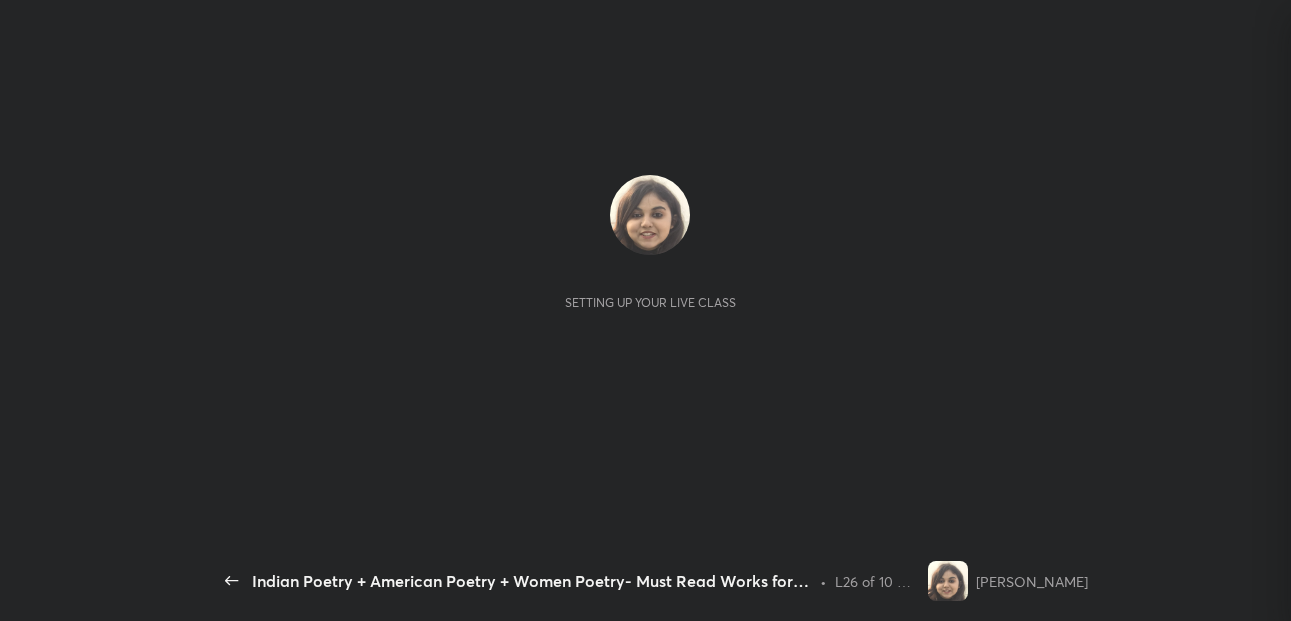 scroll, scrollTop: 0, scrollLeft: 0, axis: both 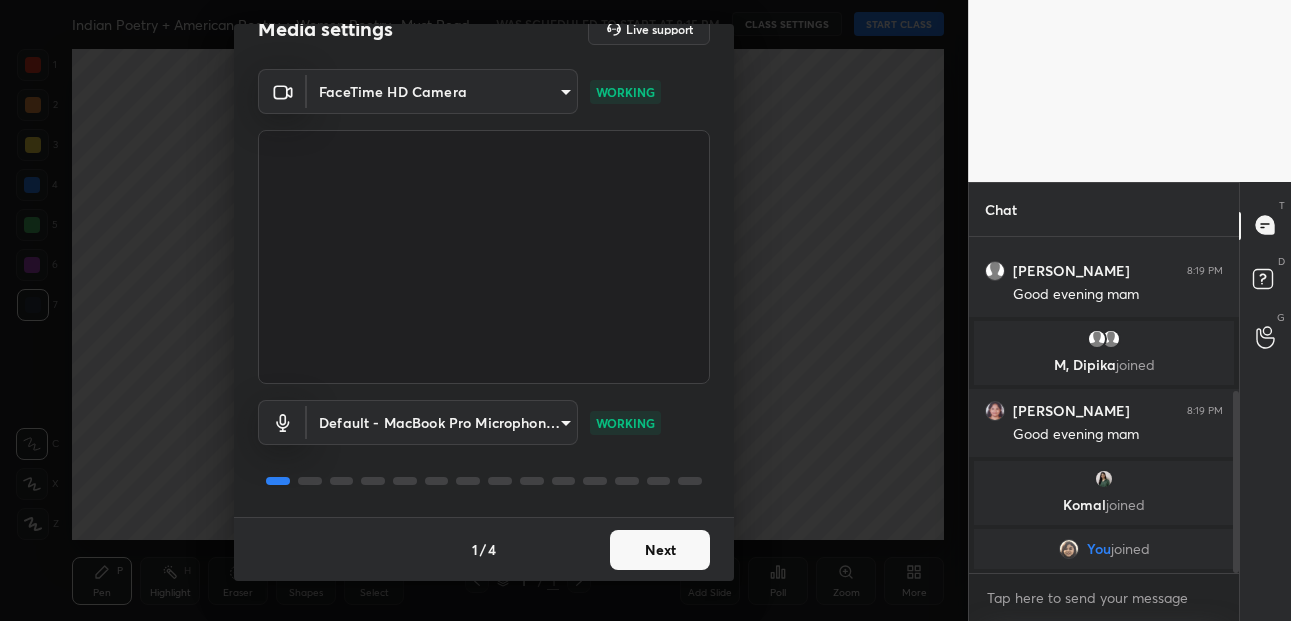 click on "Next" at bounding box center [660, 550] 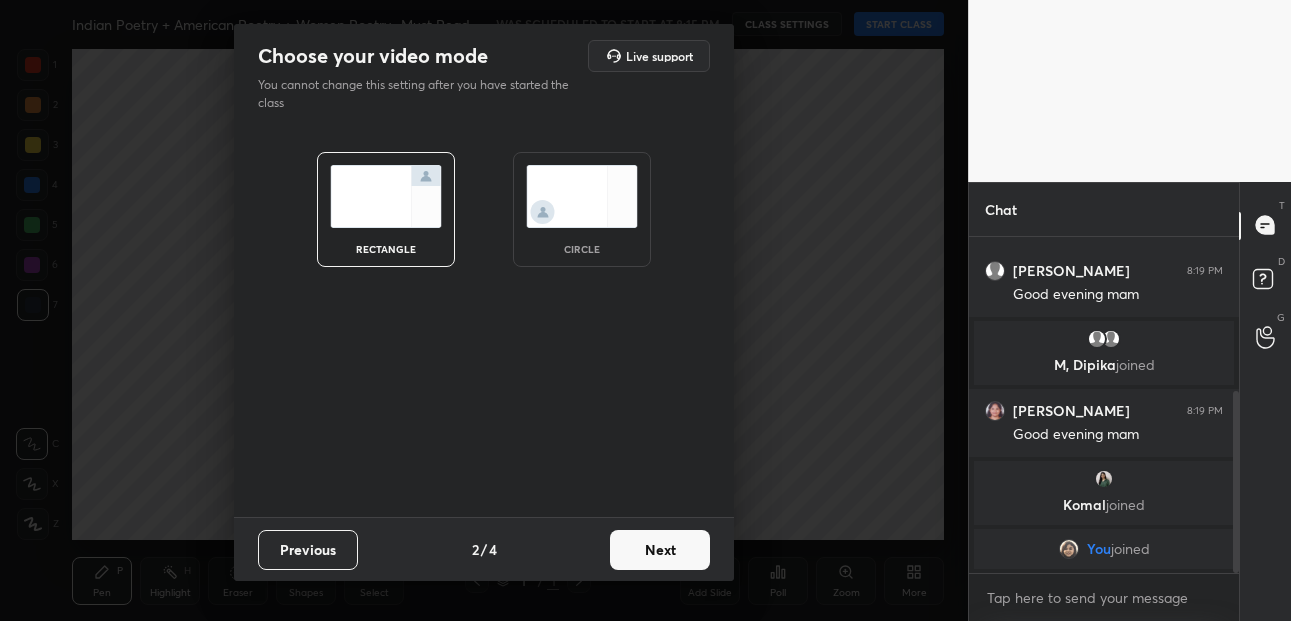 scroll, scrollTop: 0, scrollLeft: 0, axis: both 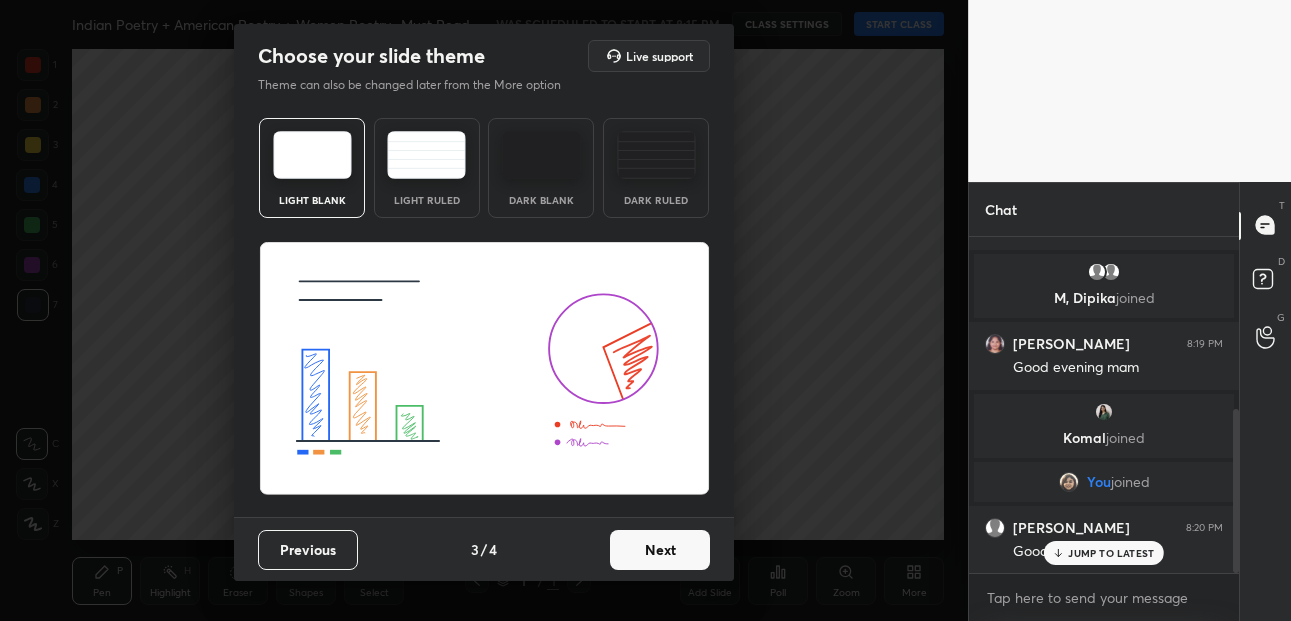 click on "Next" at bounding box center (660, 550) 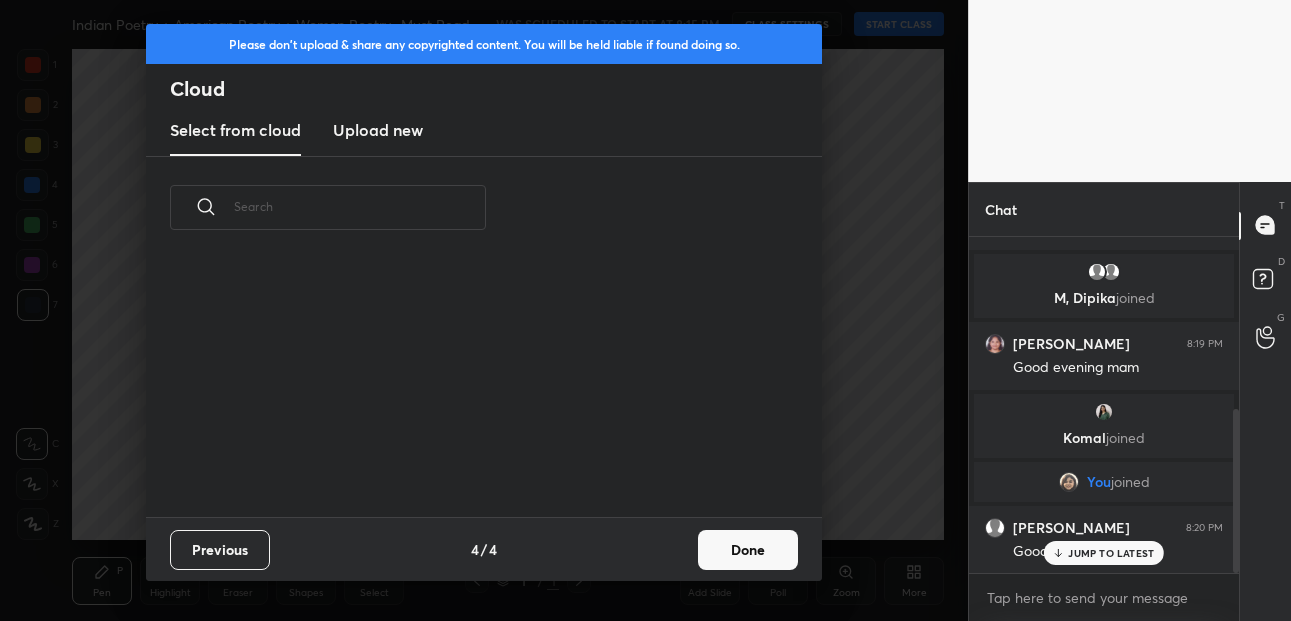 click on "Done" at bounding box center (748, 550) 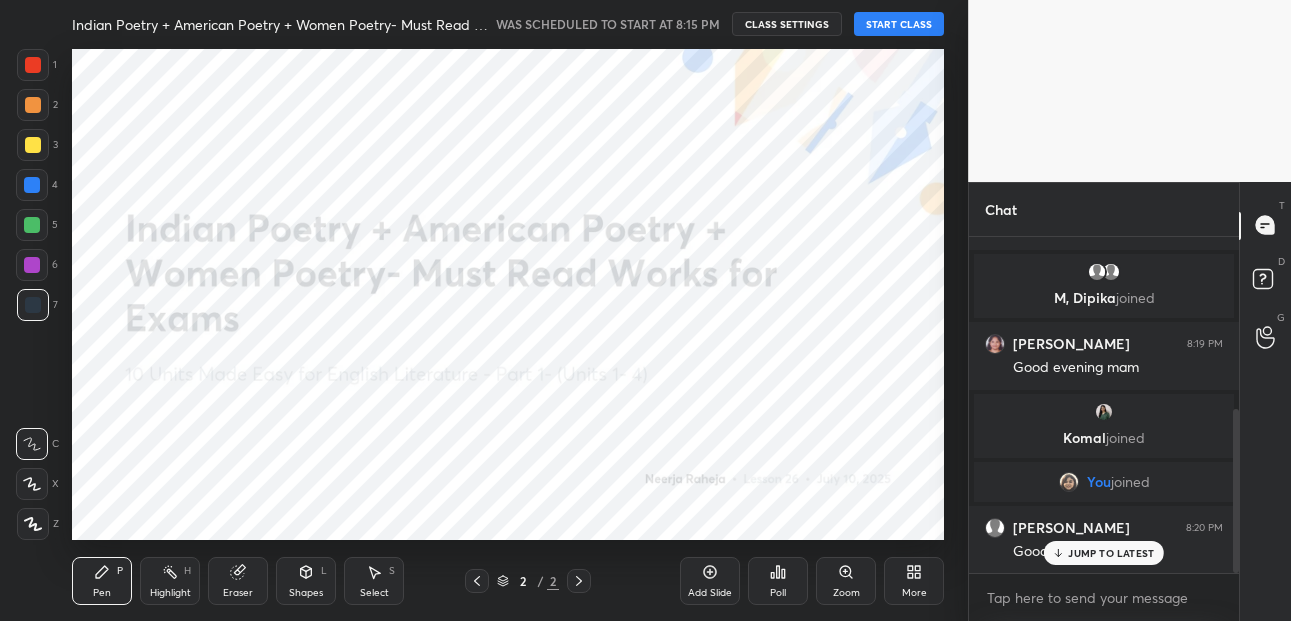 click on "START CLASS" at bounding box center (899, 24) 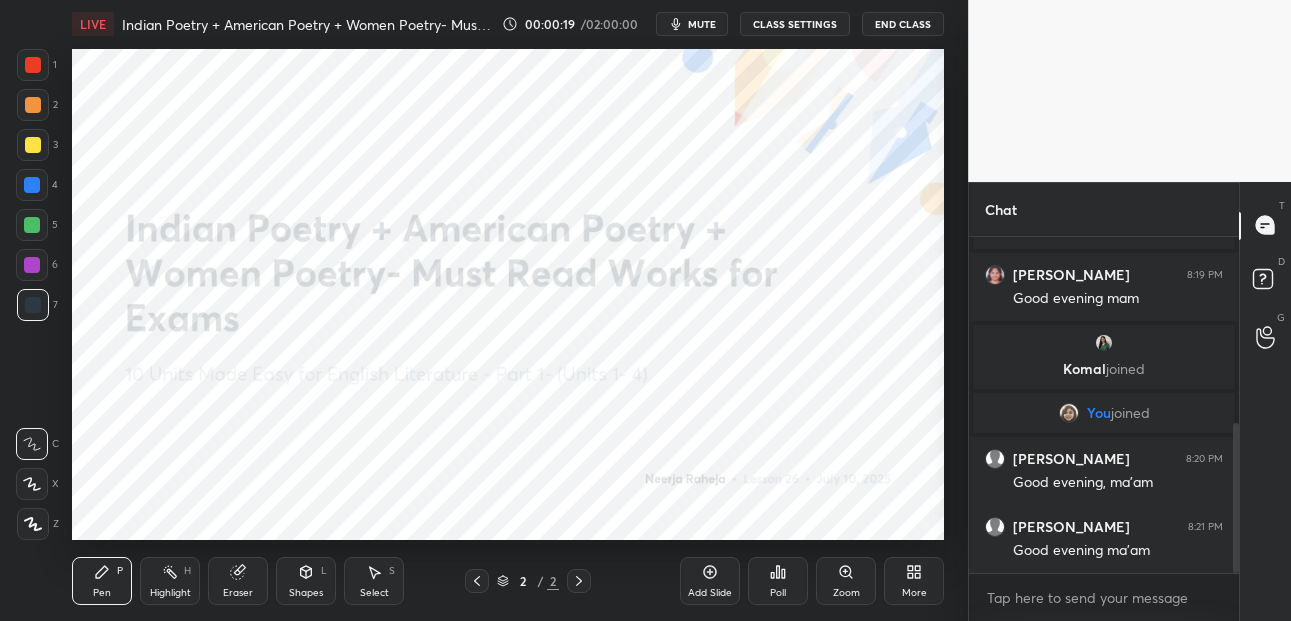 scroll, scrollTop: 491, scrollLeft: 0, axis: vertical 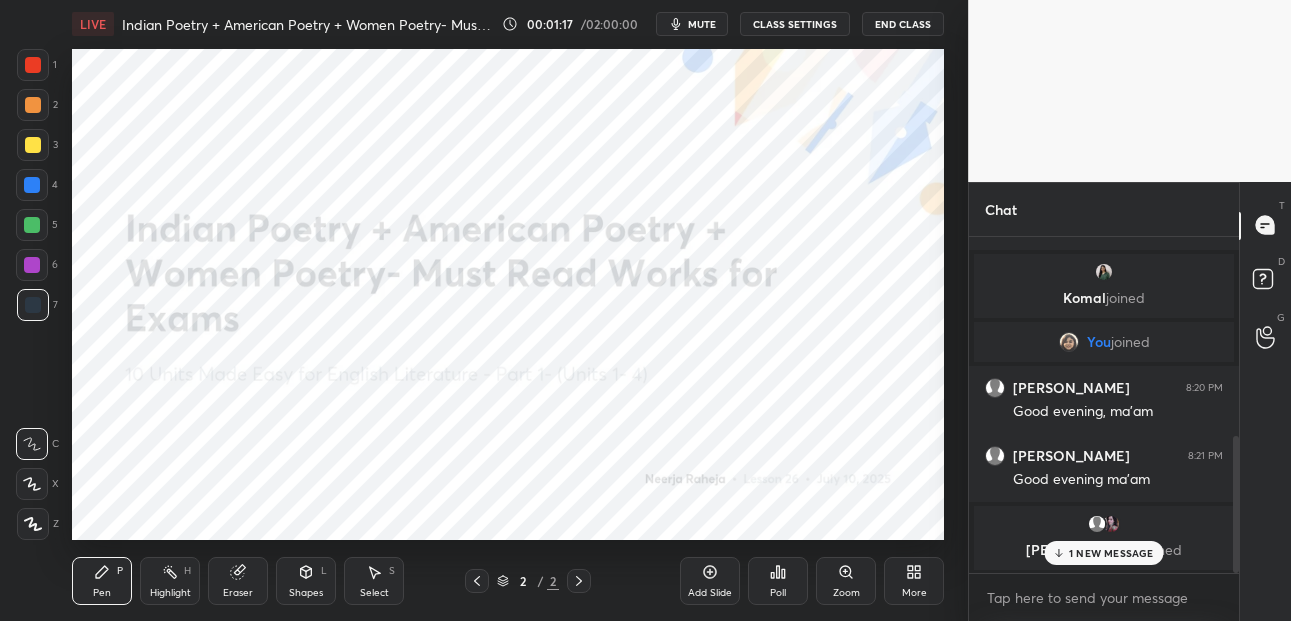 click 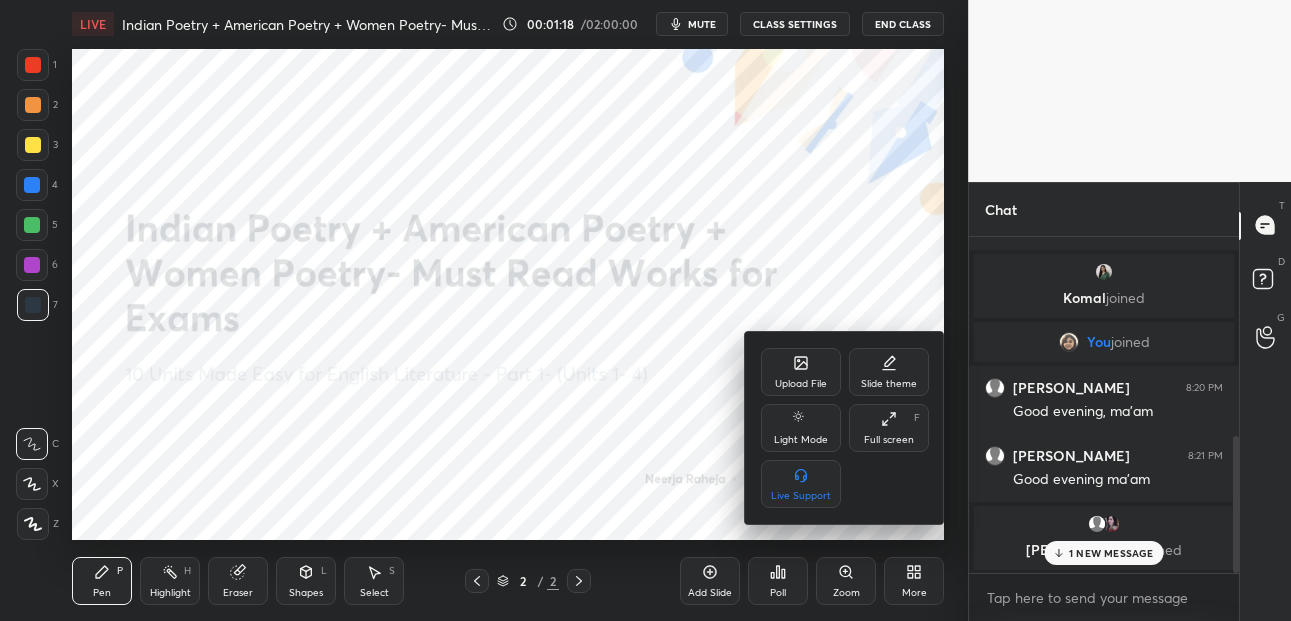 click on "Upload File" at bounding box center [801, 372] 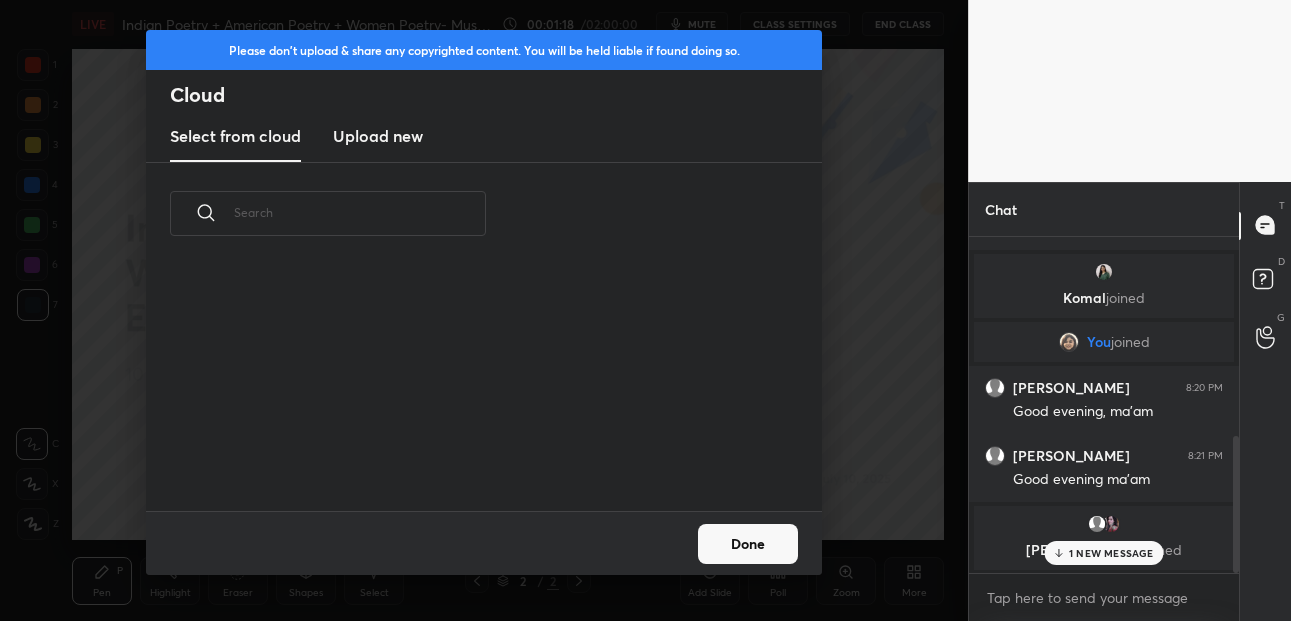 scroll, scrollTop: 6, scrollLeft: 11, axis: both 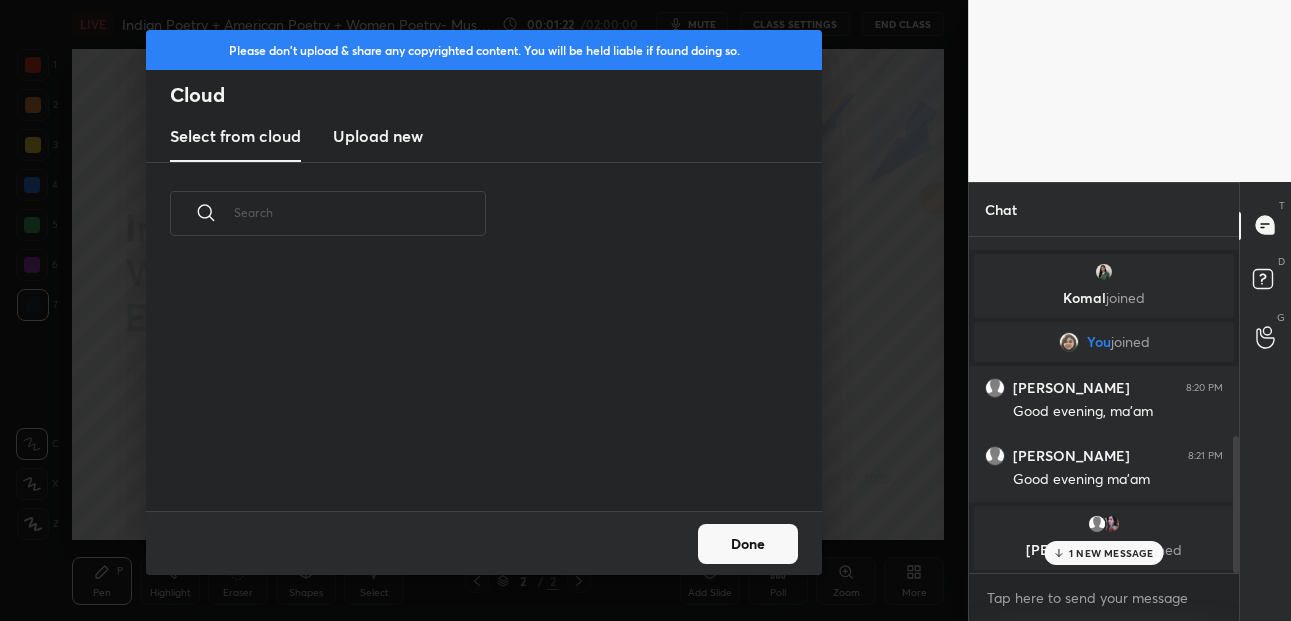 click on "Upload new" at bounding box center (378, 136) 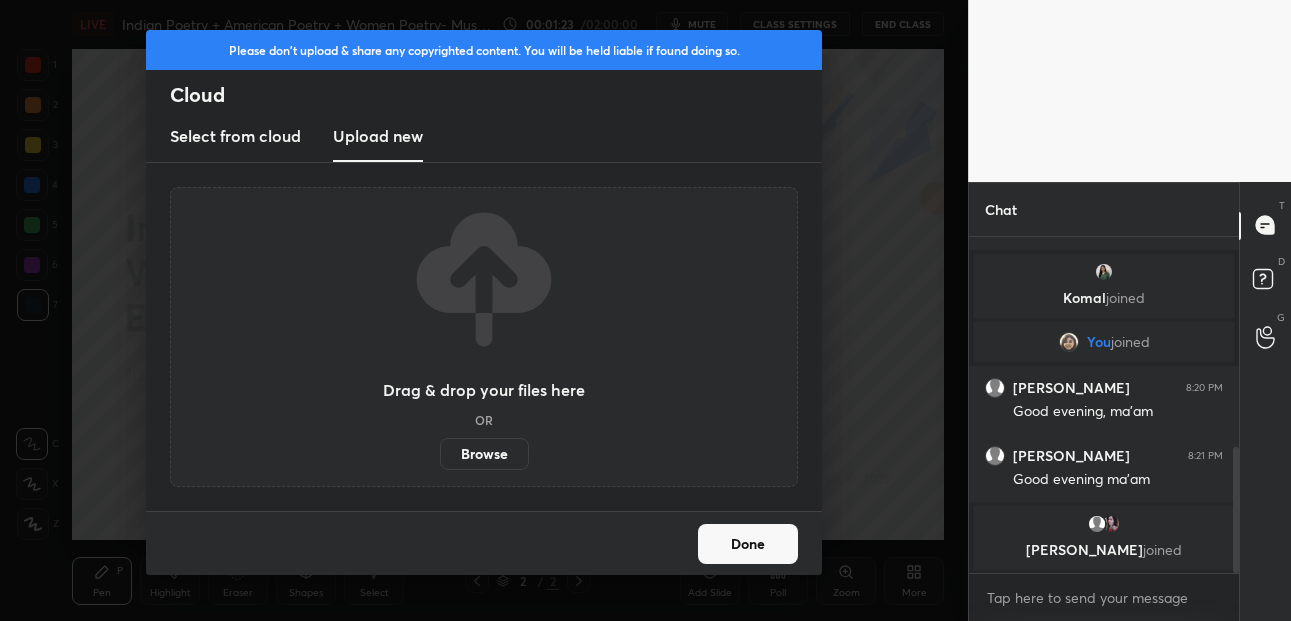scroll, scrollTop: 560, scrollLeft: 0, axis: vertical 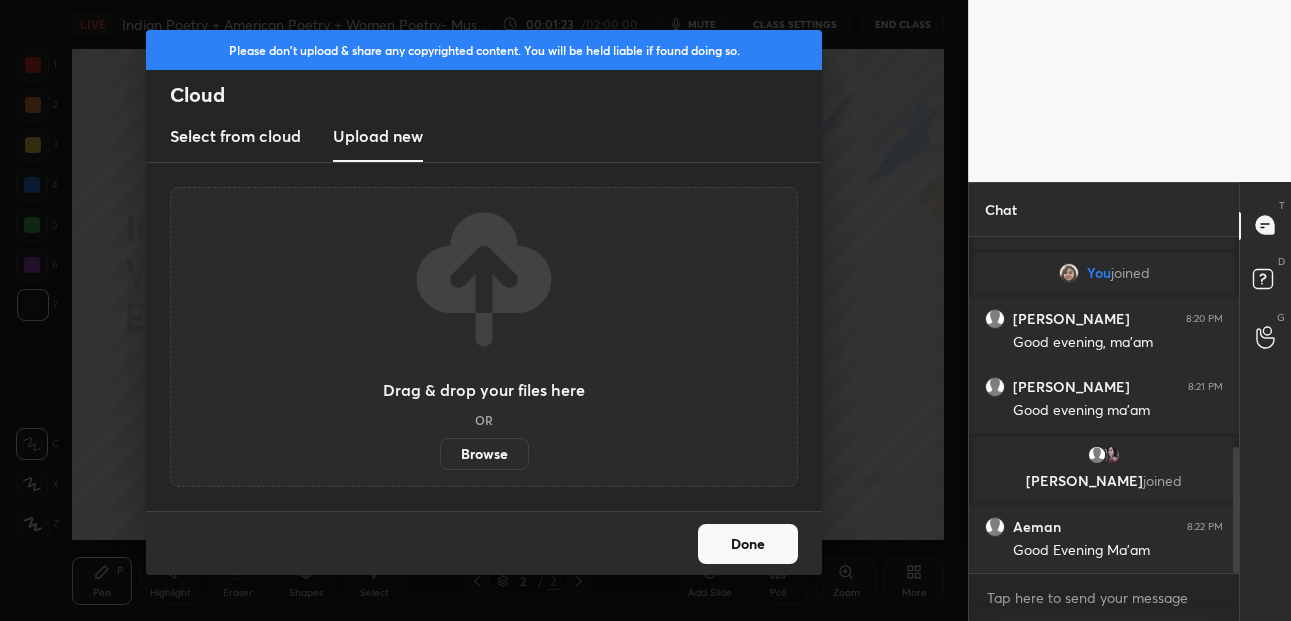 click on "Browse" at bounding box center [484, 454] 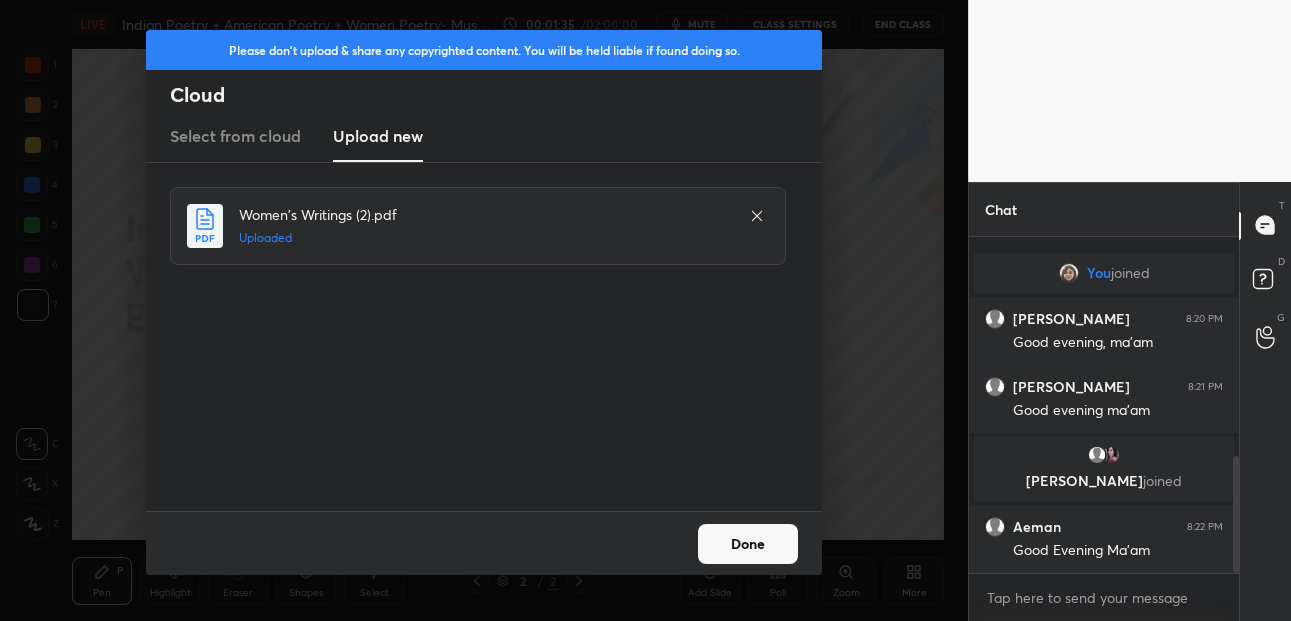 scroll, scrollTop: 628, scrollLeft: 0, axis: vertical 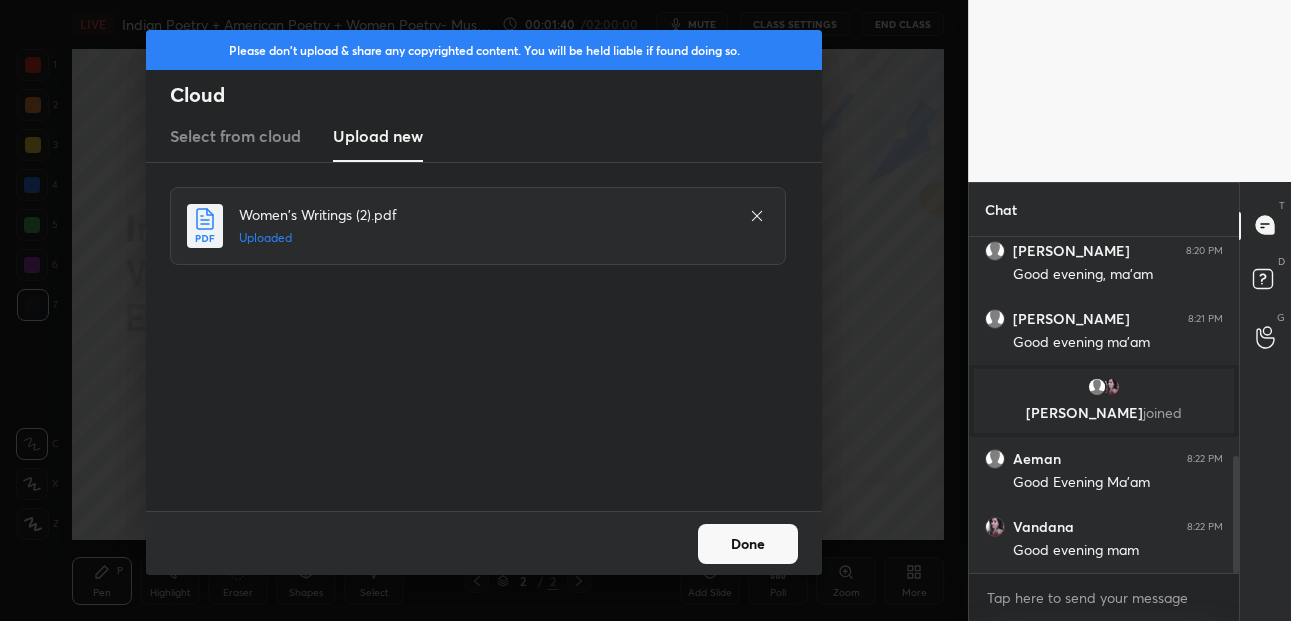 click on "Done" at bounding box center [748, 544] 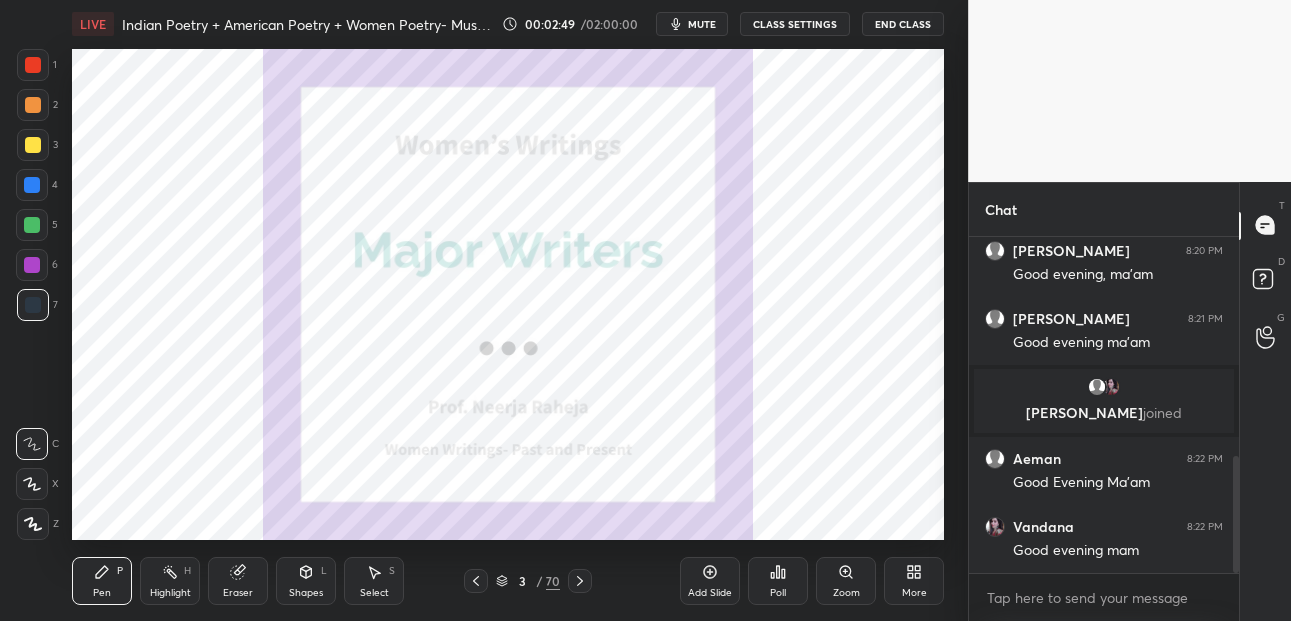 drag, startPoint x: 33, startPoint y: 517, endPoint x: 30, endPoint y: 494, distance: 23.194826 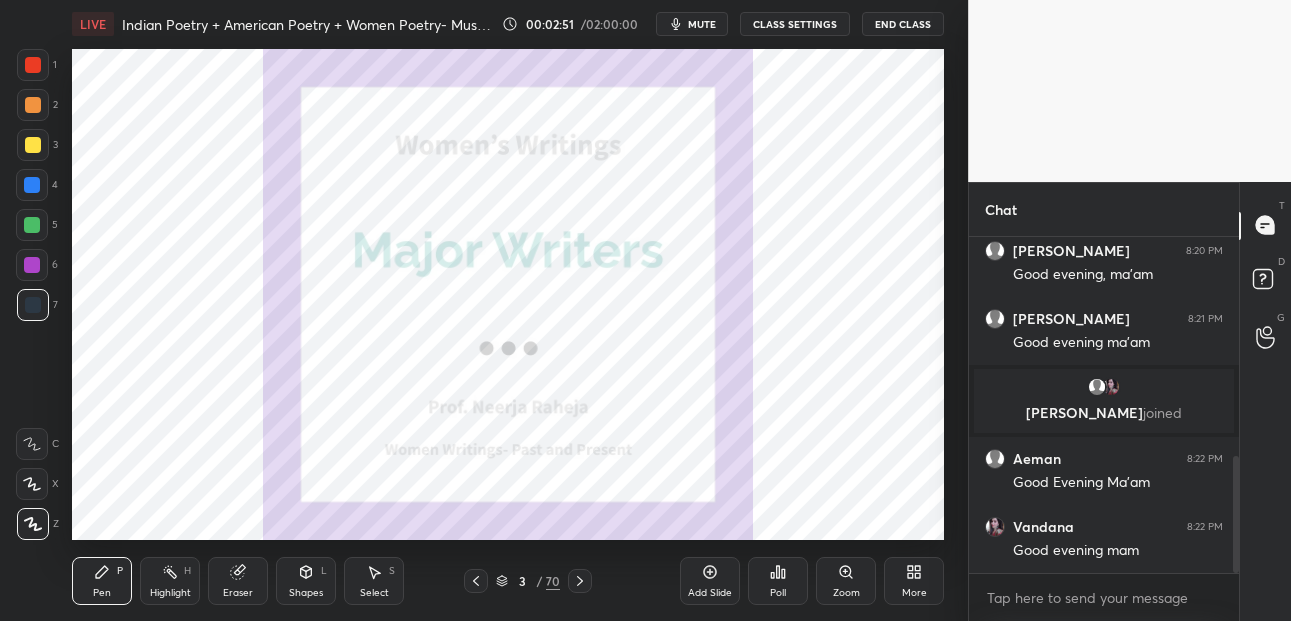 click at bounding box center (32, 185) 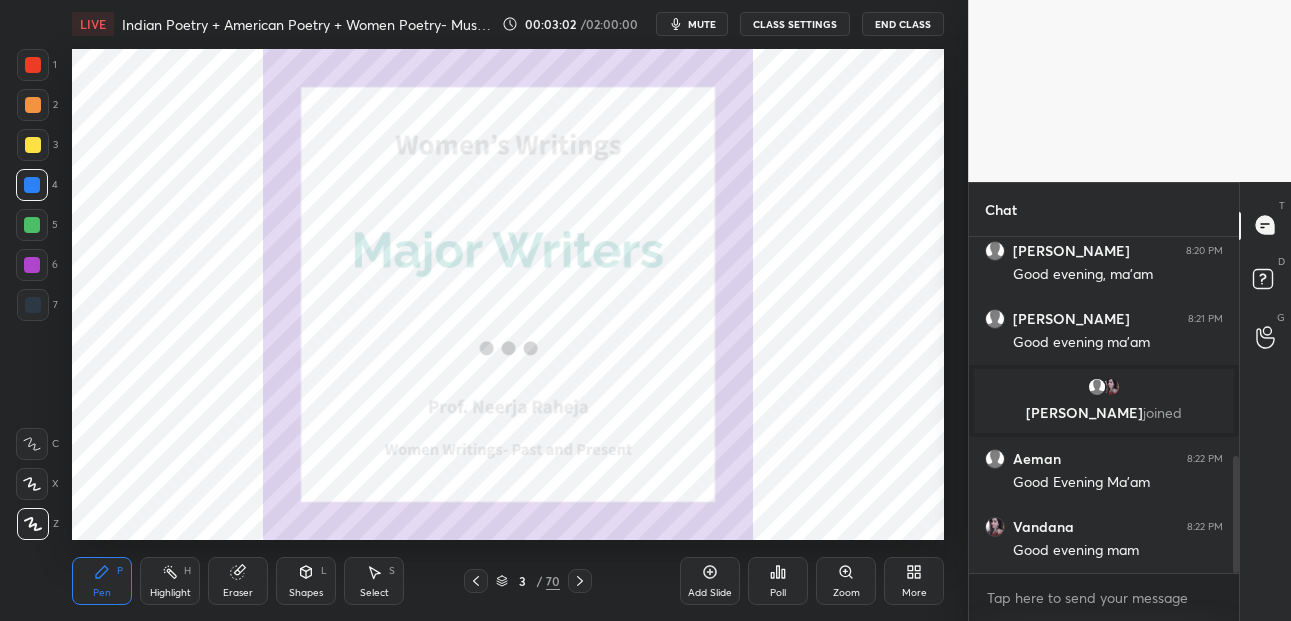 click 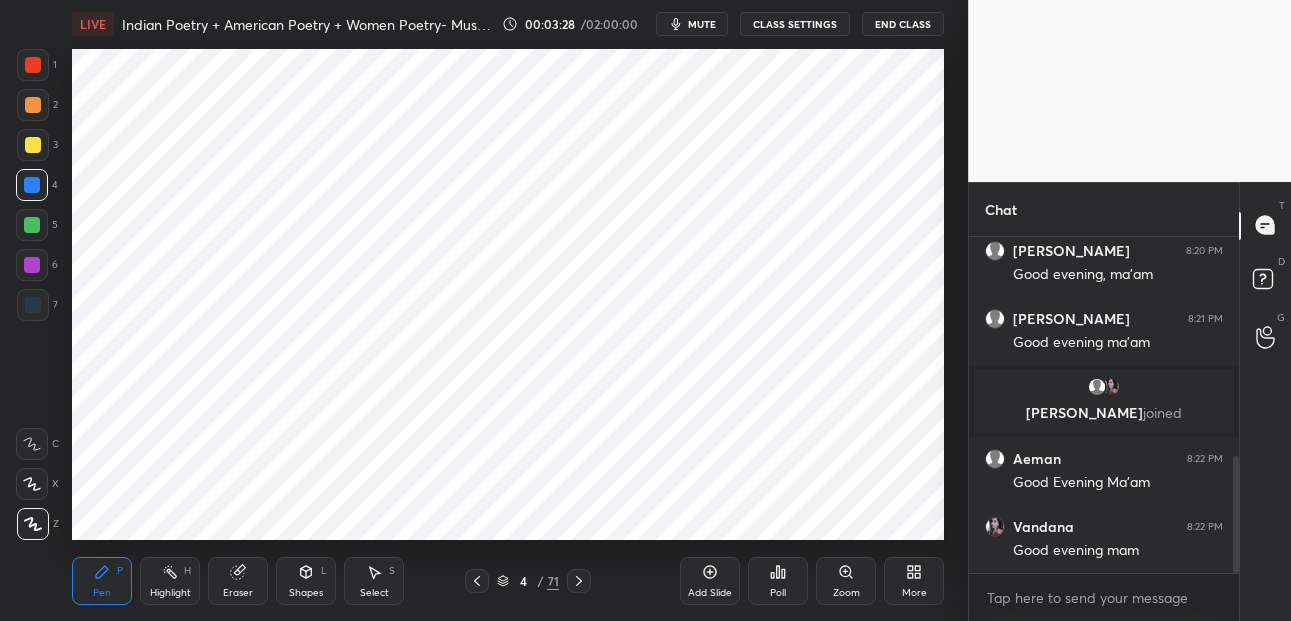 click 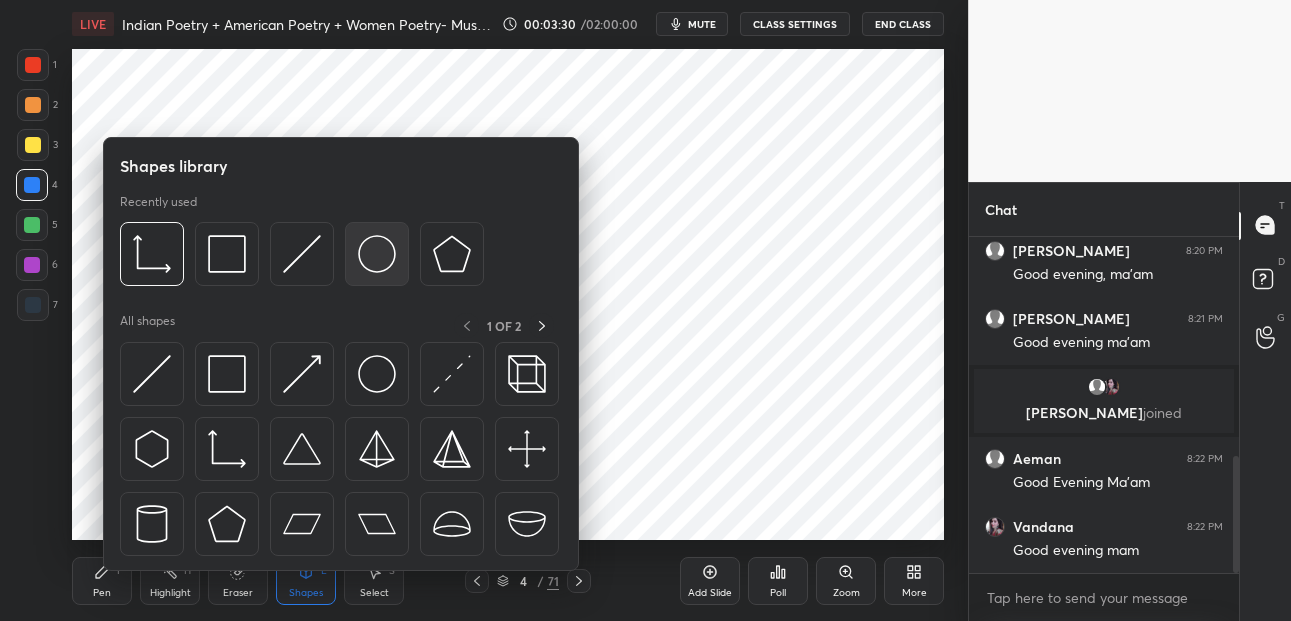 click at bounding box center [377, 254] 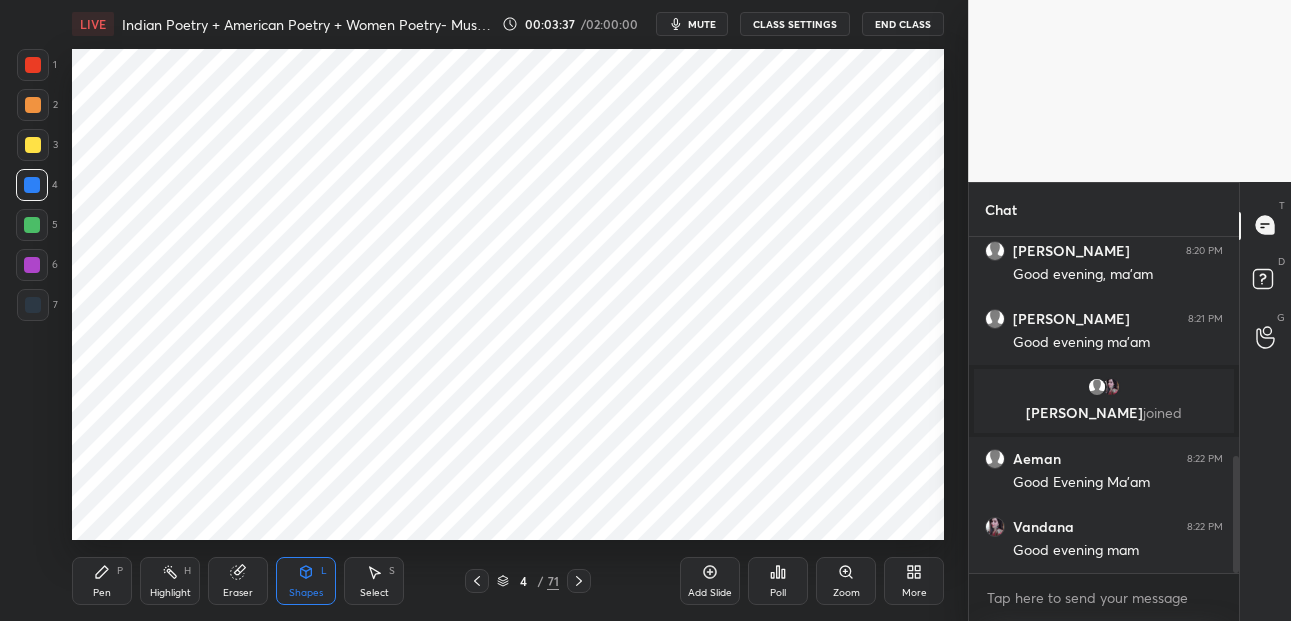 drag, startPoint x: 104, startPoint y: 573, endPoint x: 117, endPoint y: 540, distance: 35.468296 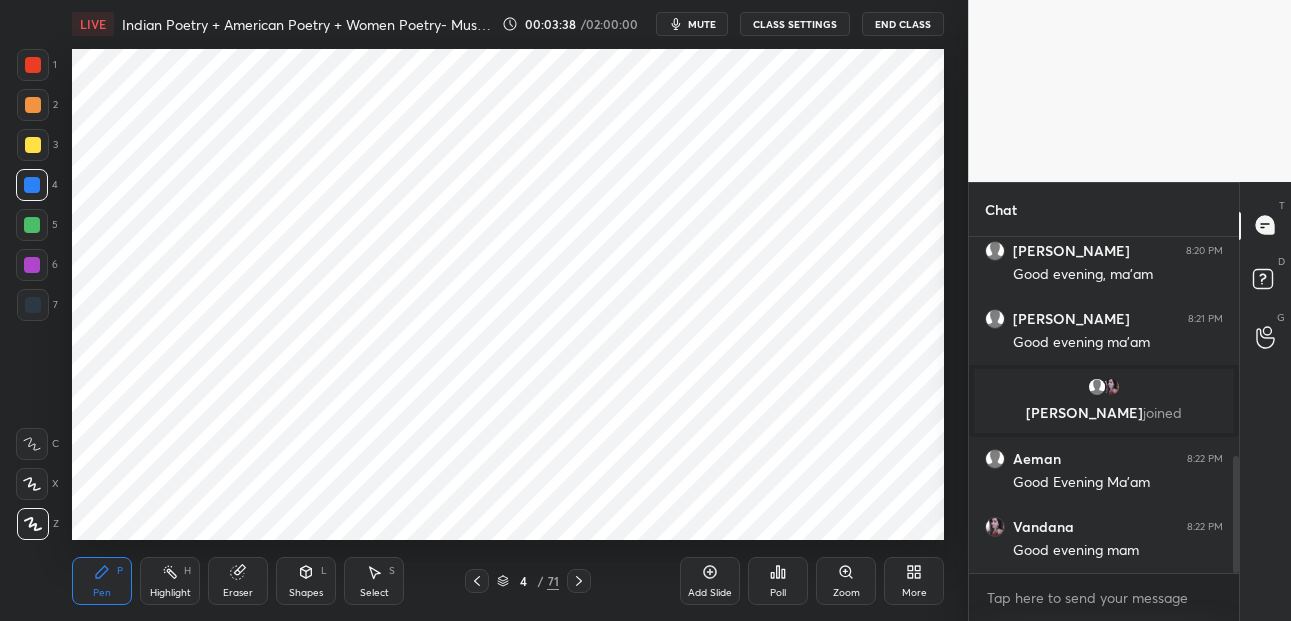 click at bounding box center [32, 185] 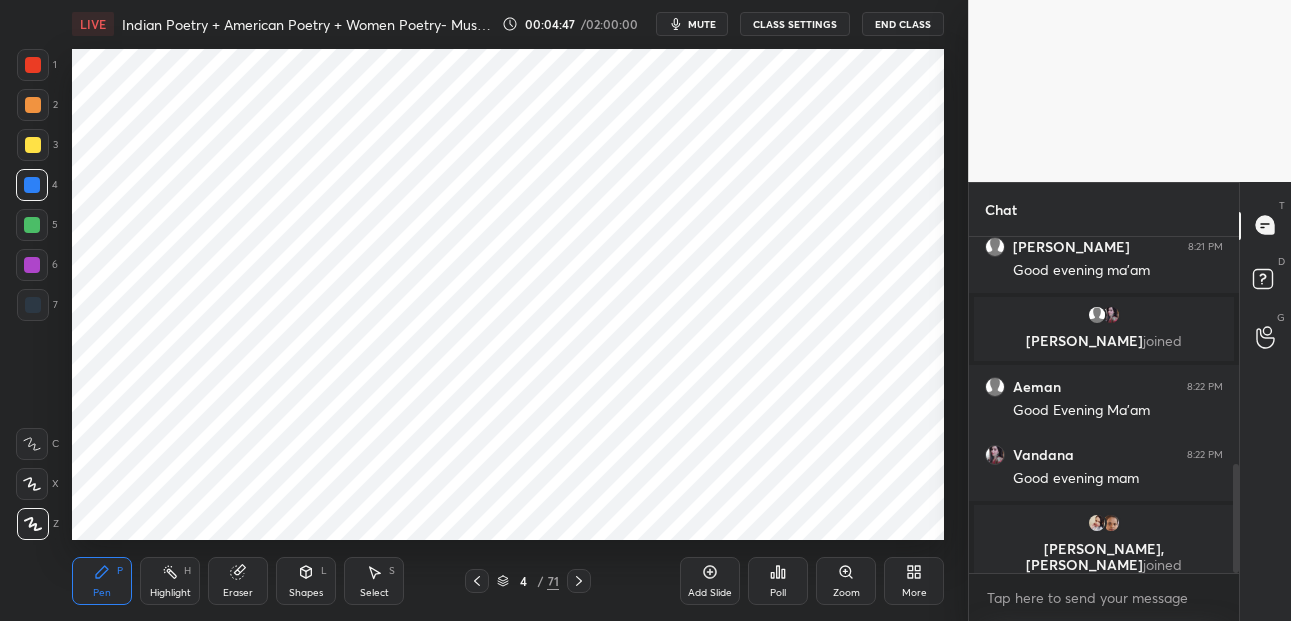 scroll, scrollTop: 768, scrollLeft: 0, axis: vertical 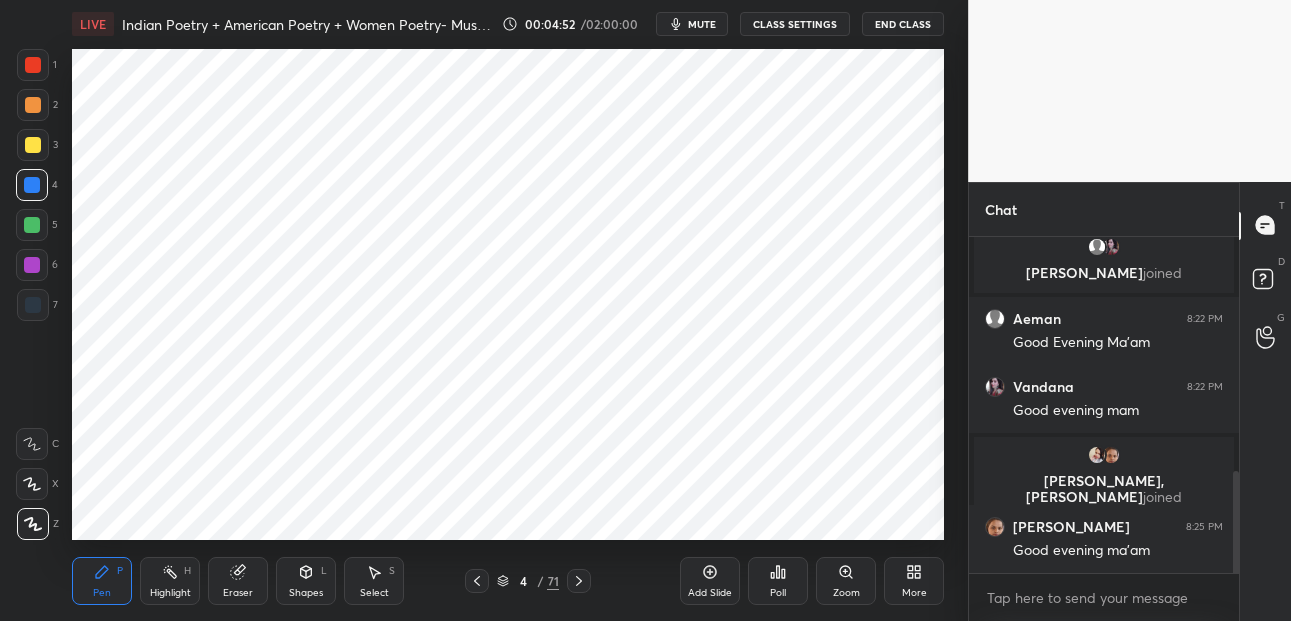 drag, startPoint x: 38, startPoint y: 66, endPoint x: 120, endPoint y: 28, distance: 90.37699 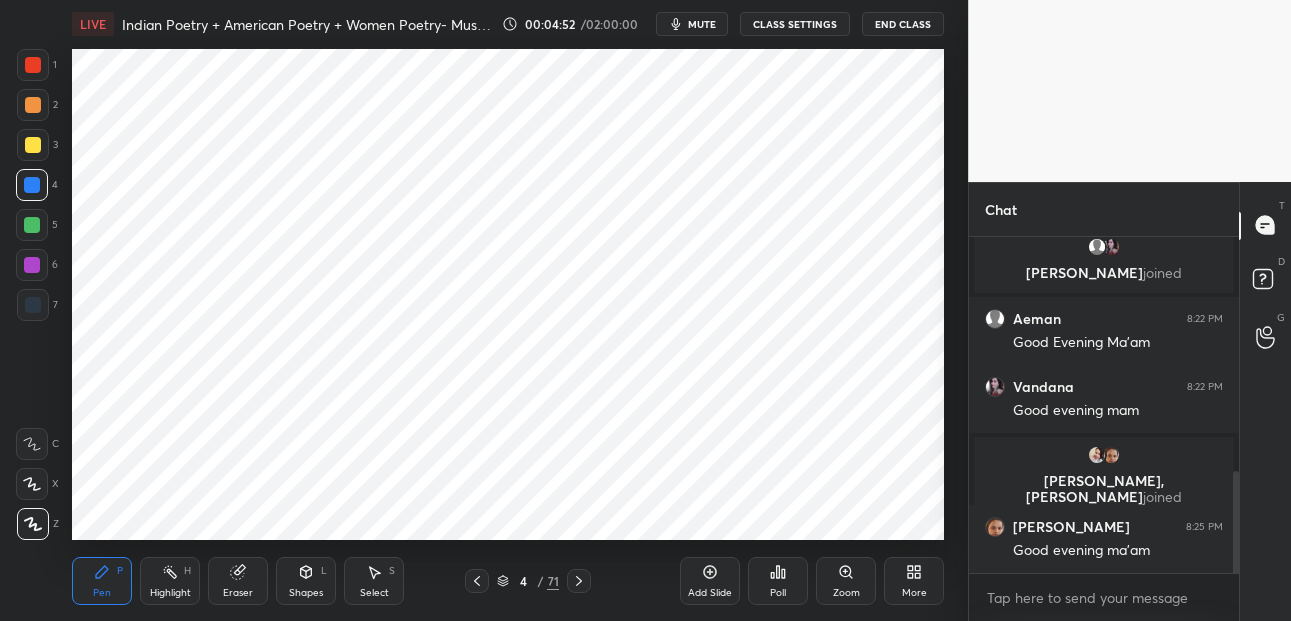 click at bounding box center (33, 65) 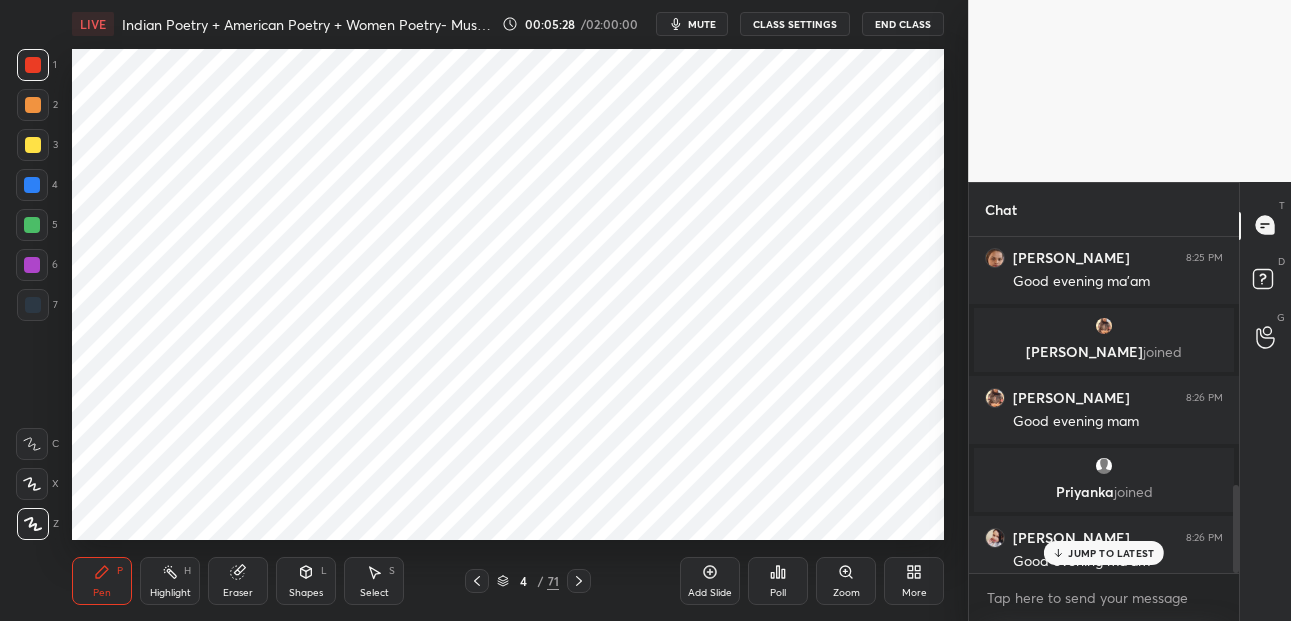 scroll, scrollTop: 951, scrollLeft: 0, axis: vertical 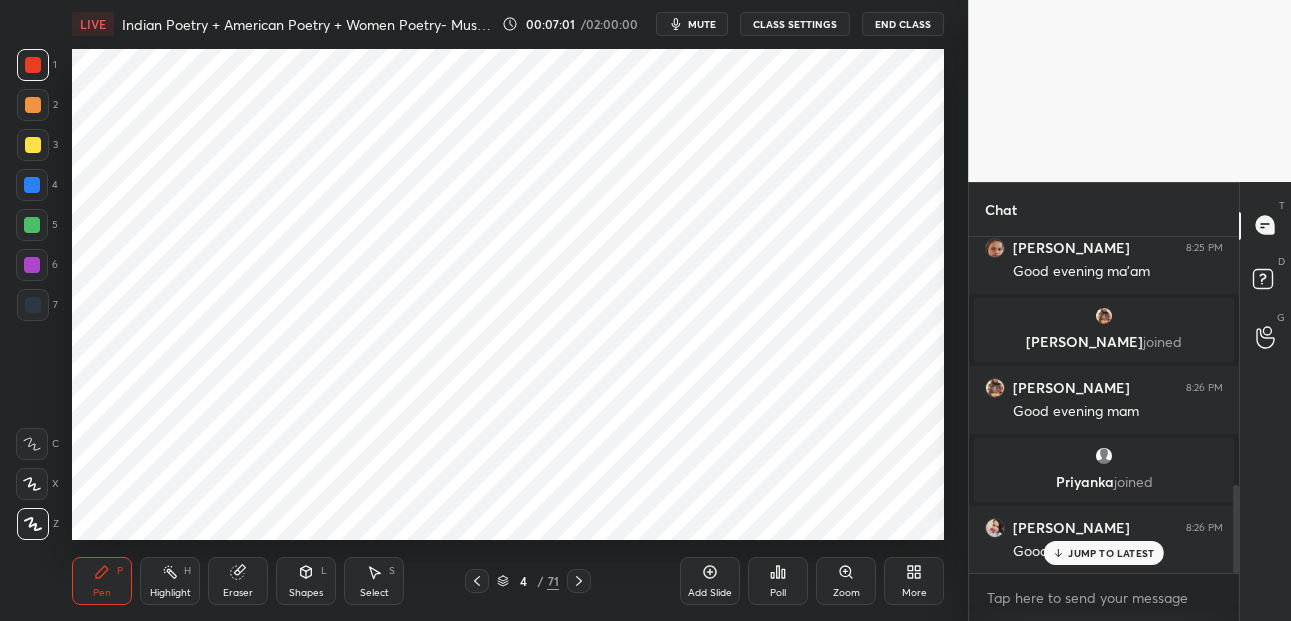 drag, startPoint x: 35, startPoint y: 265, endPoint x: 43, endPoint y: 249, distance: 17.888544 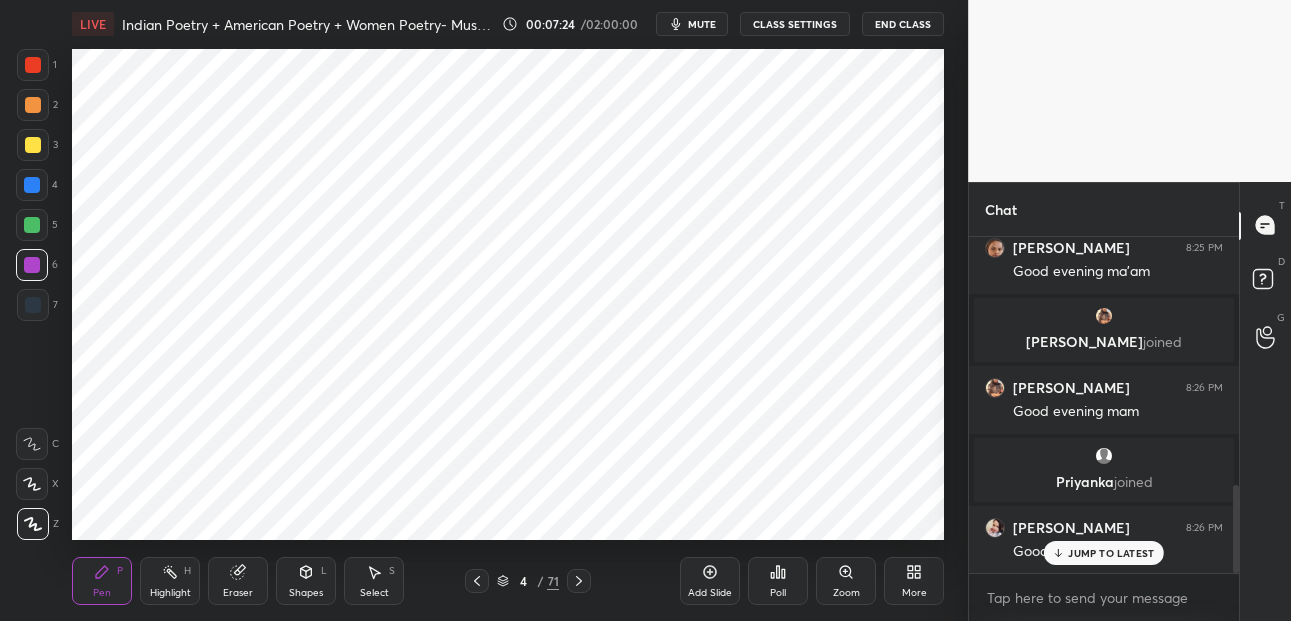 scroll, scrollTop: 1024, scrollLeft: 0, axis: vertical 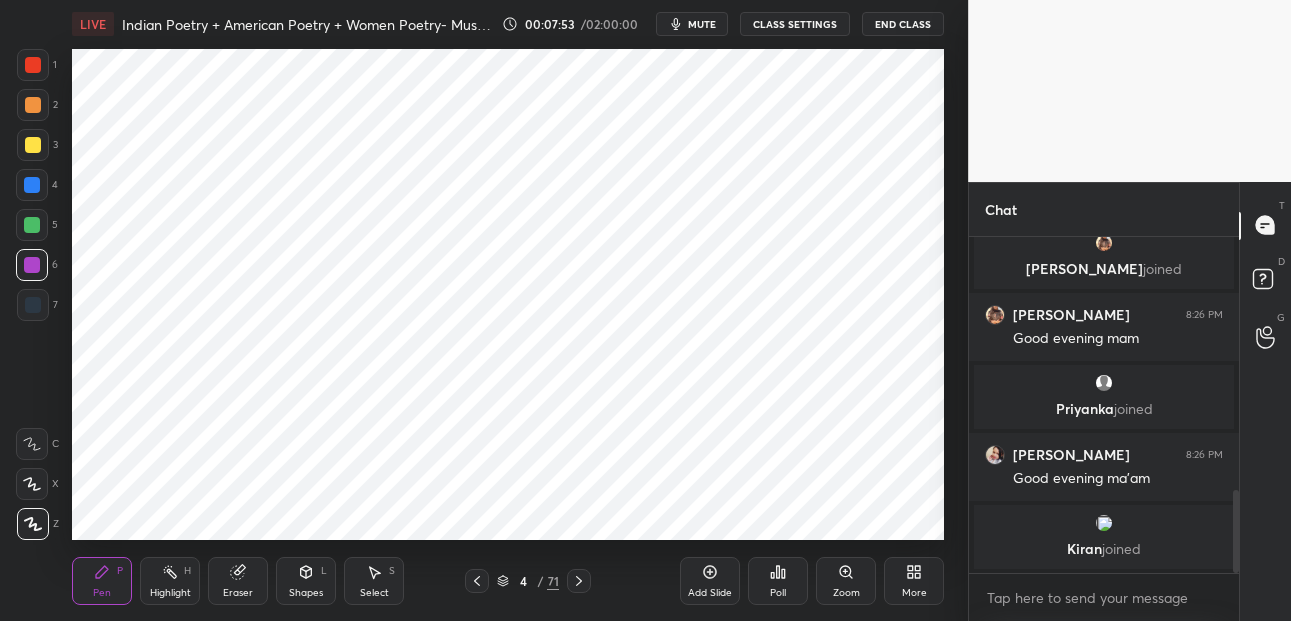 click 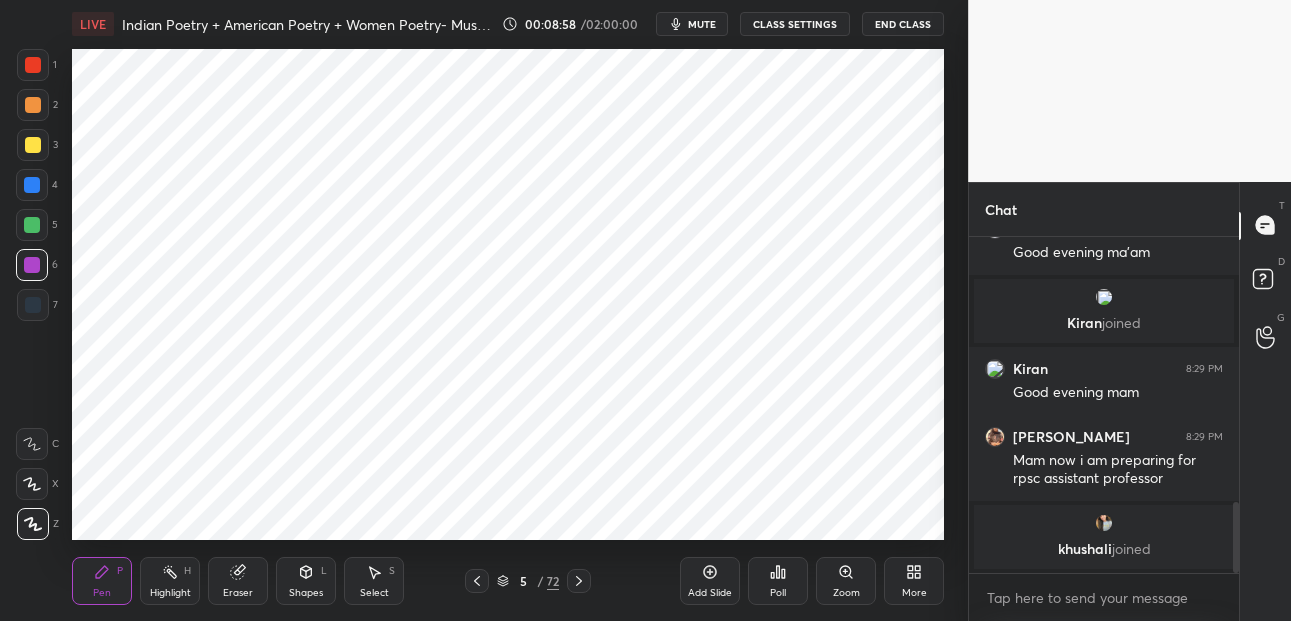 scroll, scrollTop: 1238, scrollLeft: 0, axis: vertical 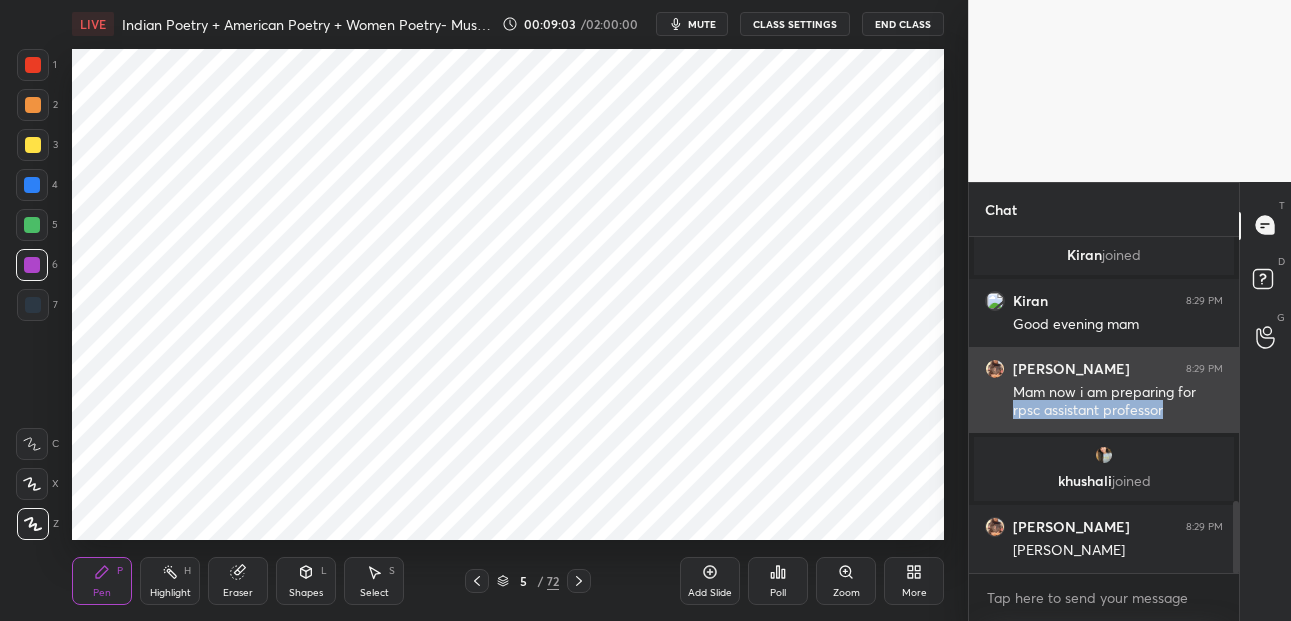 drag, startPoint x: 1012, startPoint y: 416, endPoint x: 1155, endPoint y: 427, distance: 143.42245 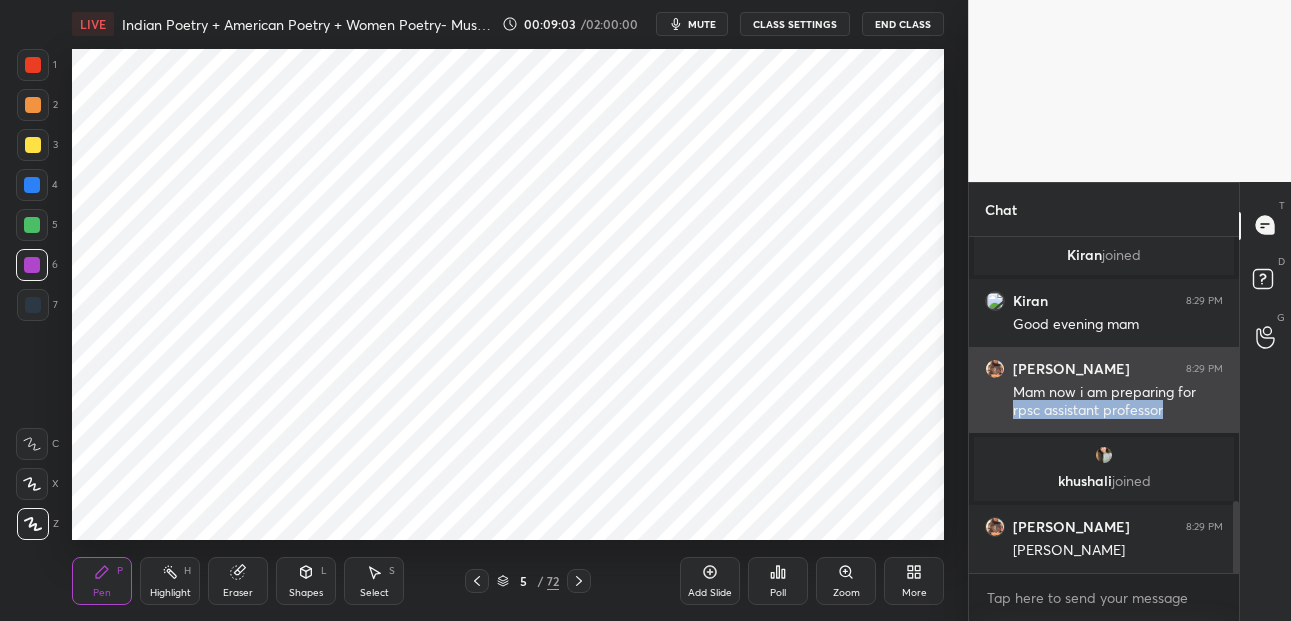 click on "Monika 8:29 PM Mam now i am preparing for rpsc assistant professor" at bounding box center [1104, 390] 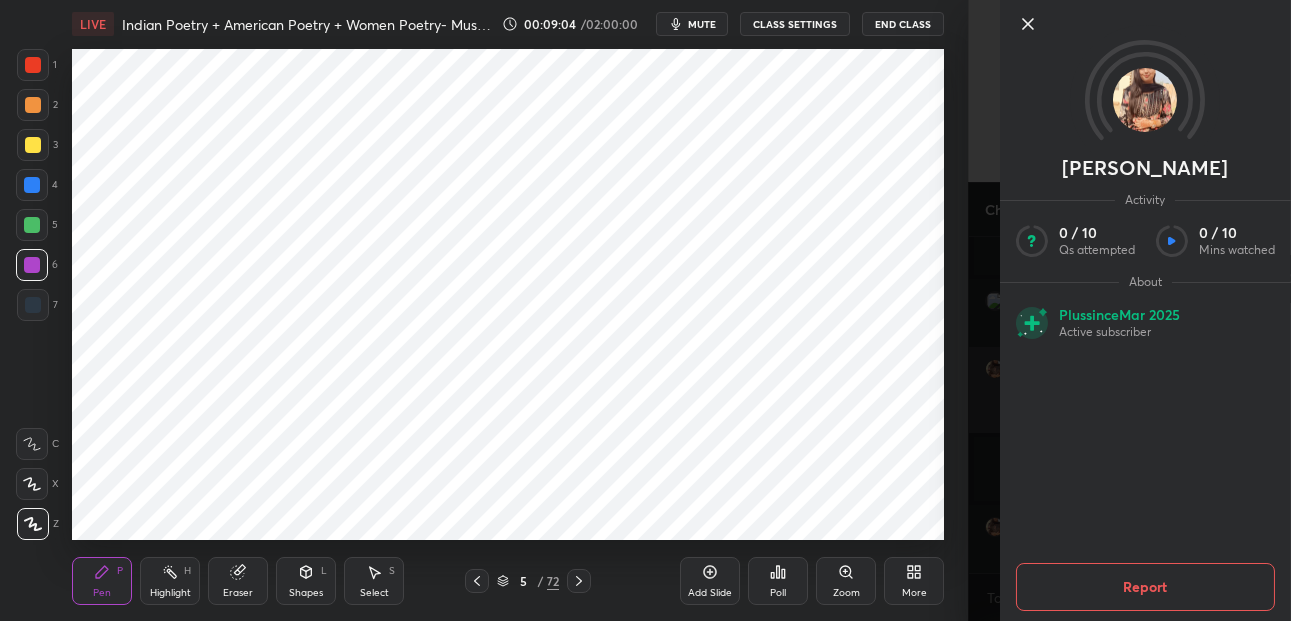 copy on "rpsc assistant professor" 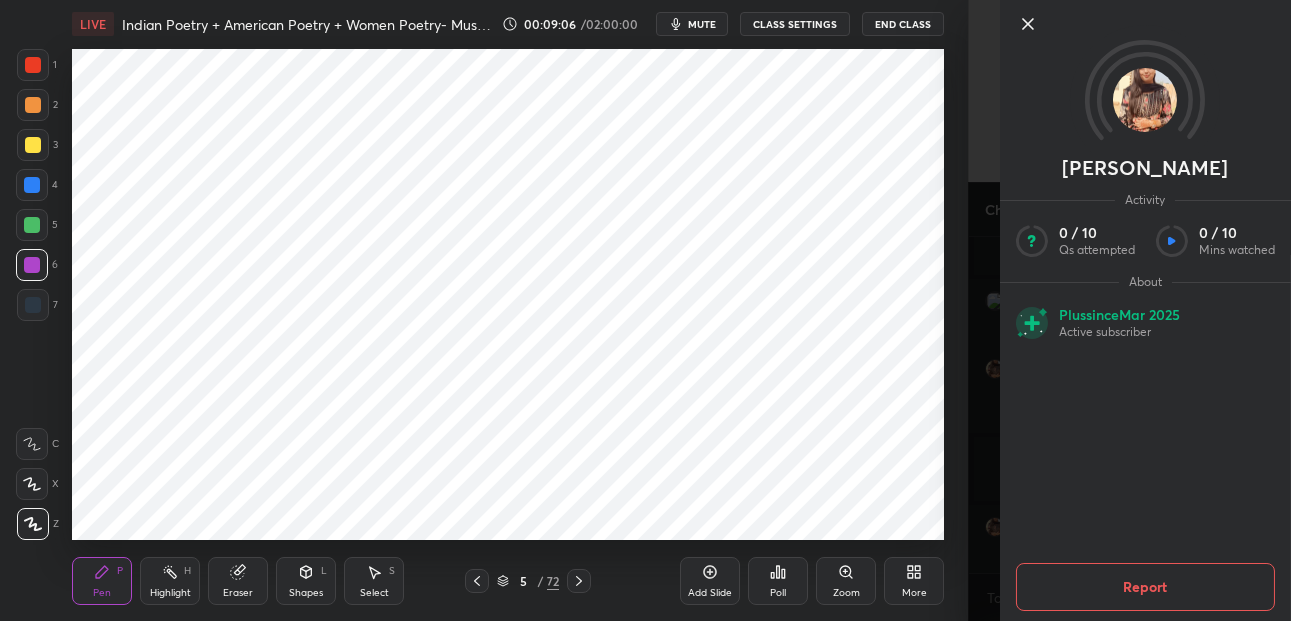 click 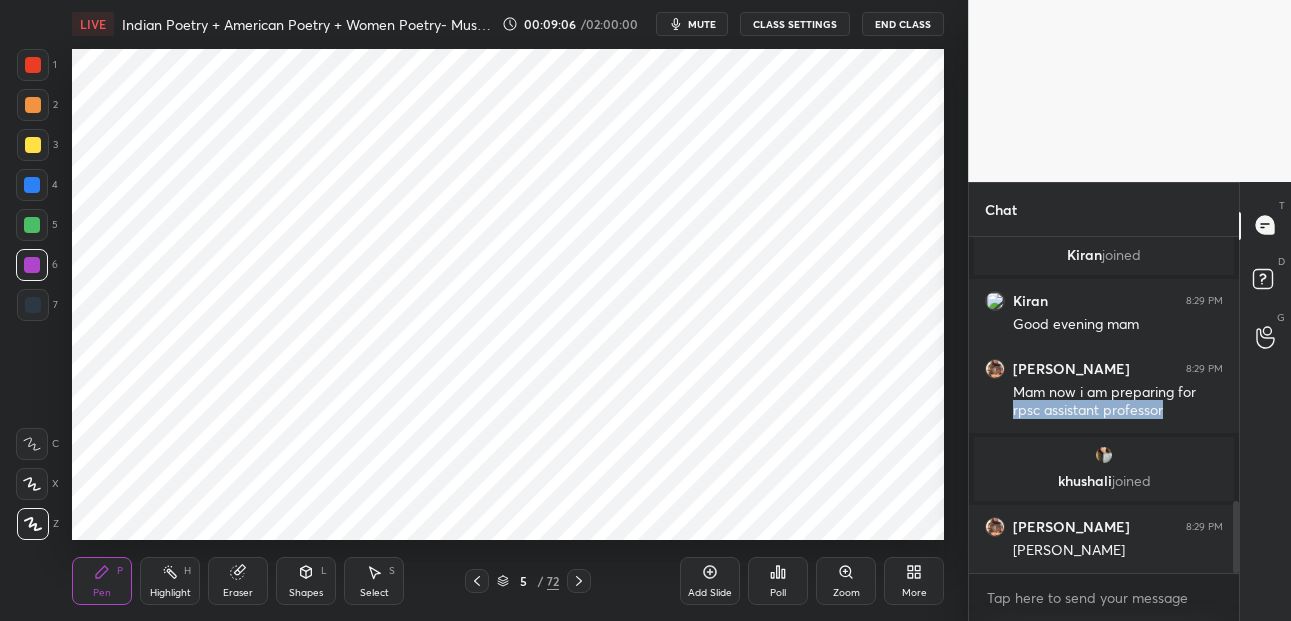 scroll, scrollTop: 1305, scrollLeft: 0, axis: vertical 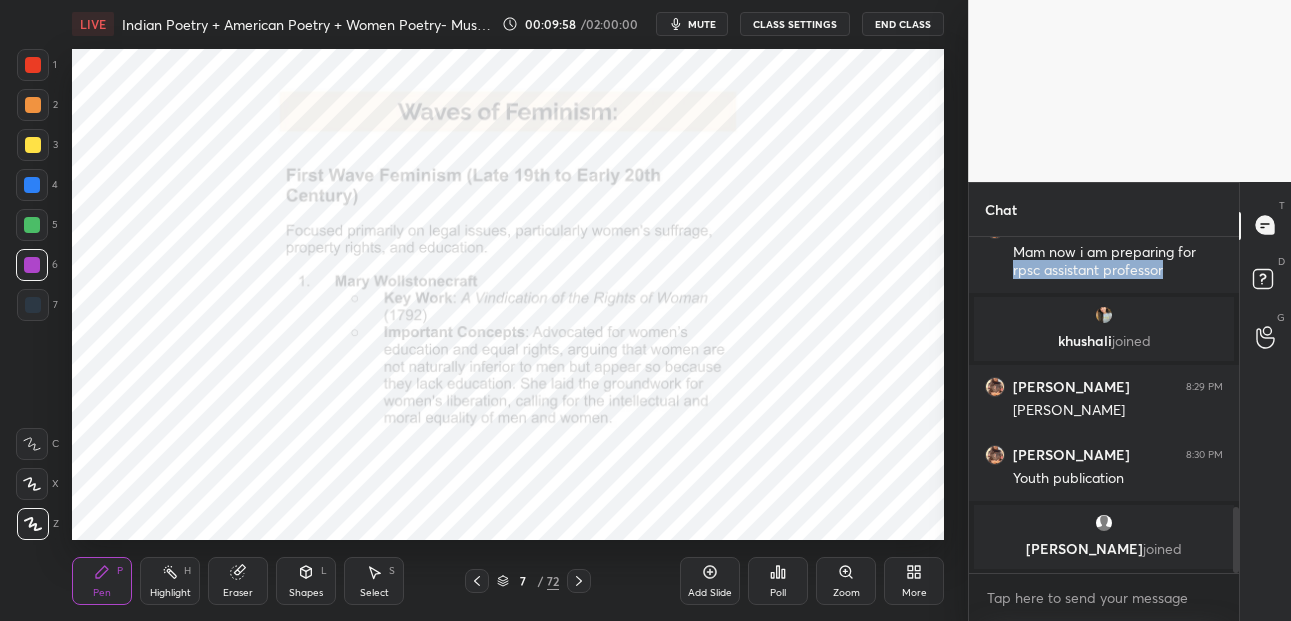 click at bounding box center [33, 65] 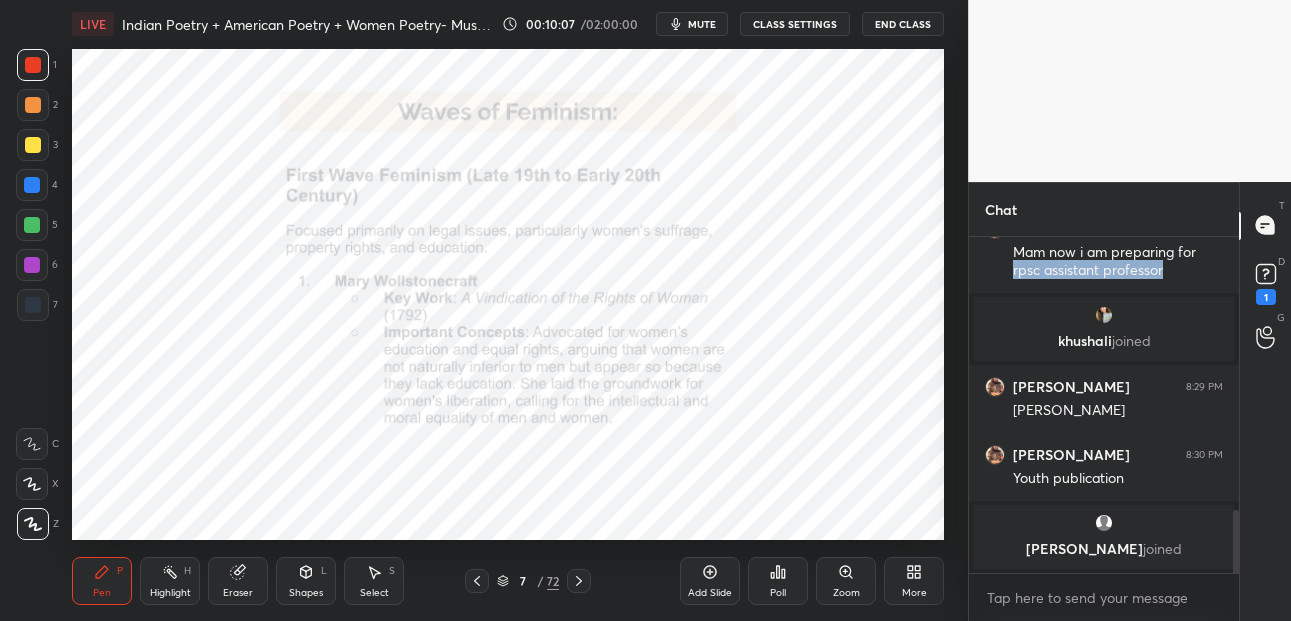 scroll, scrollTop: 1464, scrollLeft: 0, axis: vertical 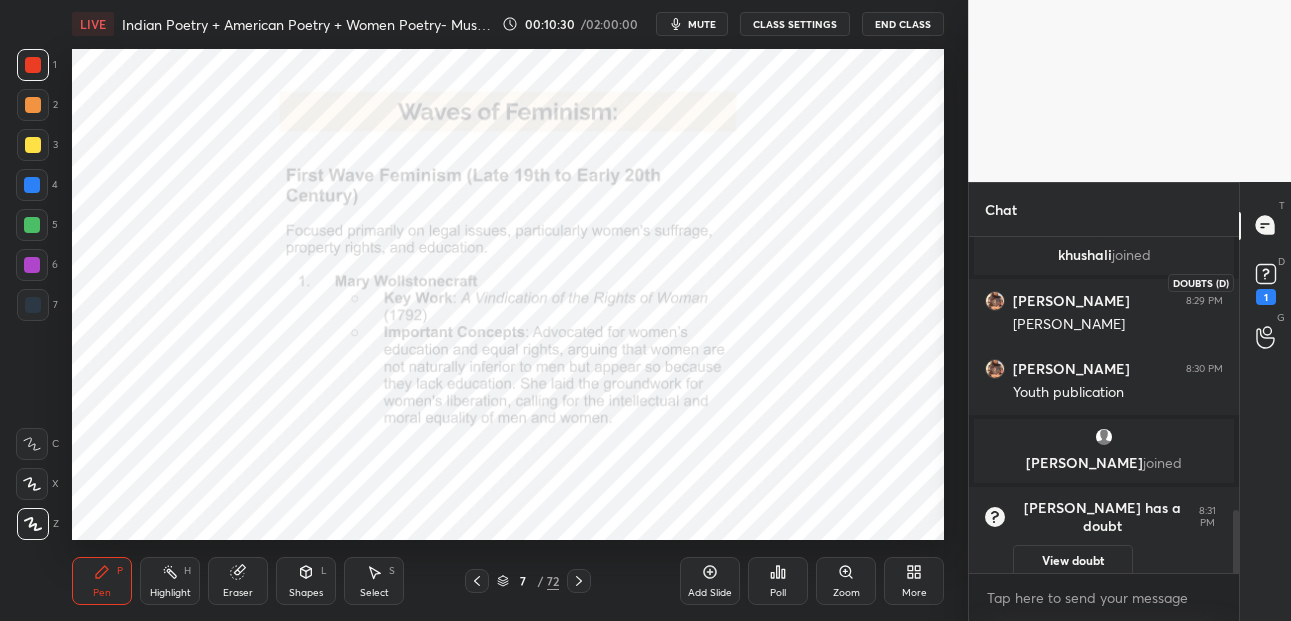 click 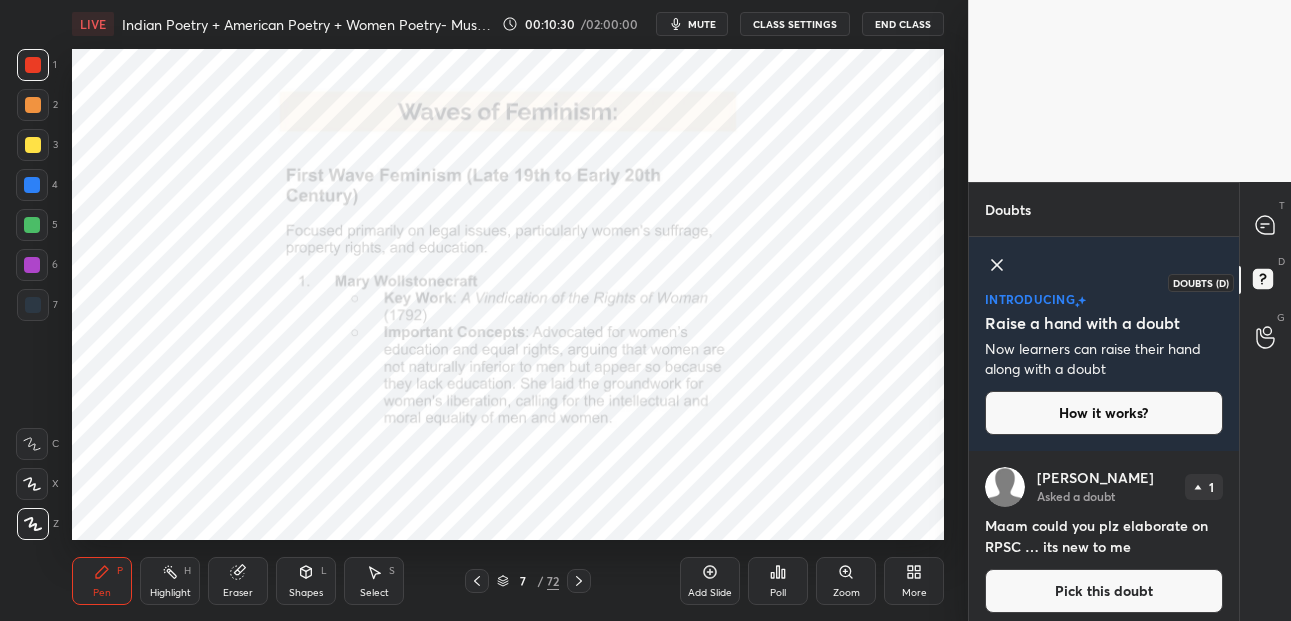 scroll, scrollTop: 9, scrollLeft: 0, axis: vertical 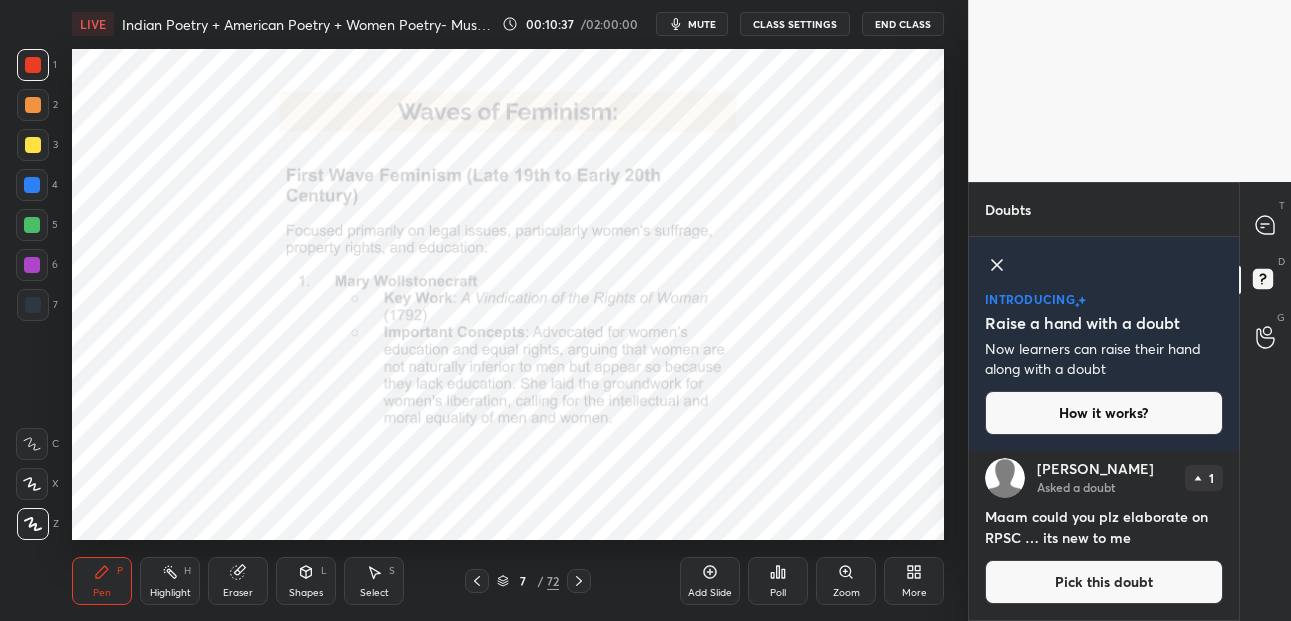 click on "Pick this doubt" at bounding box center [1104, 582] 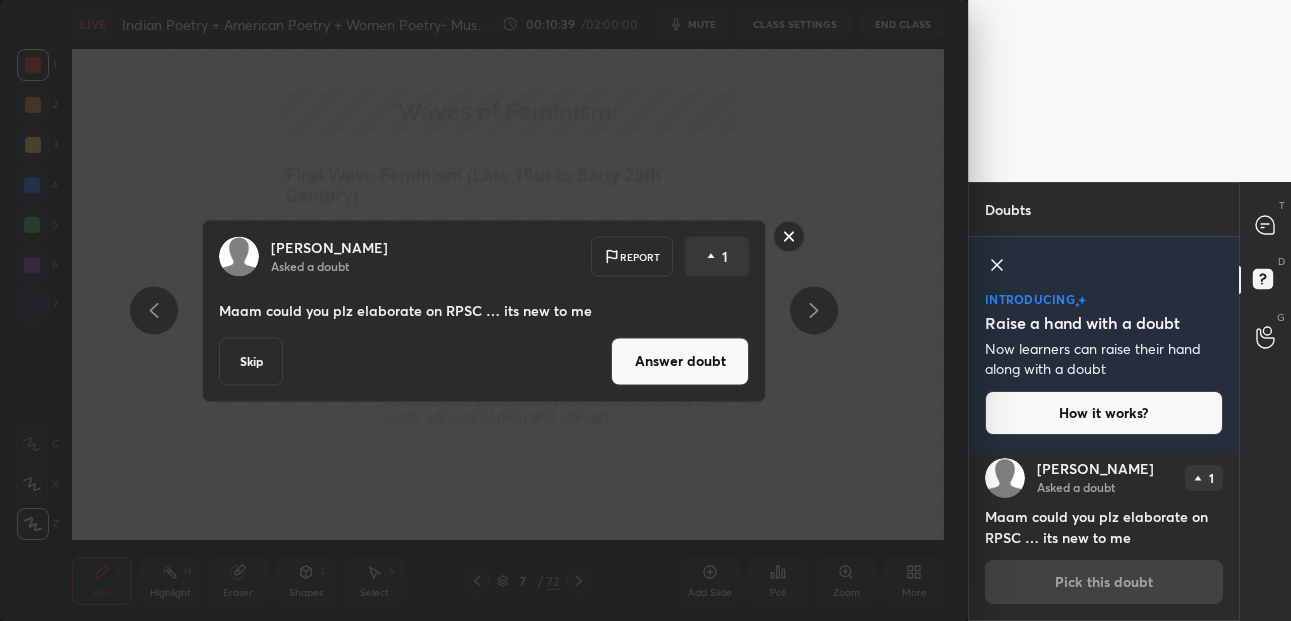 click on "Answer doubt" at bounding box center (680, 361) 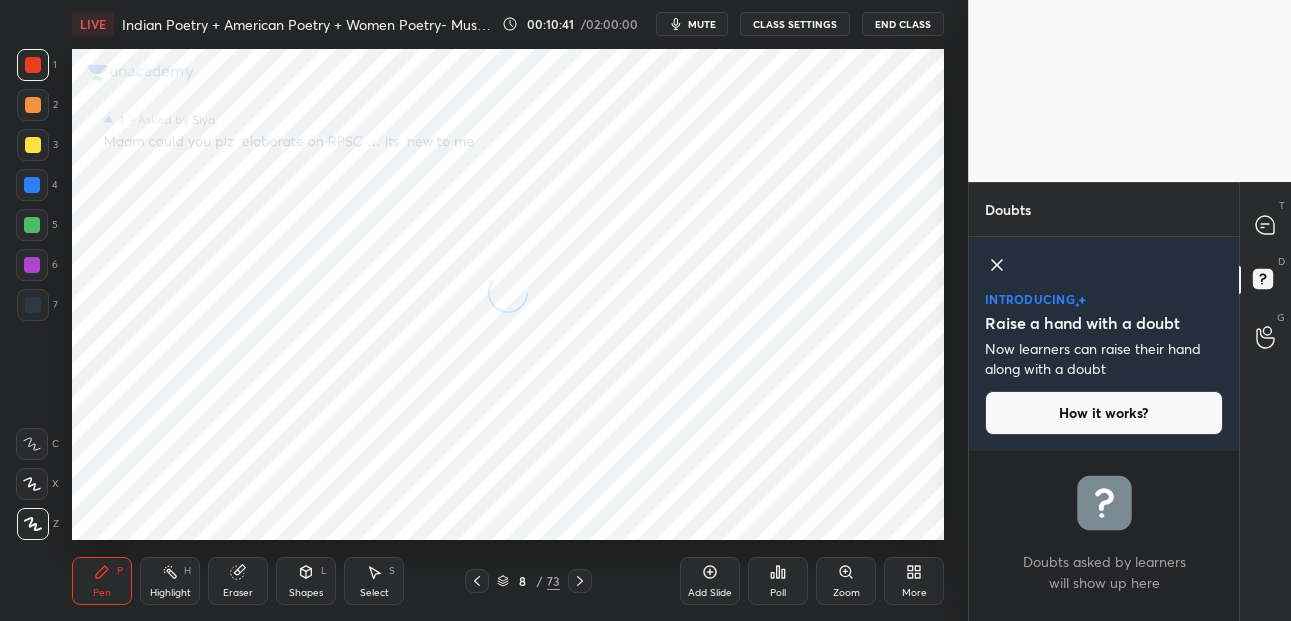 scroll, scrollTop: 0, scrollLeft: 0, axis: both 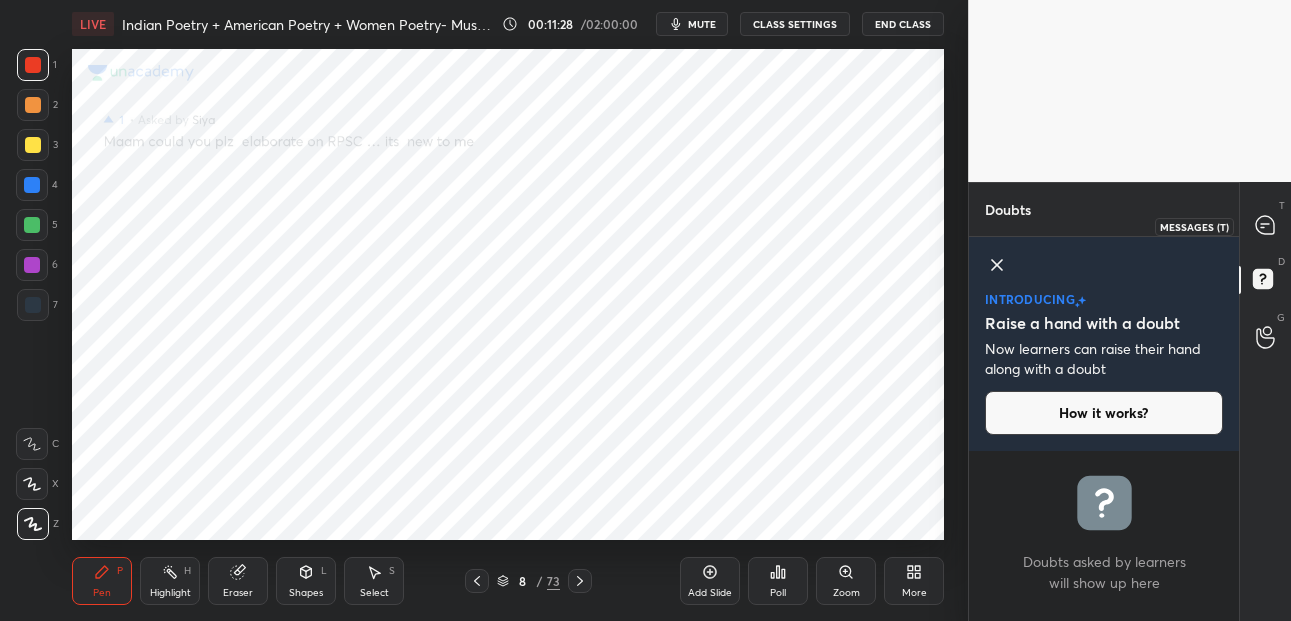 click 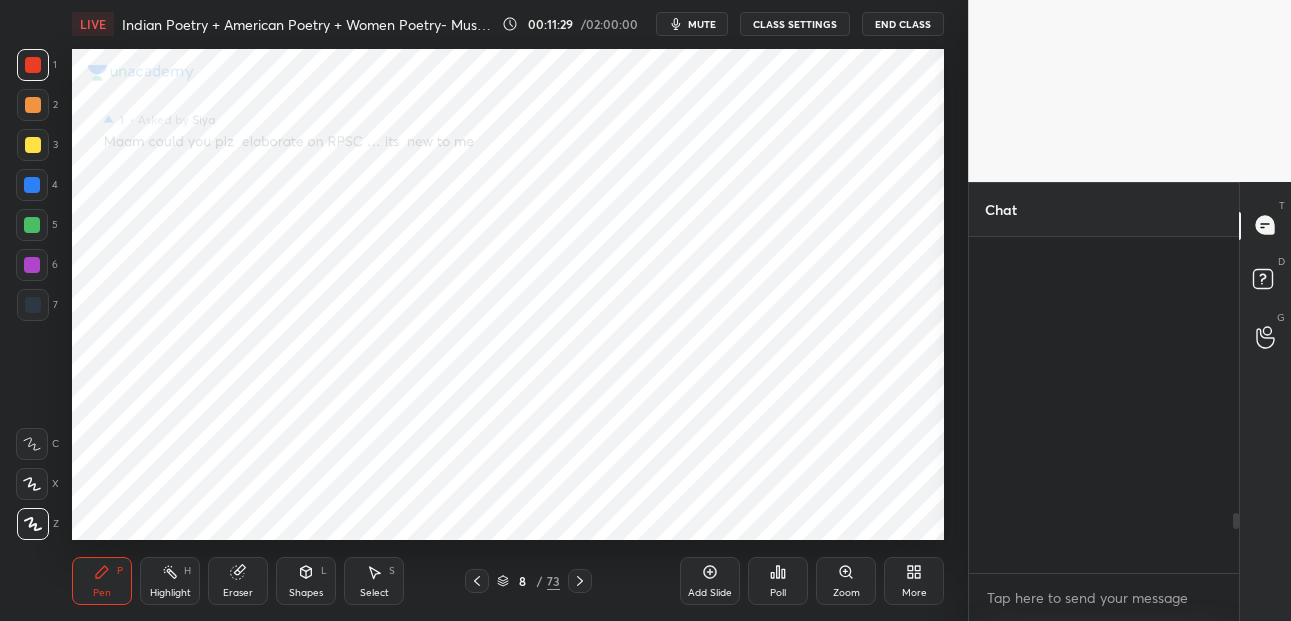 scroll, scrollTop: 1554, scrollLeft: 0, axis: vertical 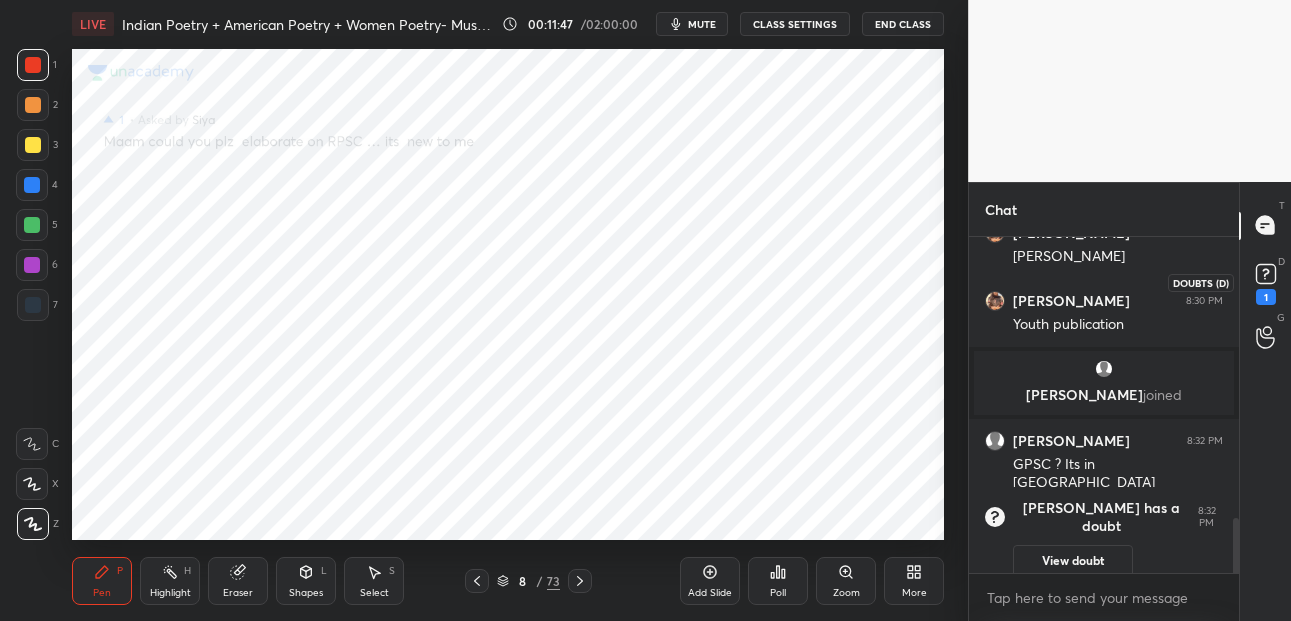 click 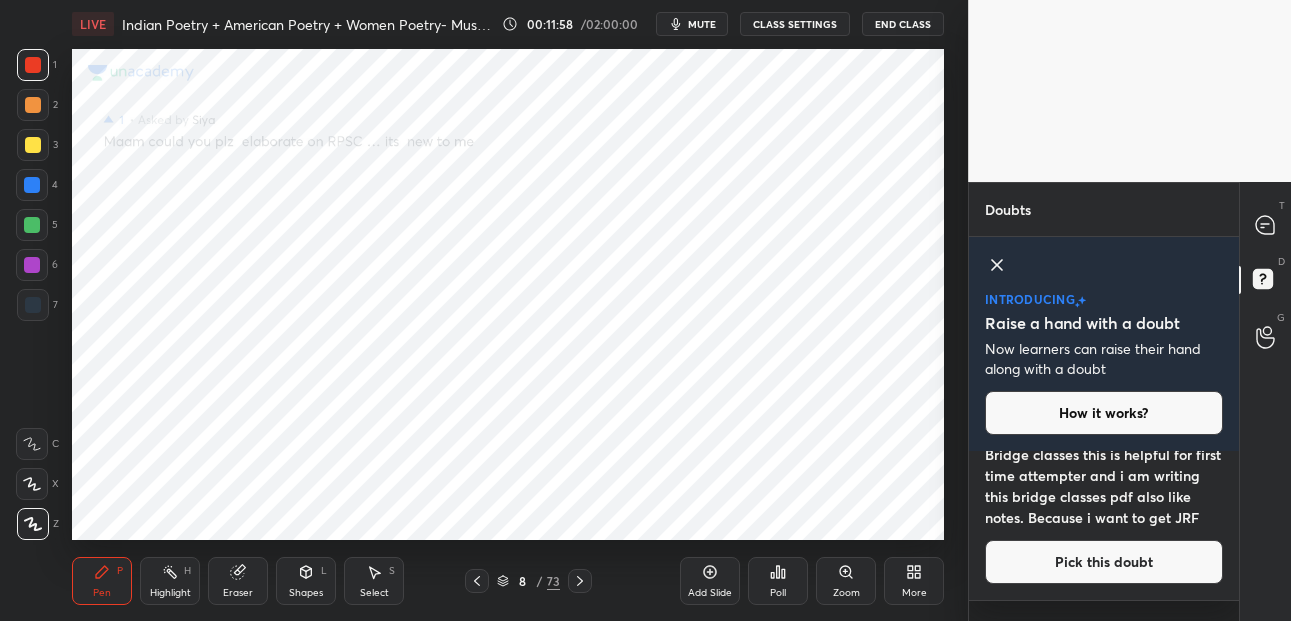 scroll, scrollTop: 93, scrollLeft: 0, axis: vertical 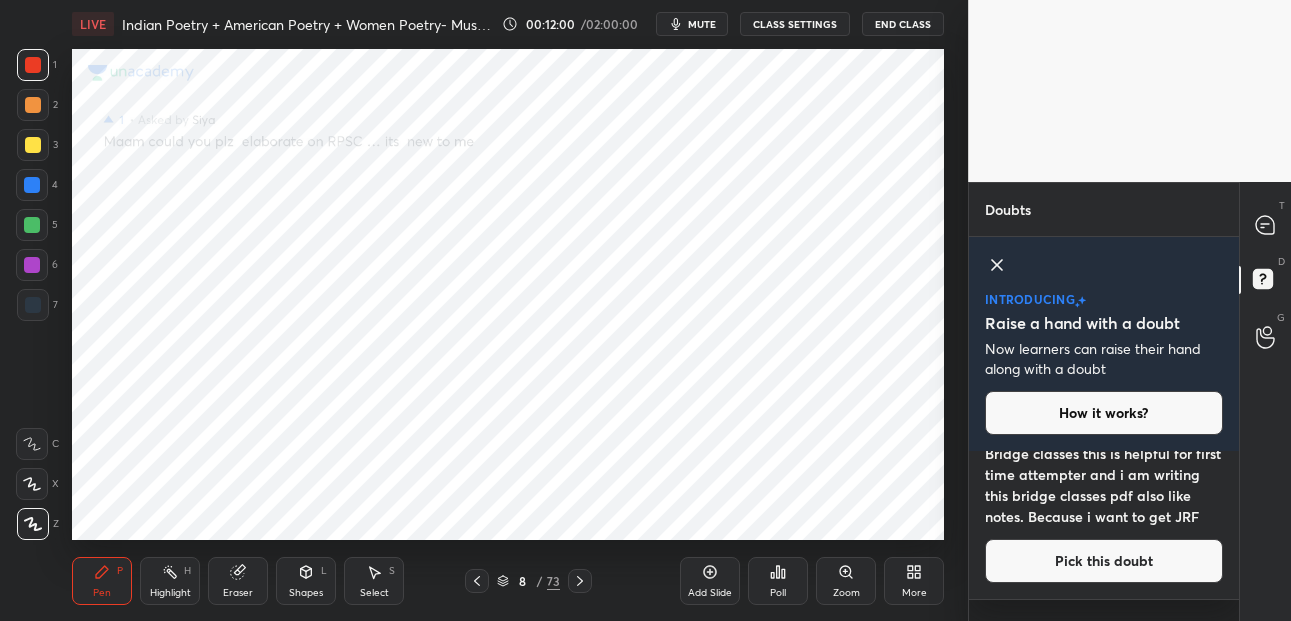 click on "Pick this doubt" at bounding box center (1104, 561) 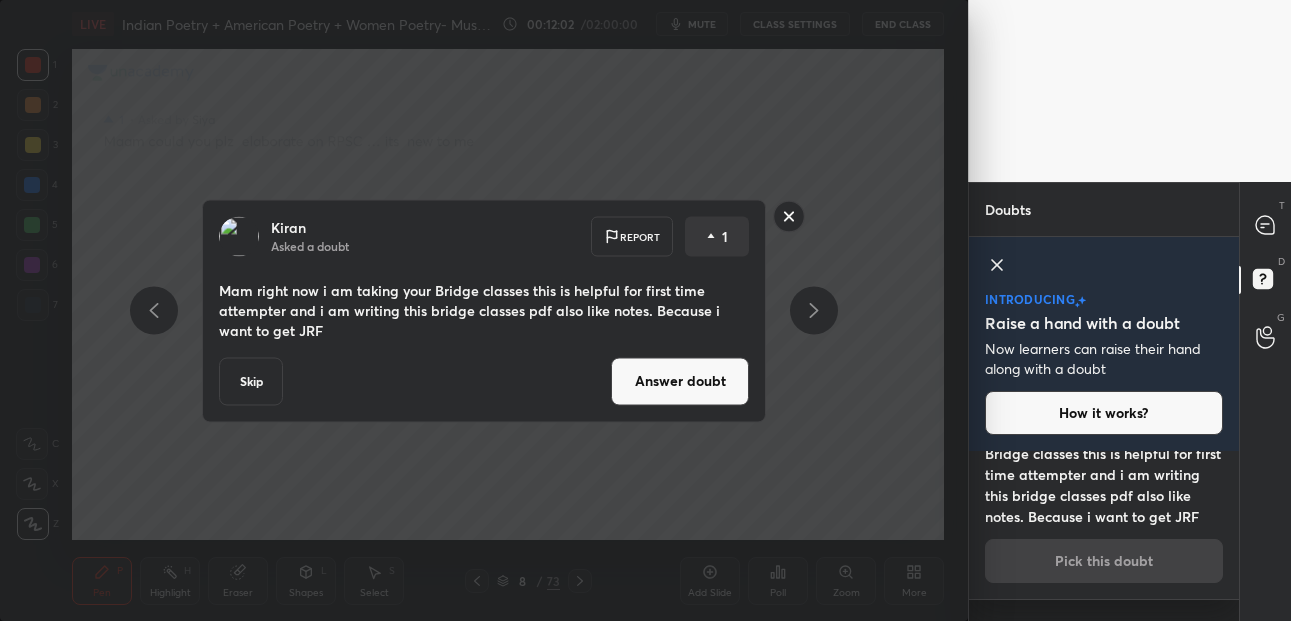 click on "Answer doubt" at bounding box center (680, 381) 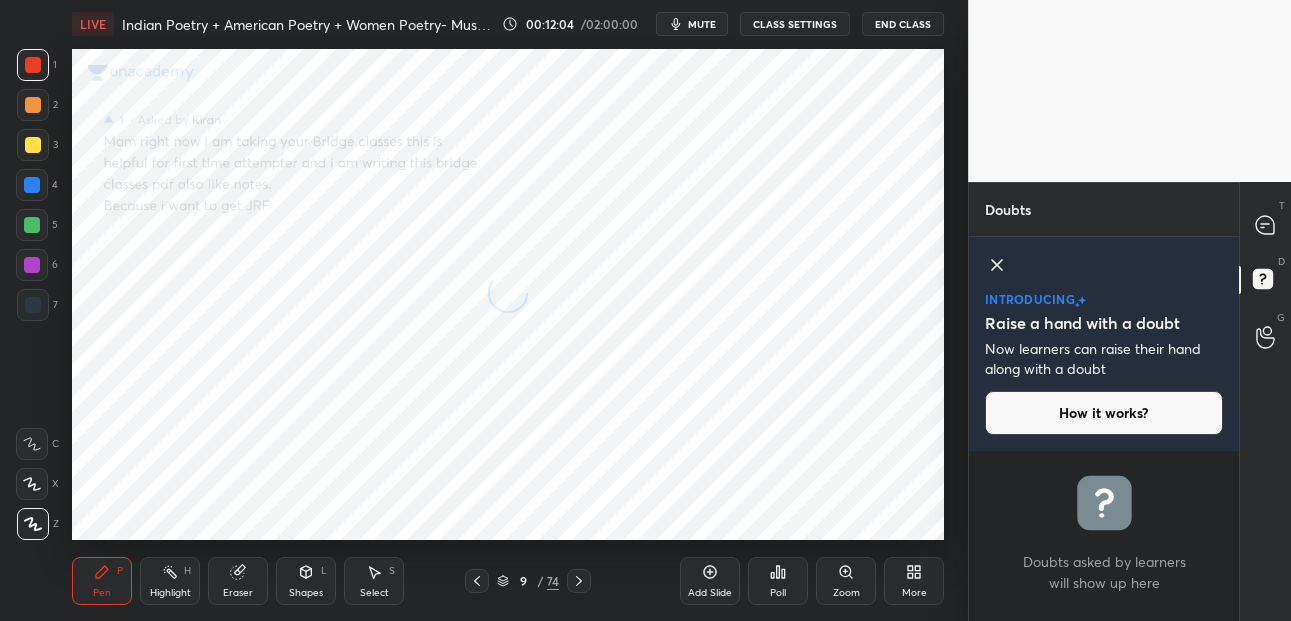 scroll, scrollTop: 0, scrollLeft: 0, axis: both 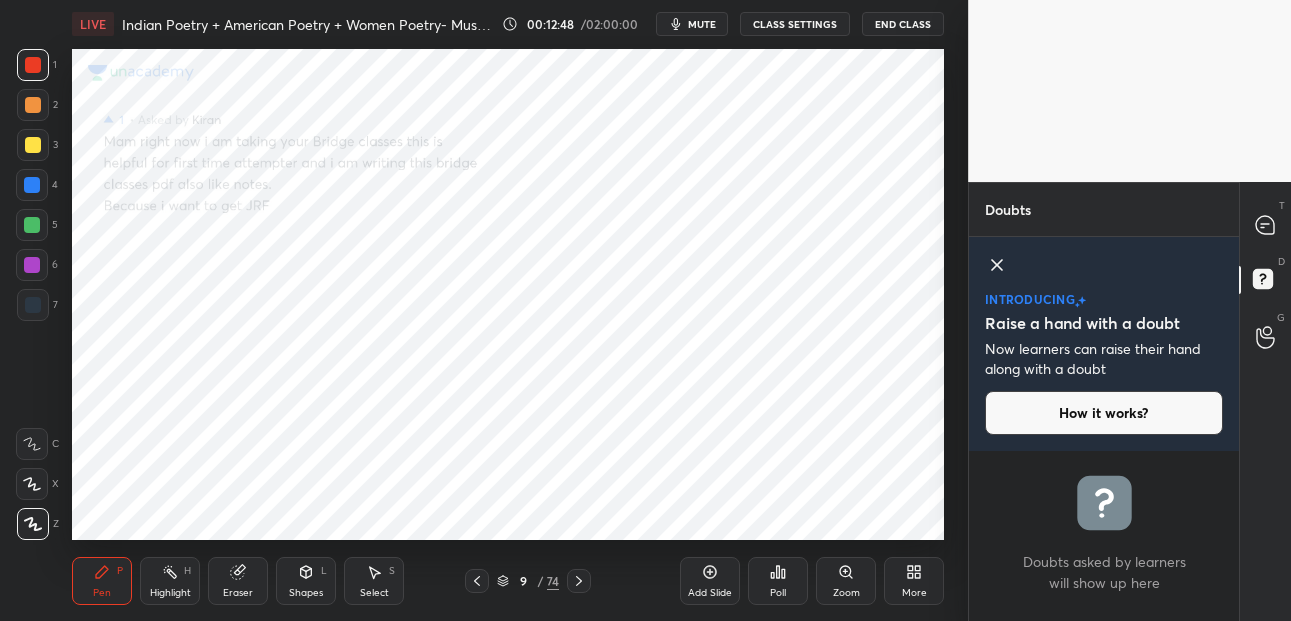 drag, startPoint x: 237, startPoint y: 575, endPoint x: 252, endPoint y: 551, distance: 28.301943 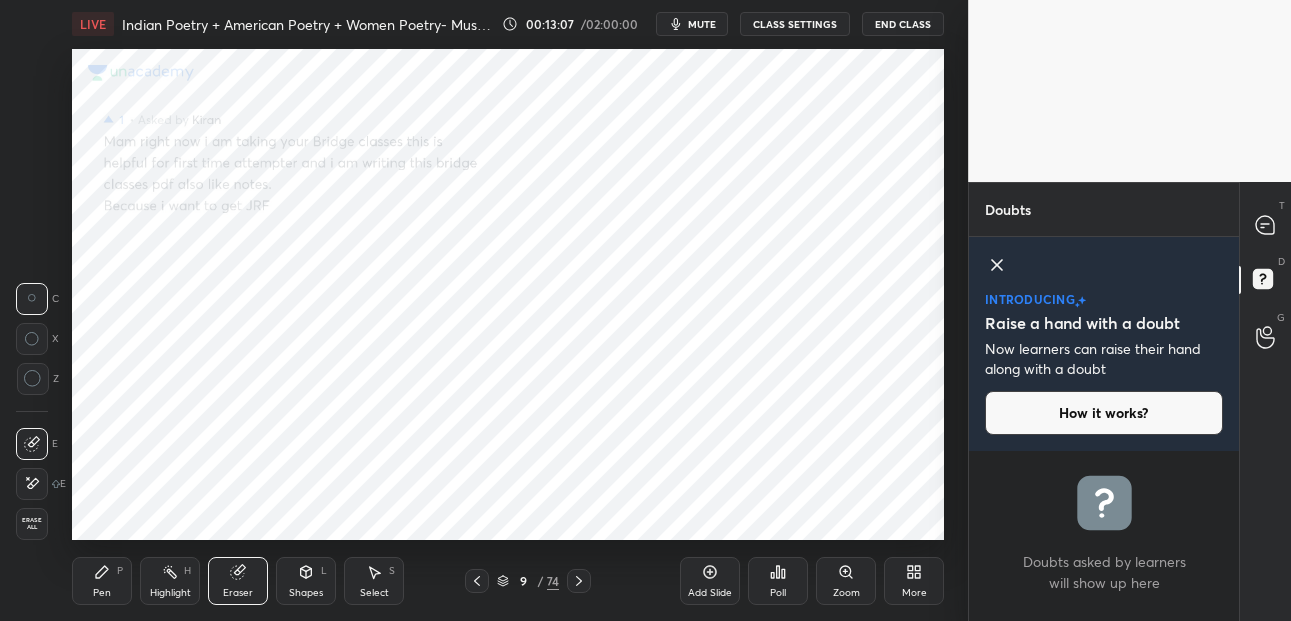 click 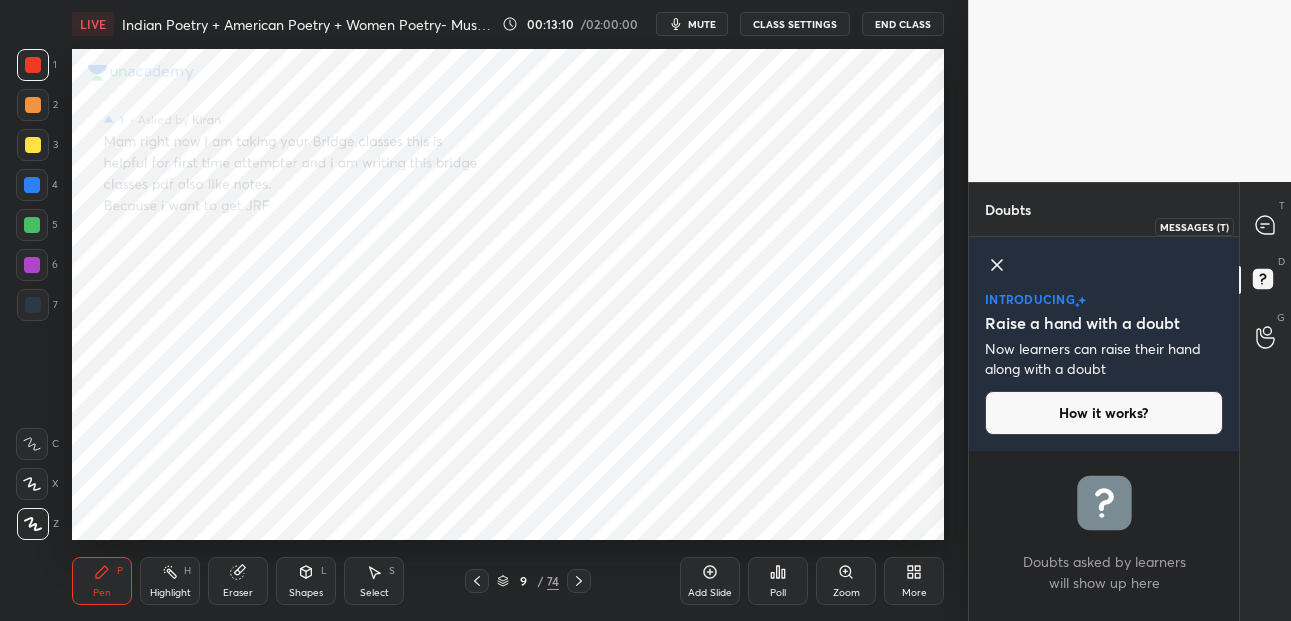 click 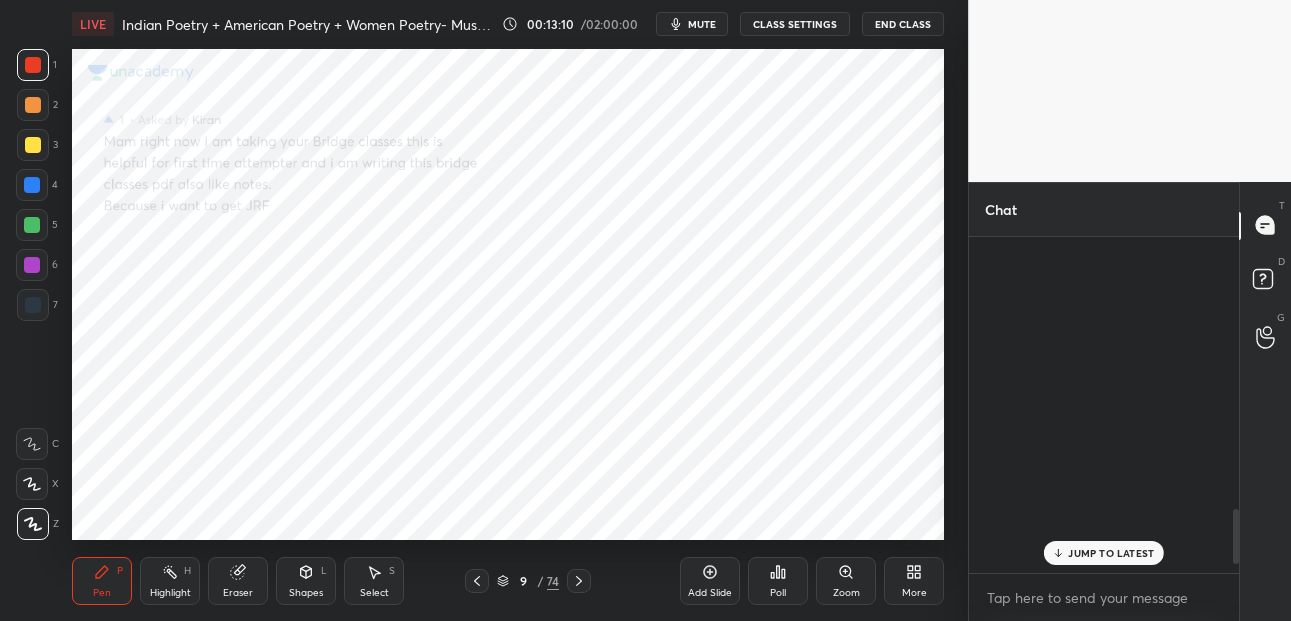 scroll, scrollTop: 1654, scrollLeft: 0, axis: vertical 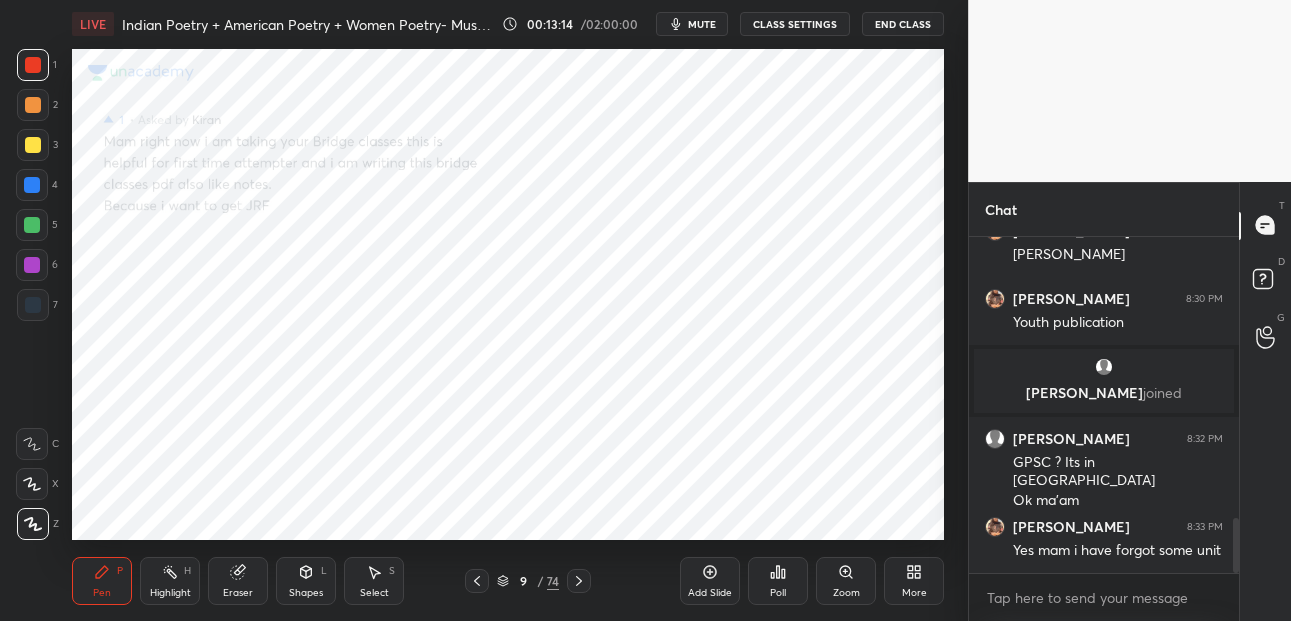 drag, startPoint x: 576, startPoint y: 580, endPoint x: 574, endPoint y: 565, distance: 15.132746 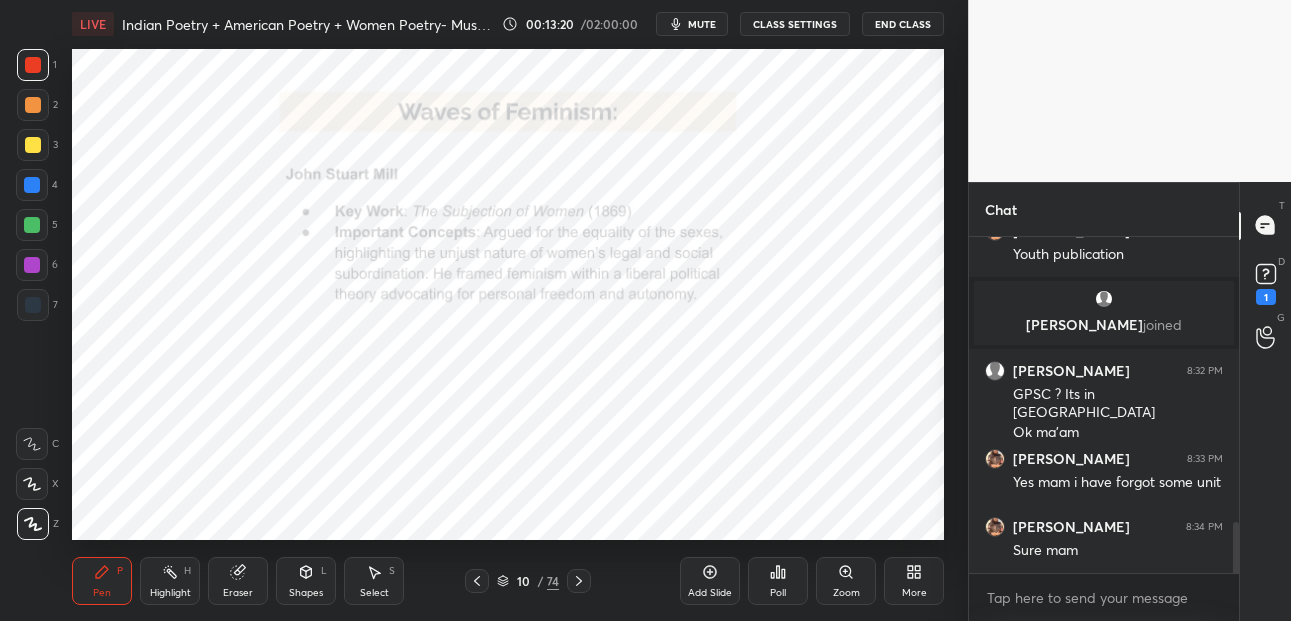 scroll, scrollTop: 1864, scrollLeft: 0, axis: vertical 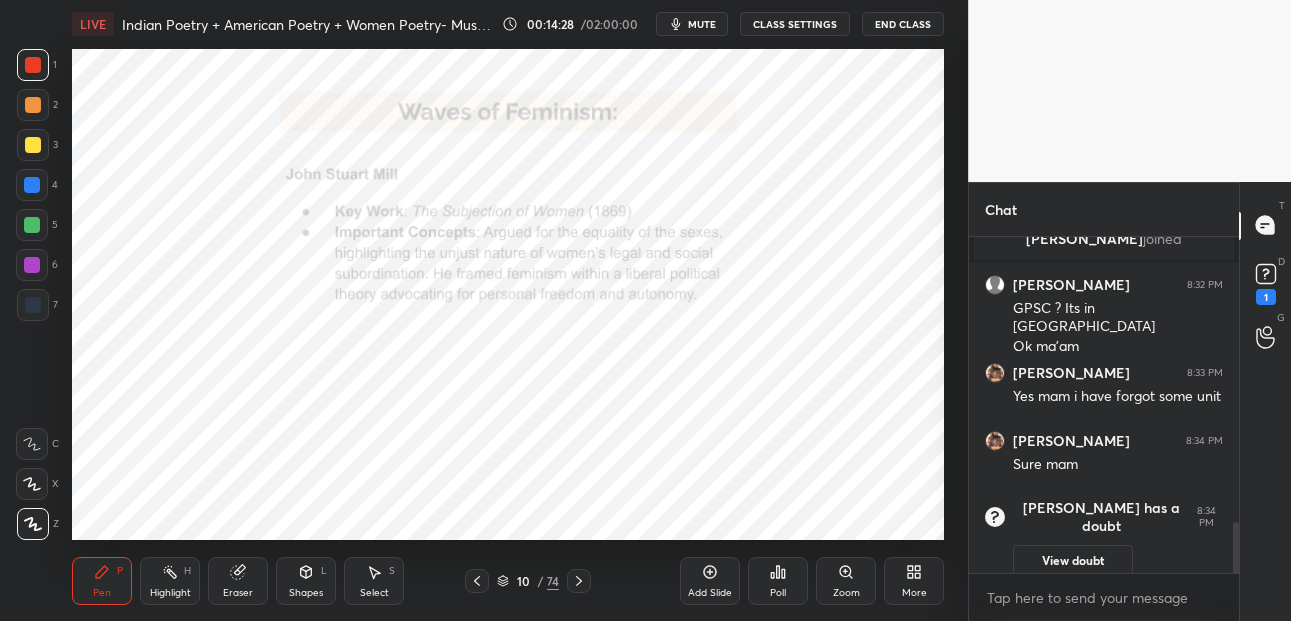 click at bounding box center [32, 185] 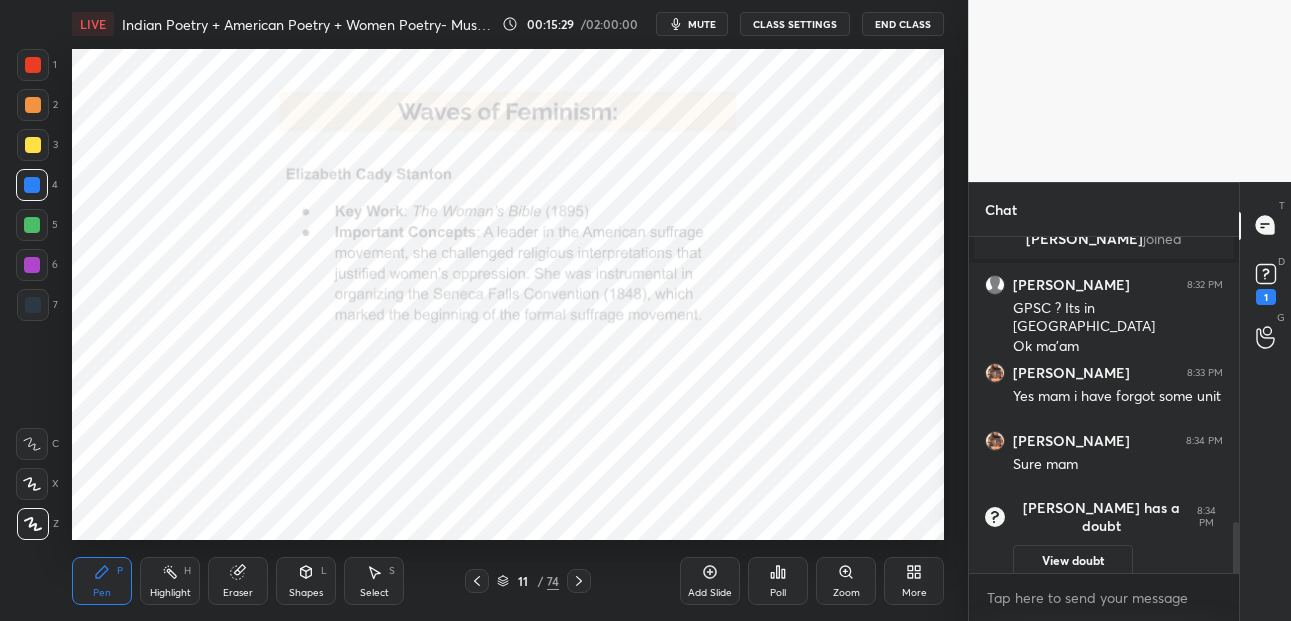 drag, startPoint x: 37, startPoint y: 262, endPoint x: 44, endPoint y: 240, distance: 23.086792 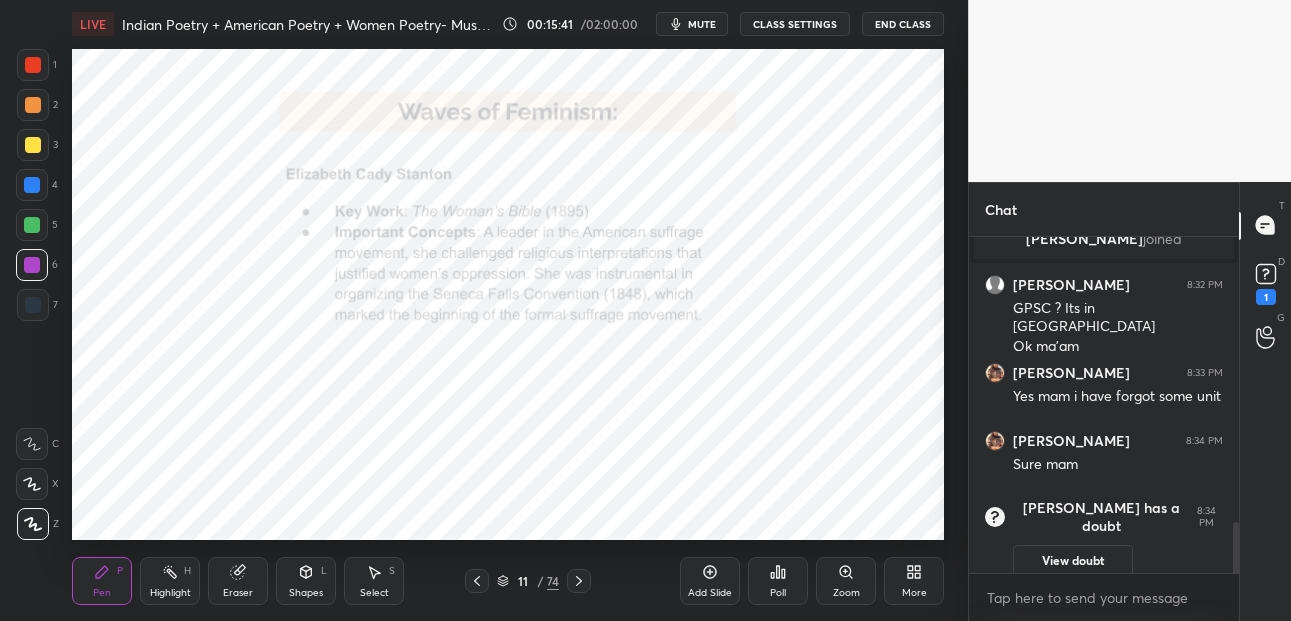 click 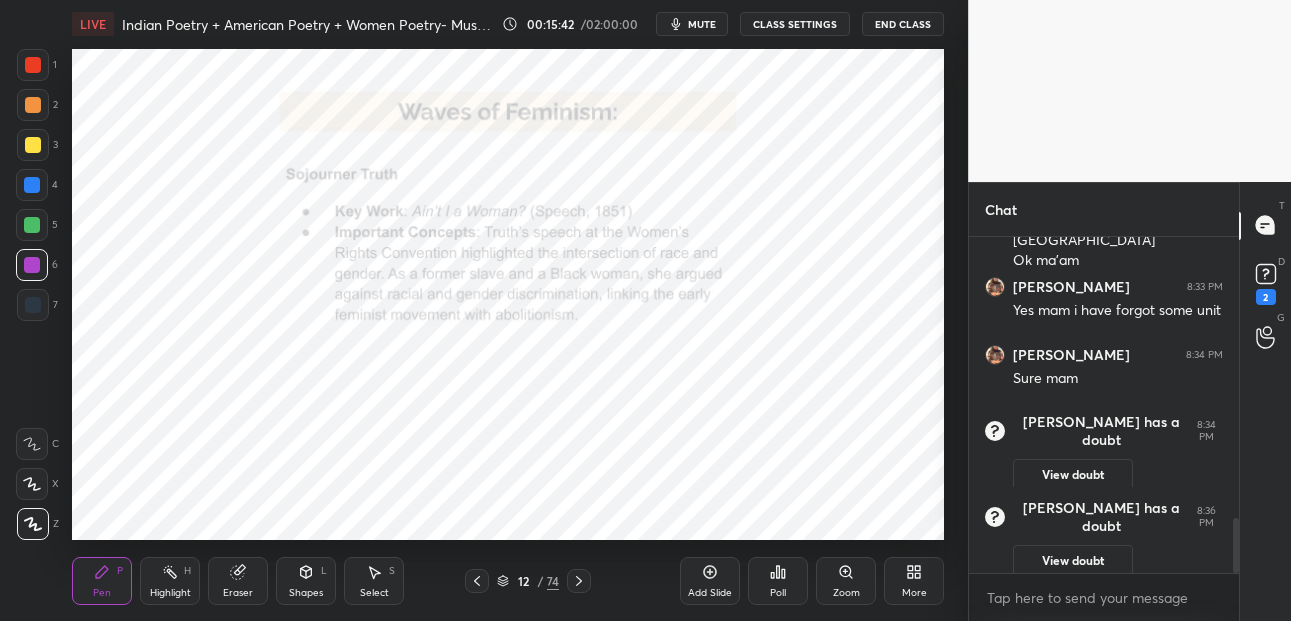 scroll, scrollTop: 1704, scrollLeft: 0, axis: vertical 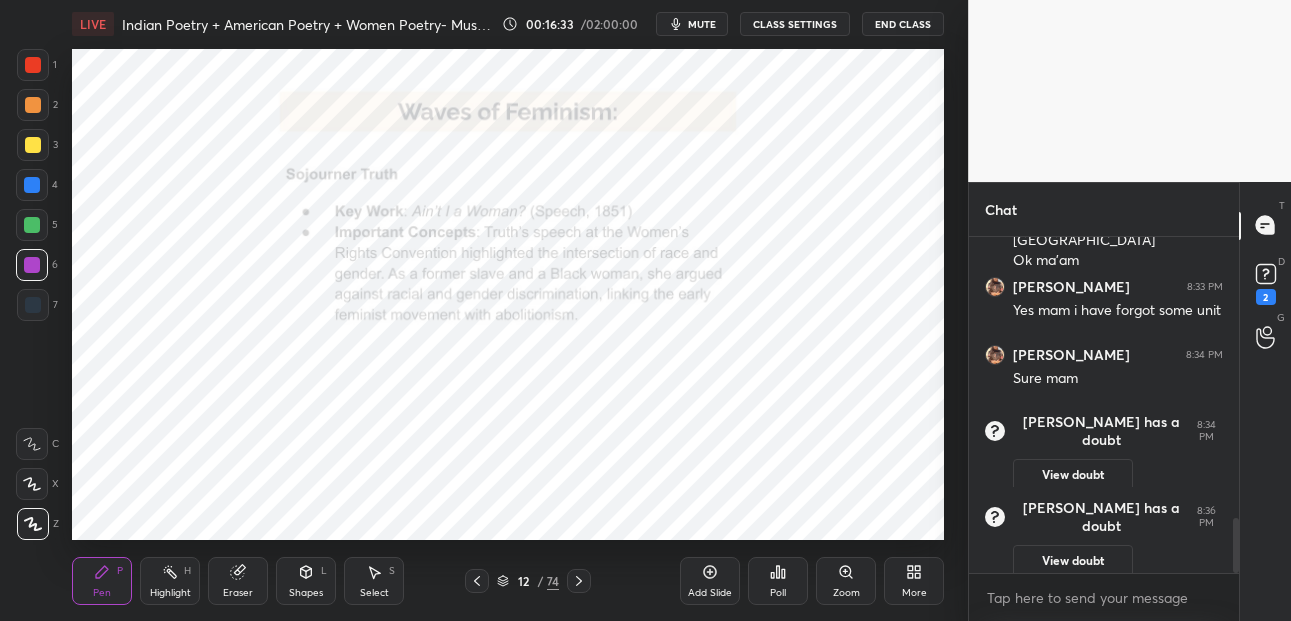 drag, startPoint x: 40, startPoint y: 75, endPoint x: 58, endPoint y: 70, distance: 18.681541 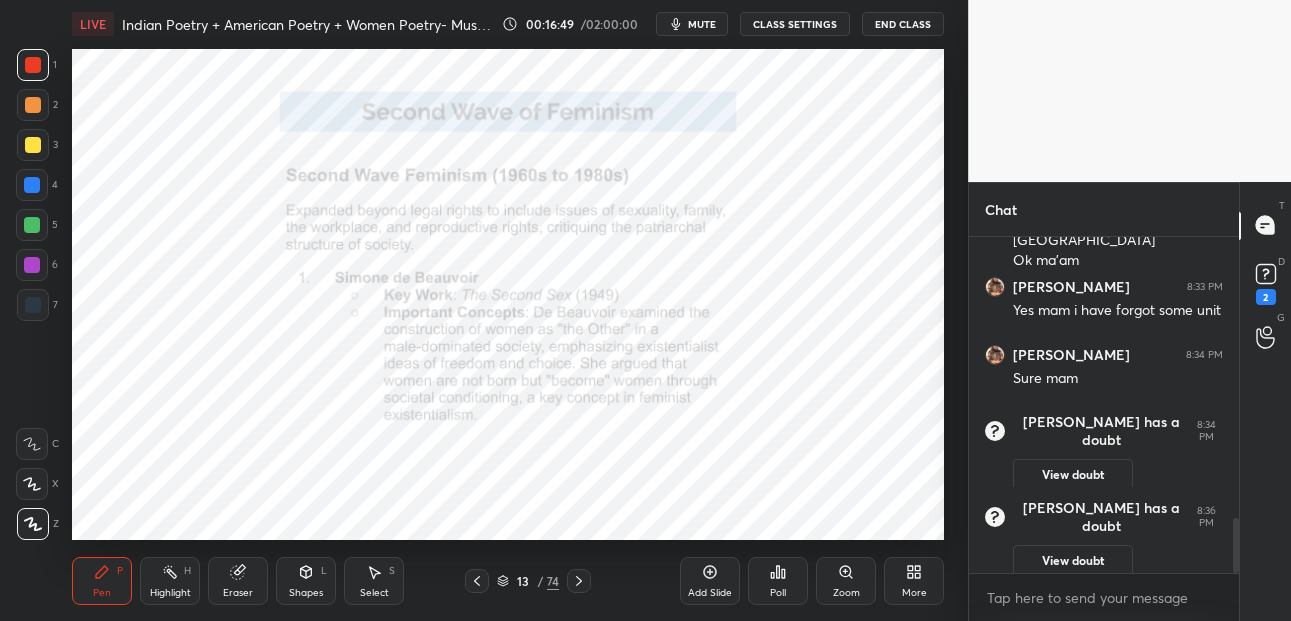 click 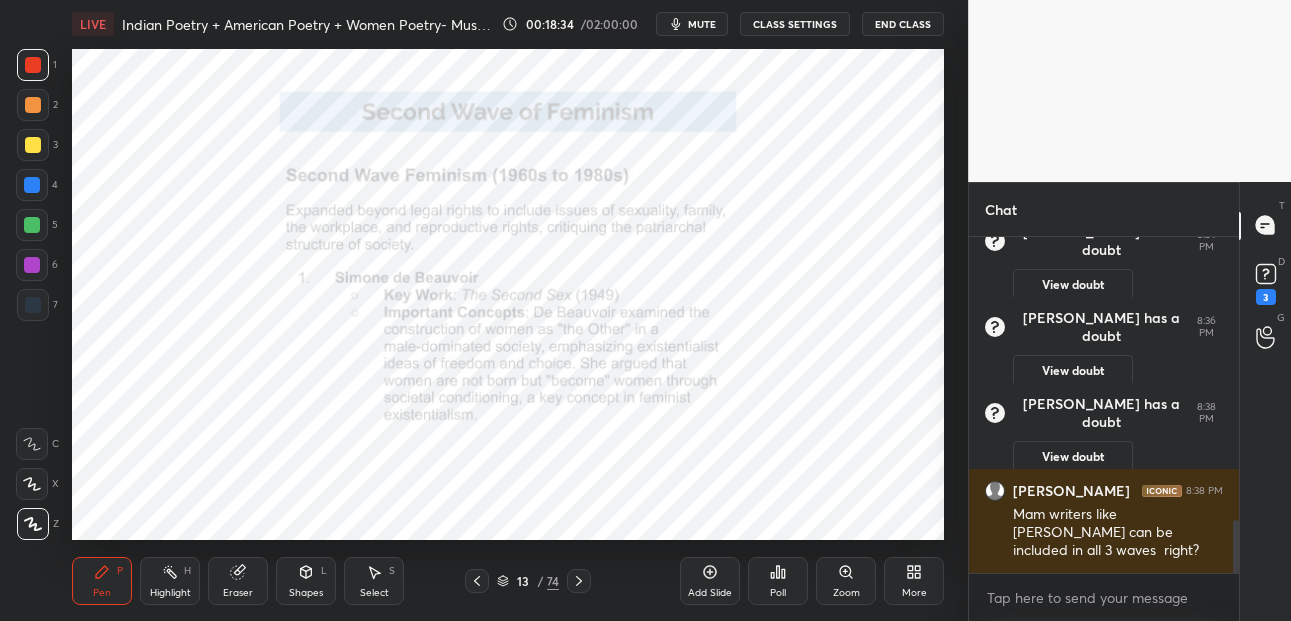 scroll, scrollTop: 1881, scrollLeft: 0, axis: vertical 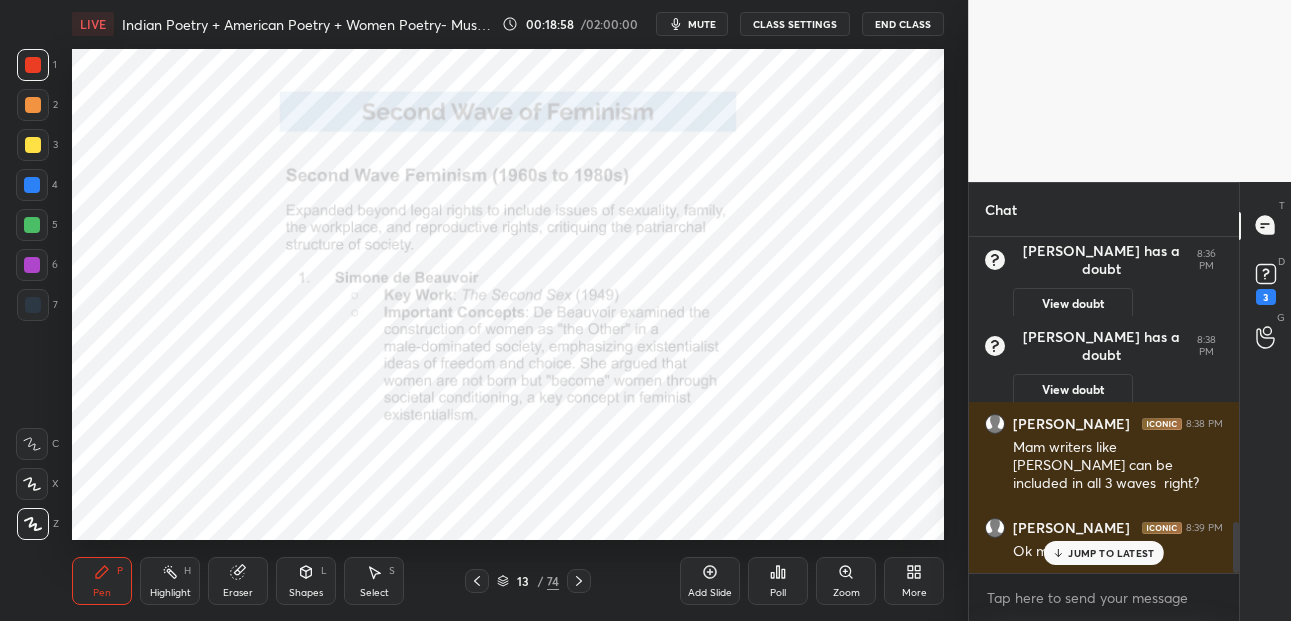 drag, startPoint x: 580, startPoint y: 585, endPoint x: 580, endPoint y: 572, distance: 13 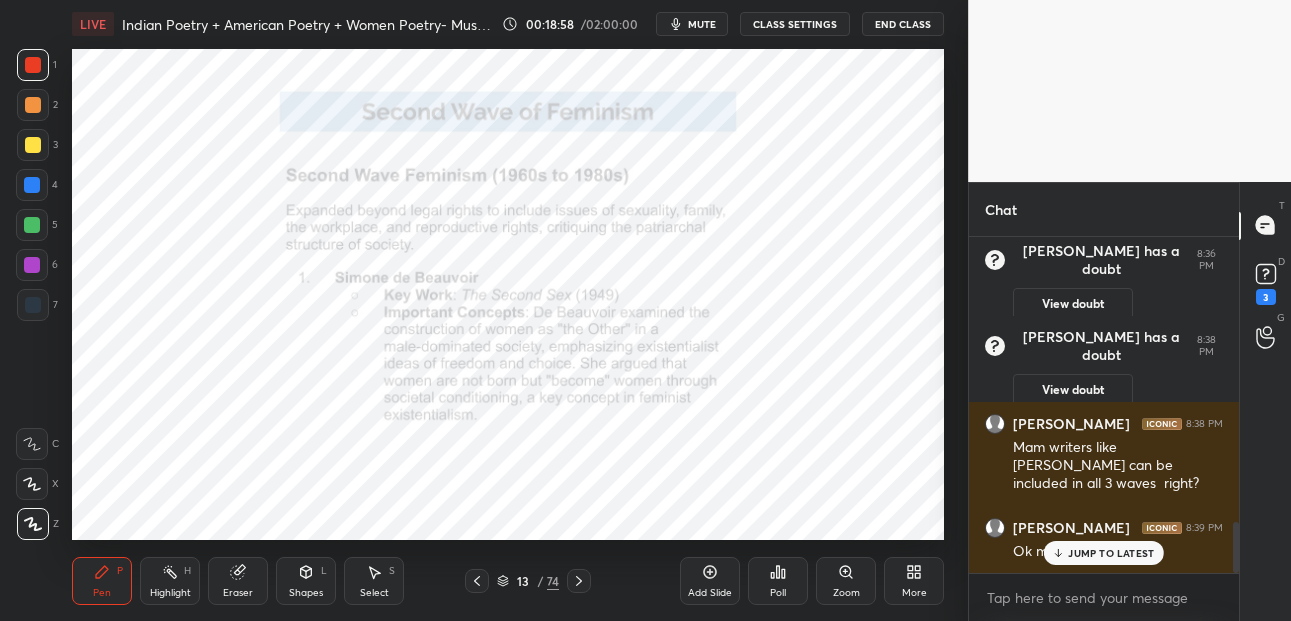 click 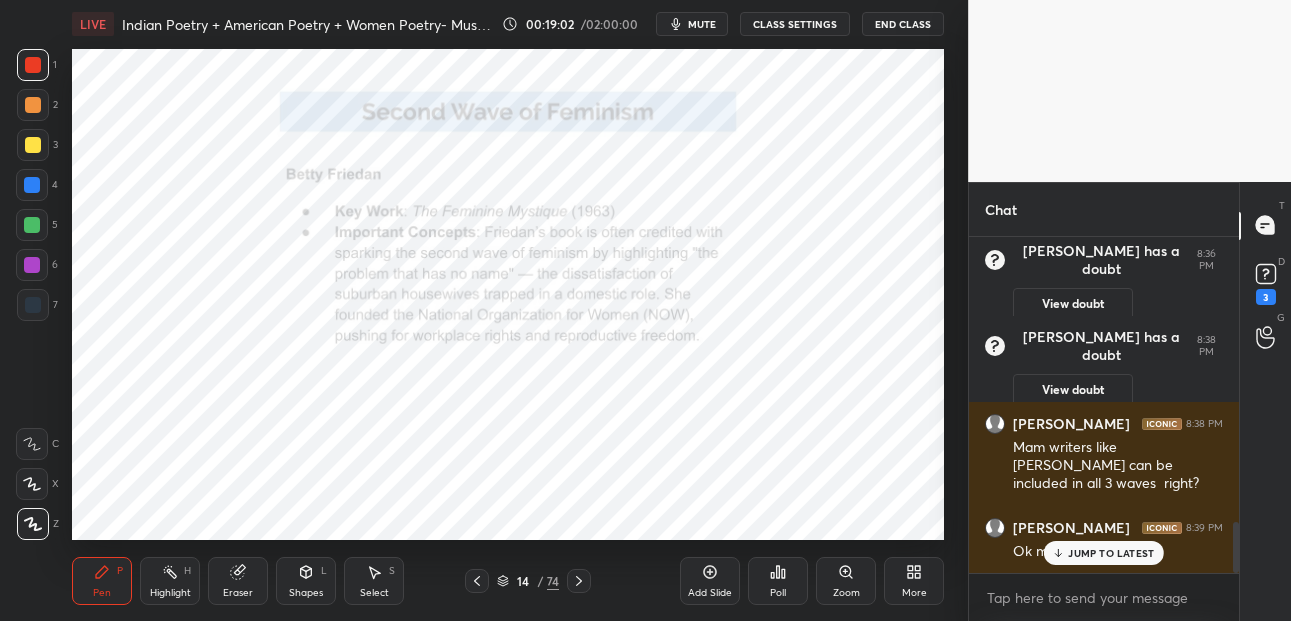 click on "Eraser" at bounding box center (238, 581) 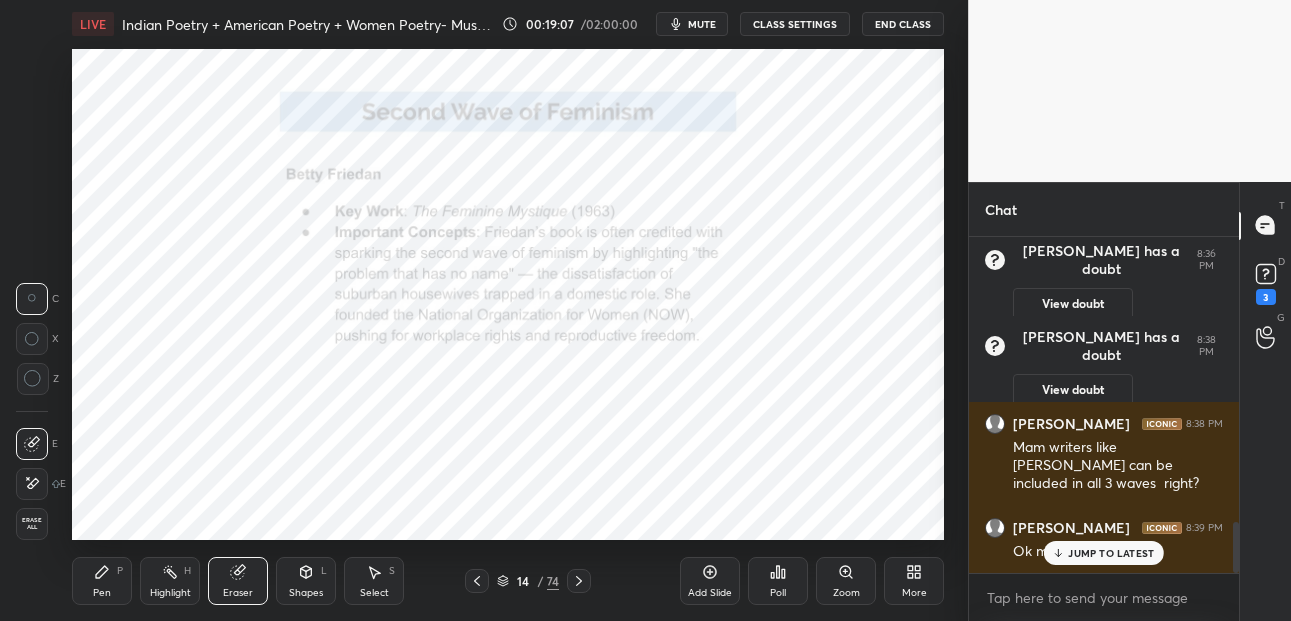 drag, startPoint x: 106, startPoint y: 581, endPoint x: 113, endPoint y: 562, distance: 20.248457 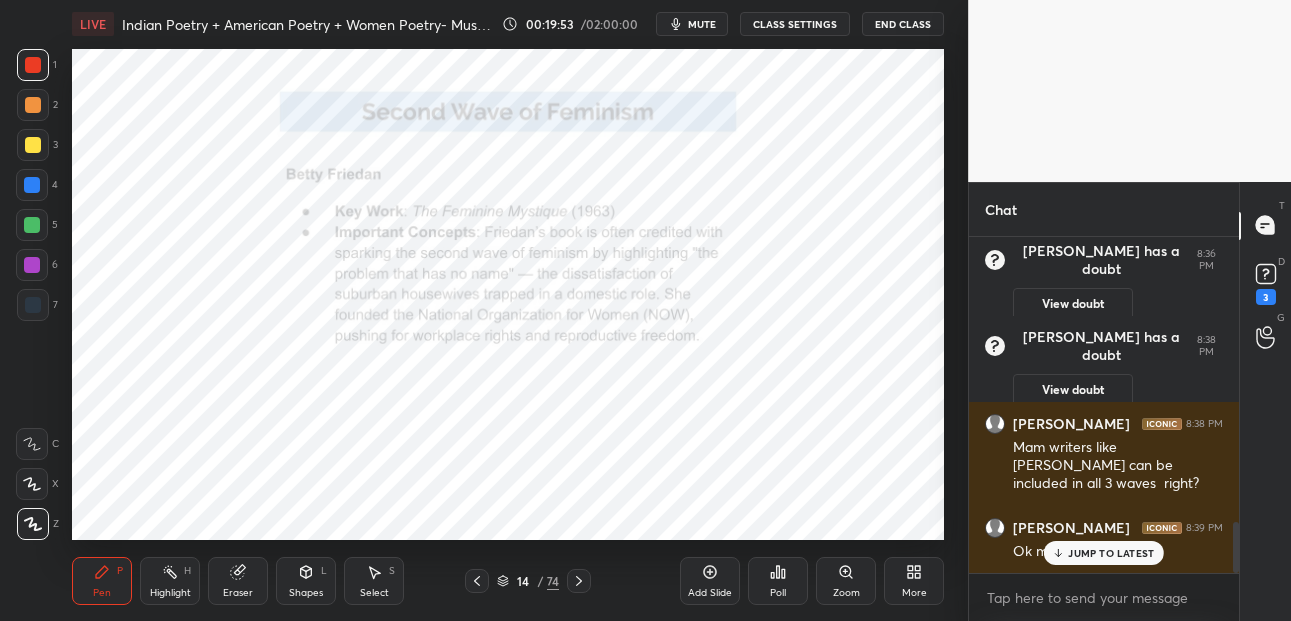click at bounding box center [579, 581] 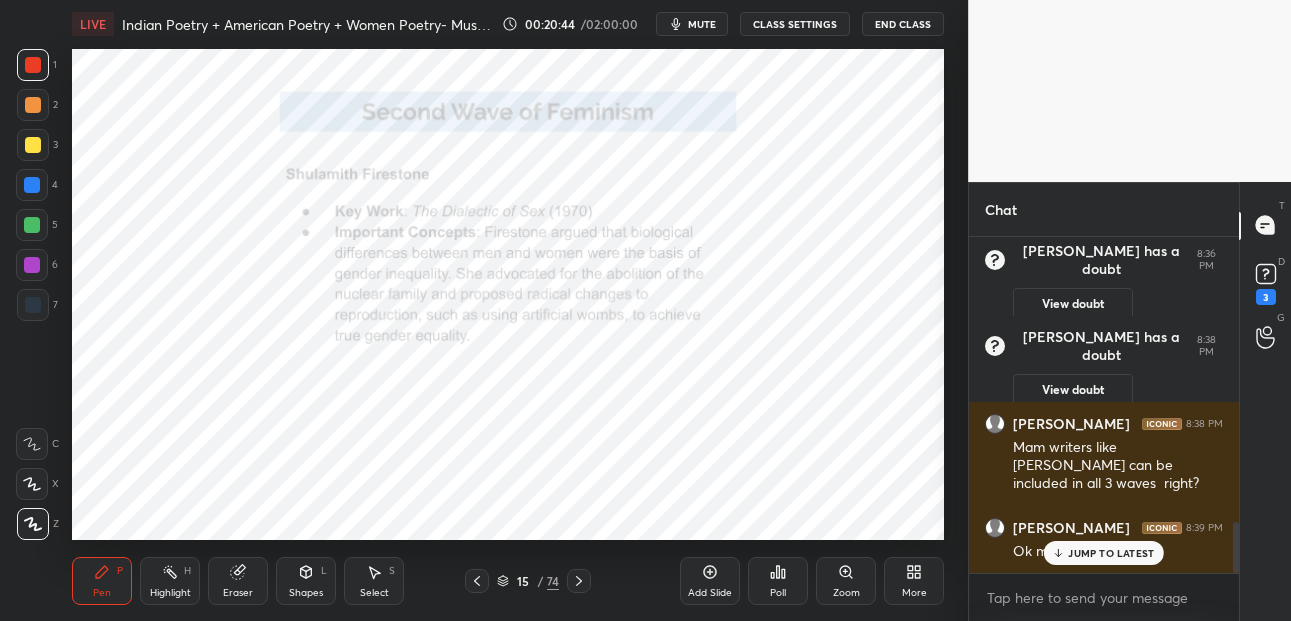 click 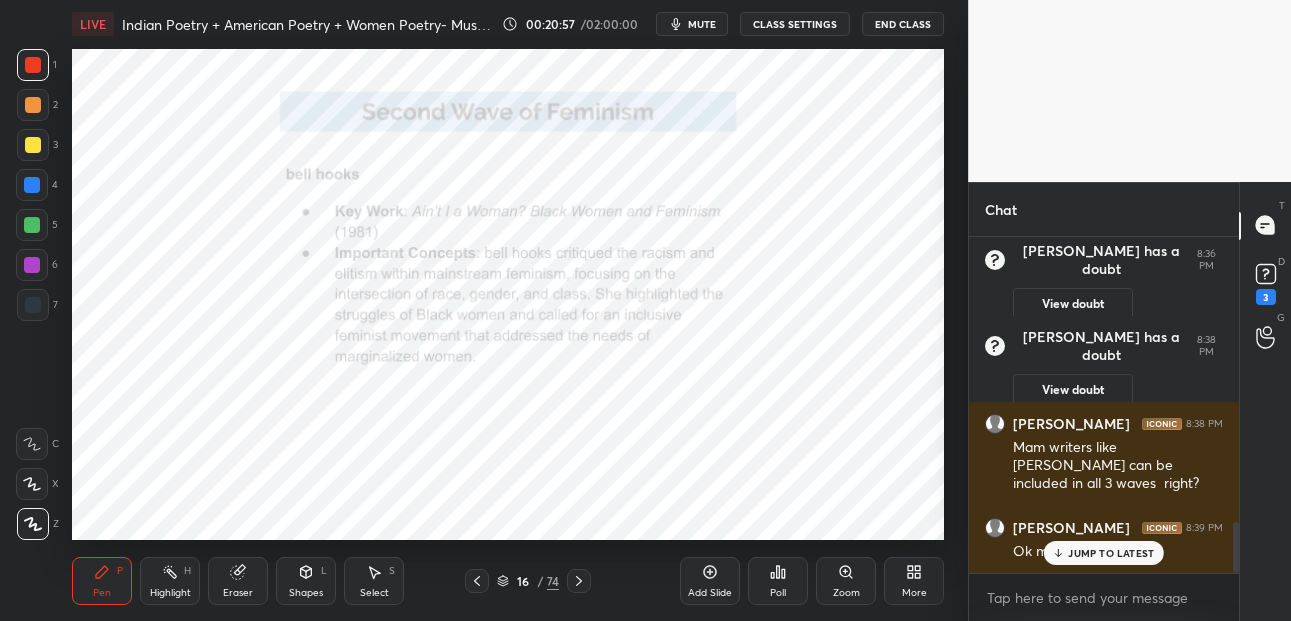 drag, startPoint x: 551, startPoint y: 583, endPoint x: 548, endPoint y: 570, distance: 13.341664 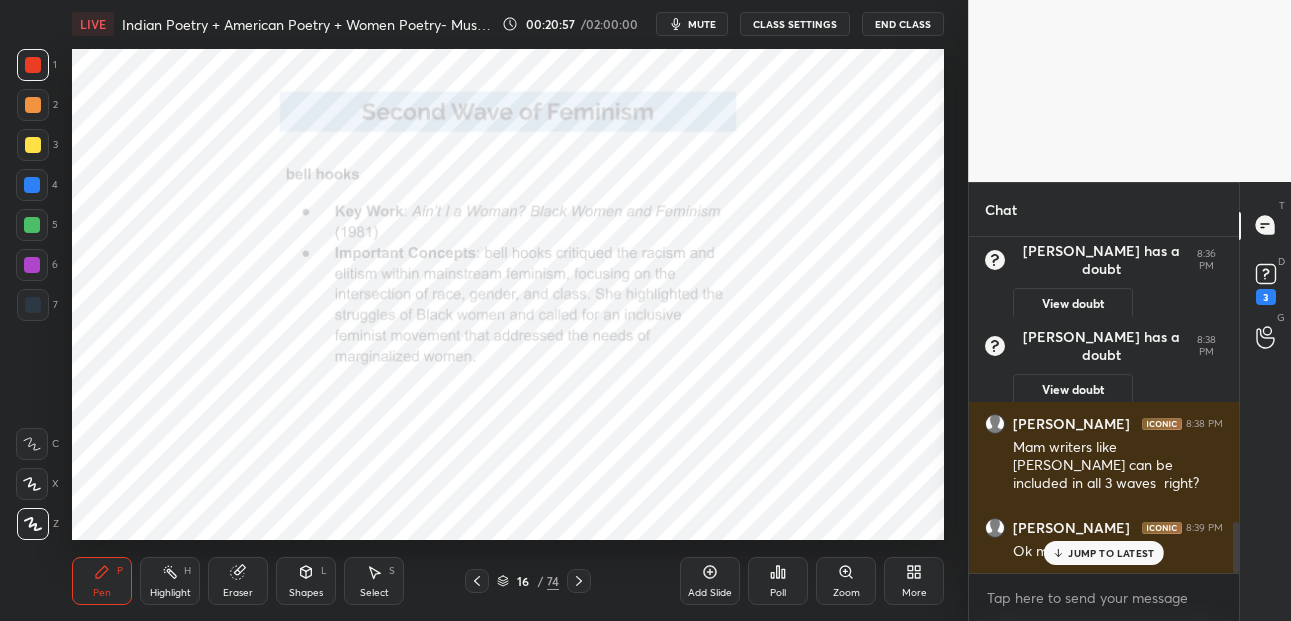 click on "74" at bounding box center [553, 581] 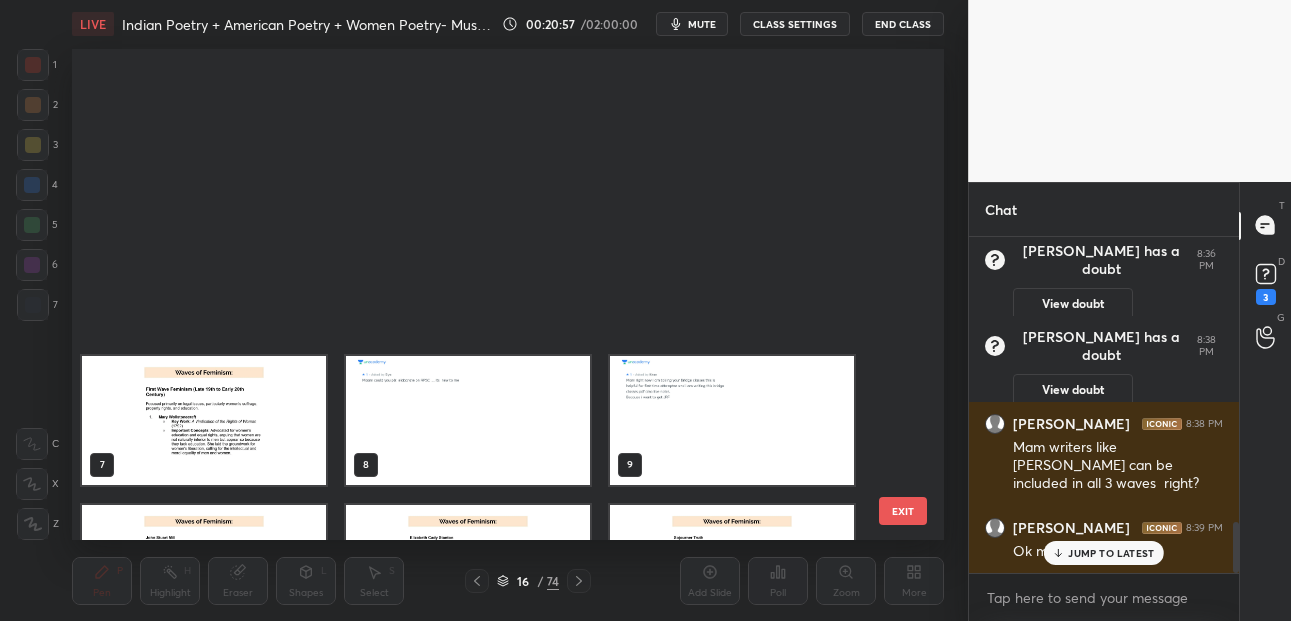 scroll, scrollTop: 400, scrollLeft: 0, axis: vertical 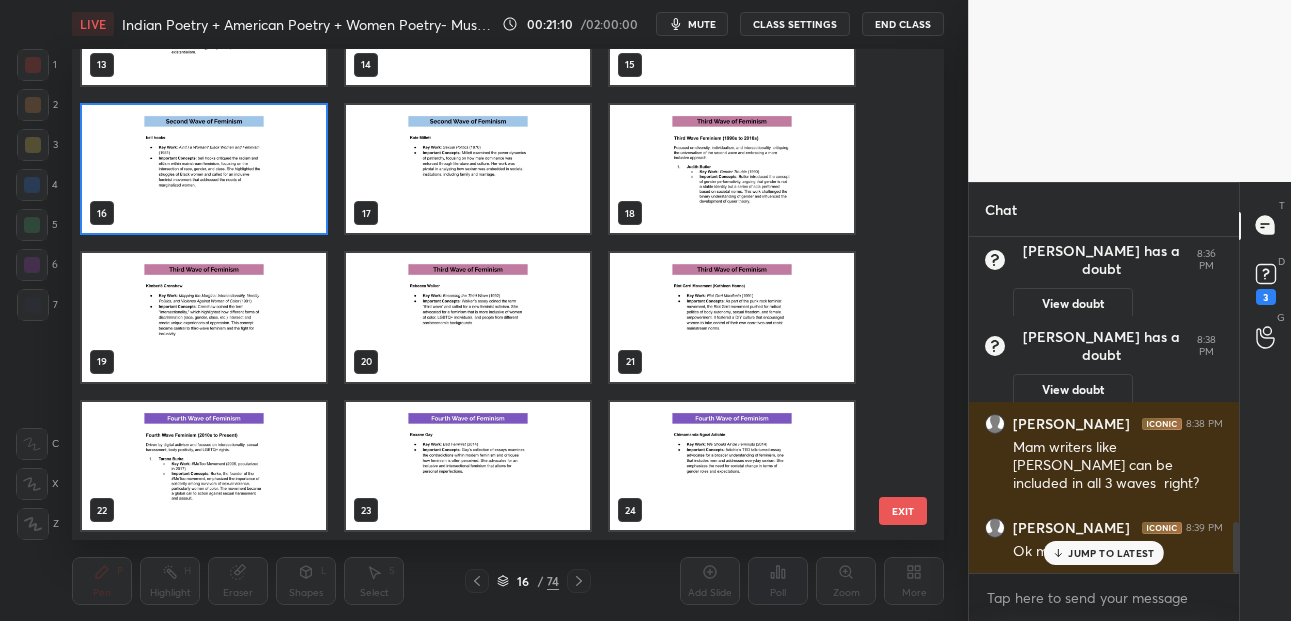 click at bounding box center [732, 169] 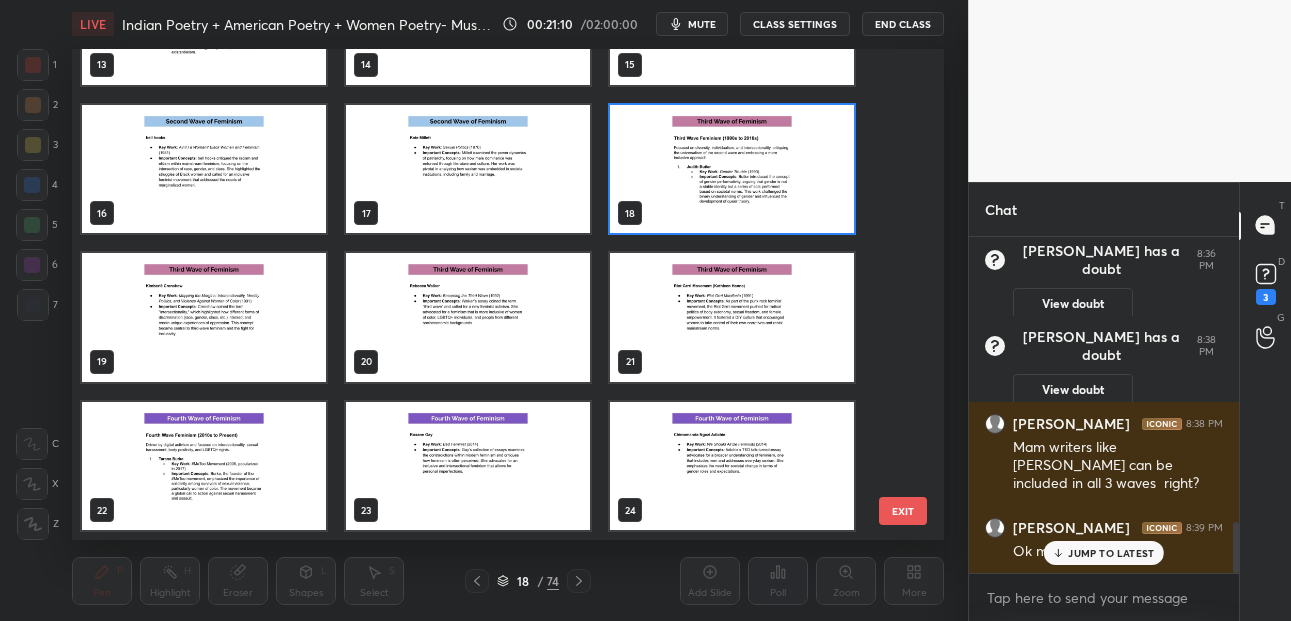 click at bounding box center [732, 169] 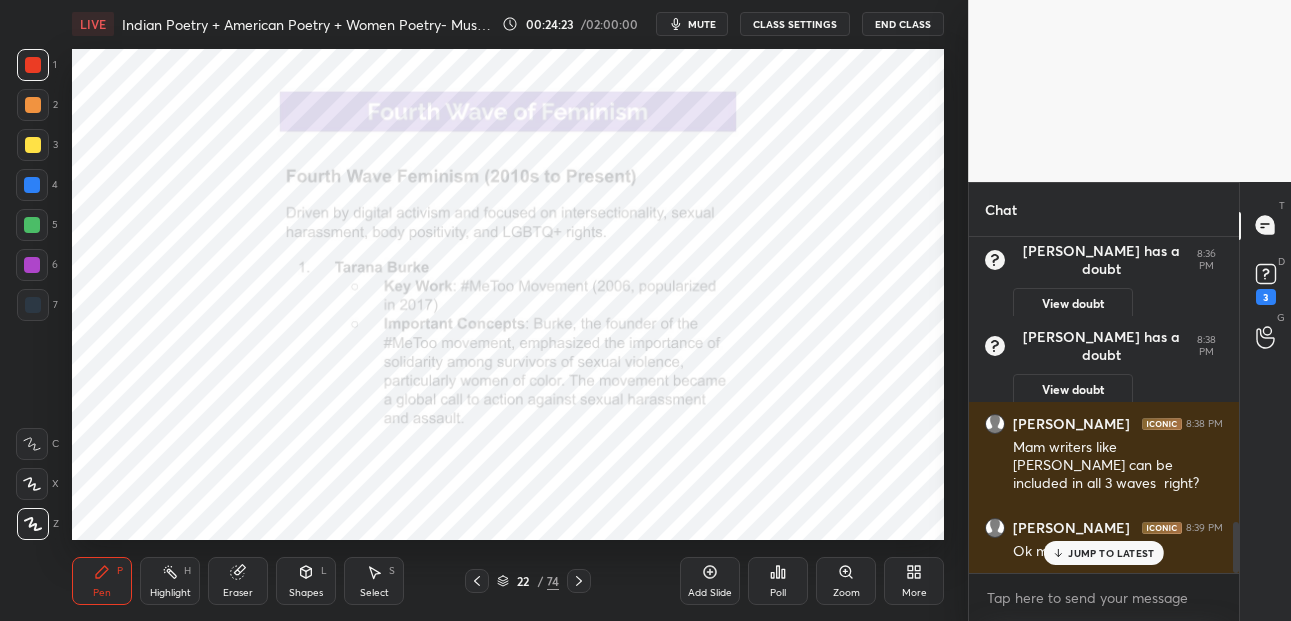 click on "Eraser" at bounding box center (238, 581) 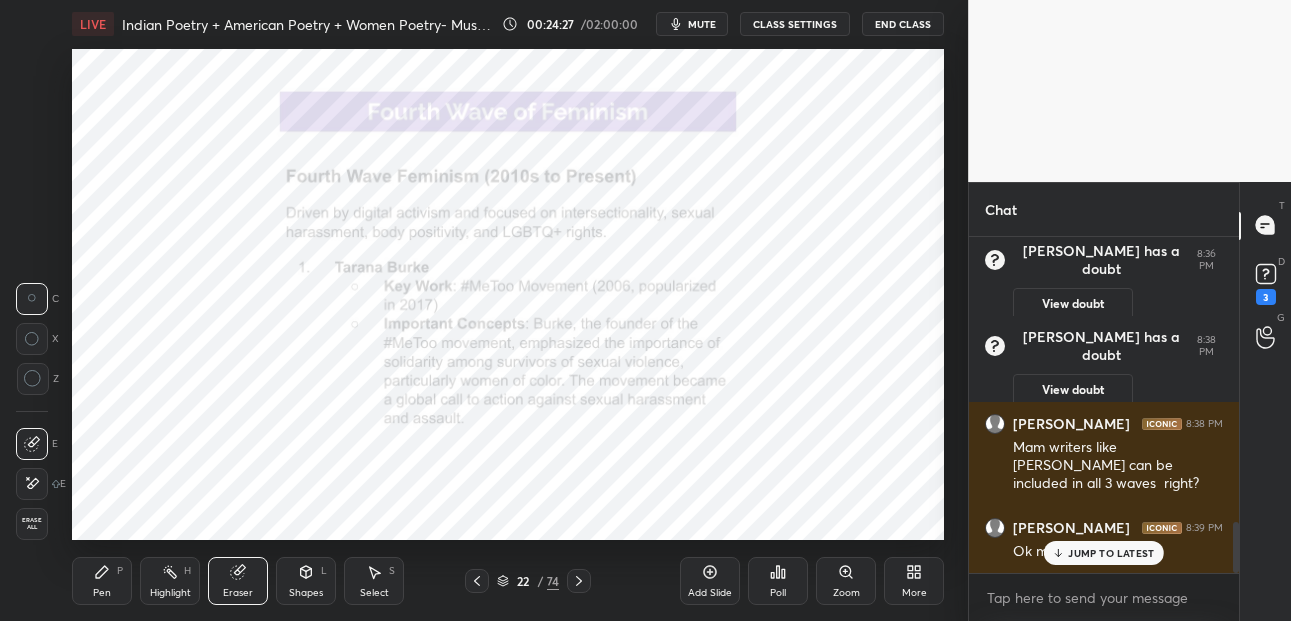 drag, startPoint x: 103, startPoint y: 582, endPoint x: 111, endPoint y: 556, distance: 27.202942 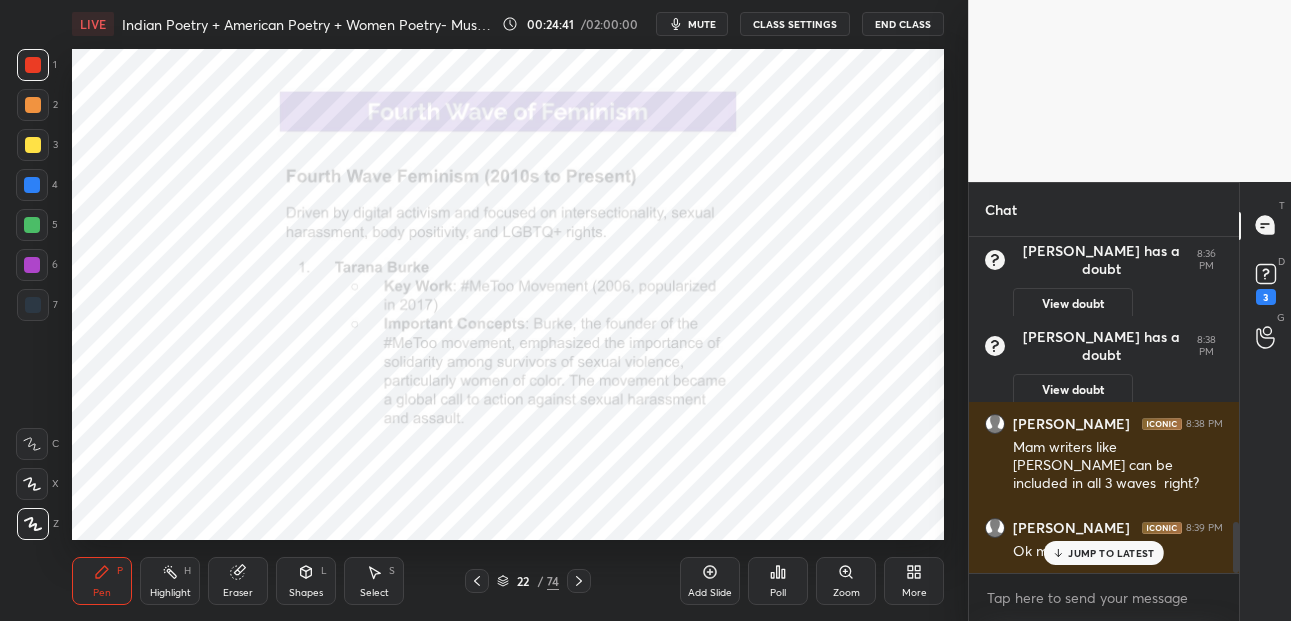 drag, startPoint x: 580, startPoint y: 580, endPoint x: 583, endPoint y: 570, distance: 10.440307 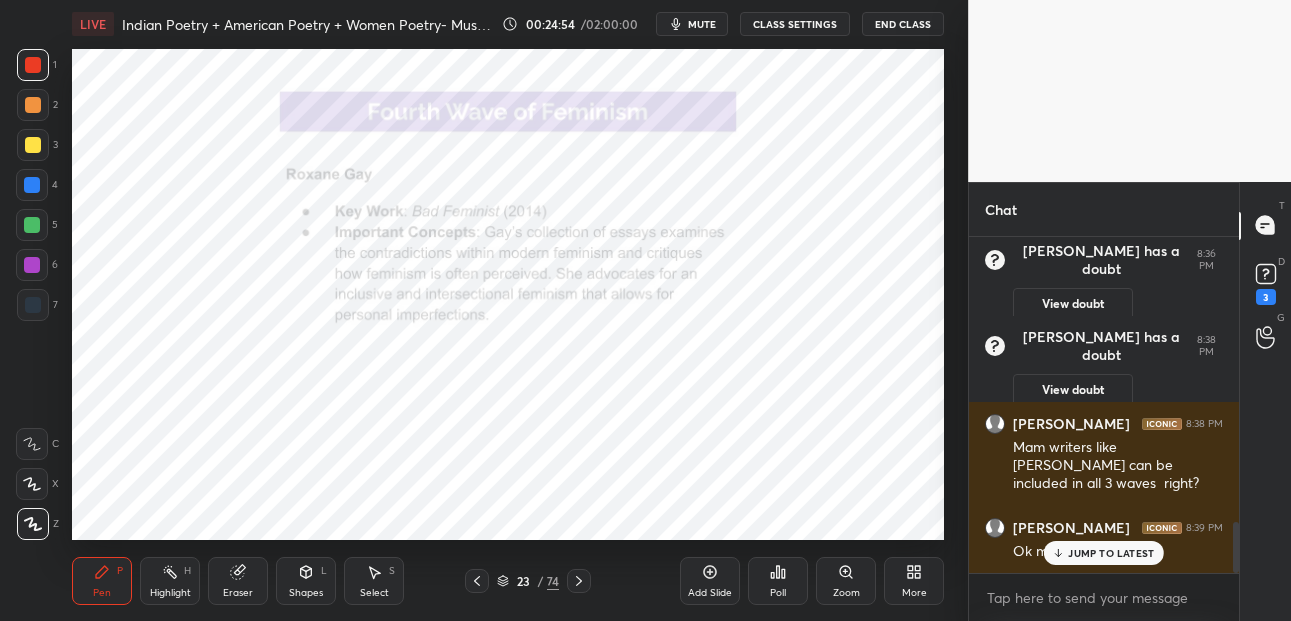 drag, startPoint x: 550, startPoint y: 584, endPoint x: 540, endPoint y: 560, distance: 26 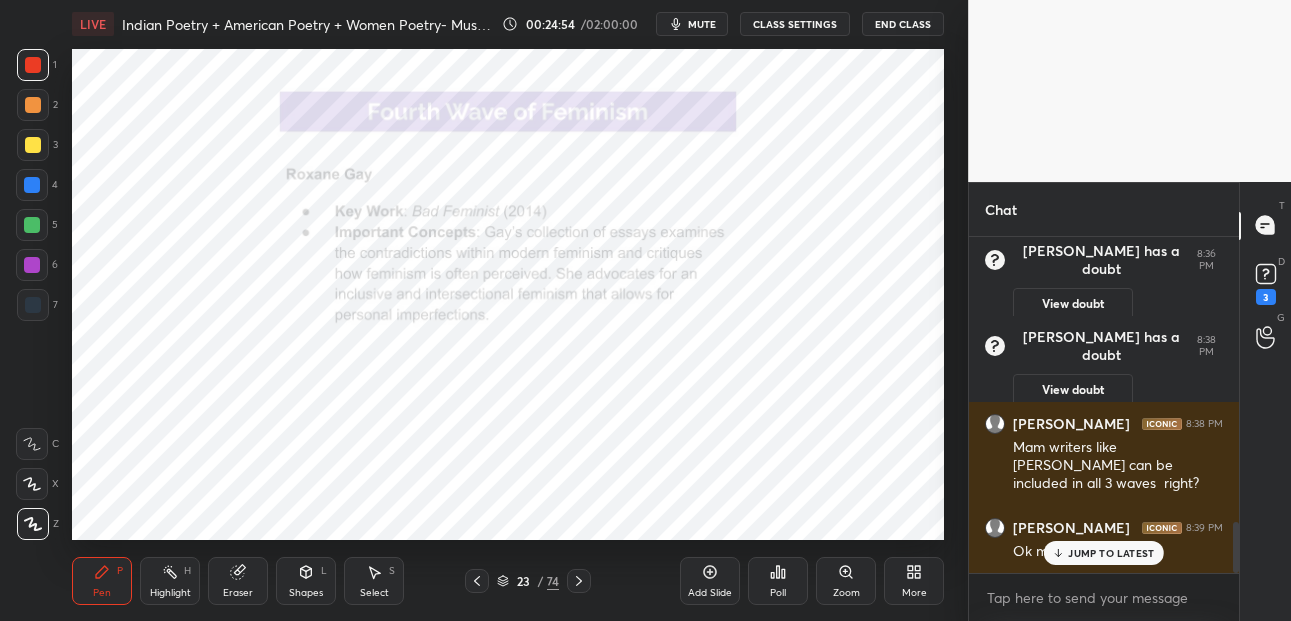 click on "74" at bounding box center (553, 581) 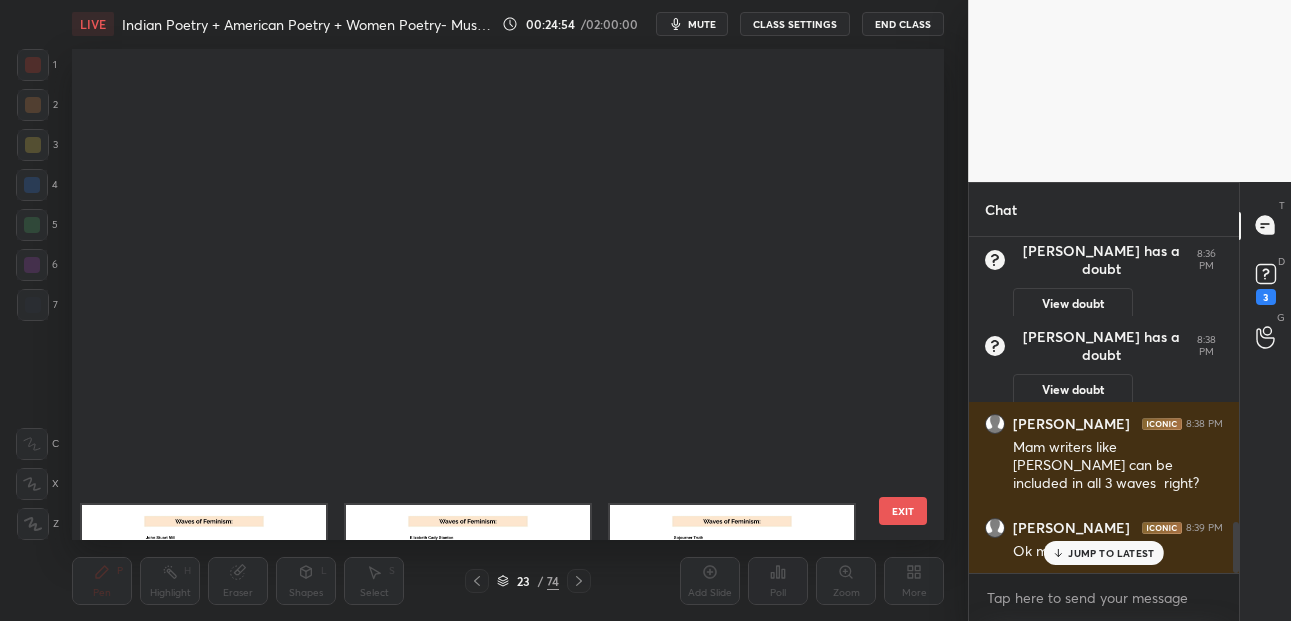 scroll, scrollTop: 696, scrollLeft: 0, axis: vertical 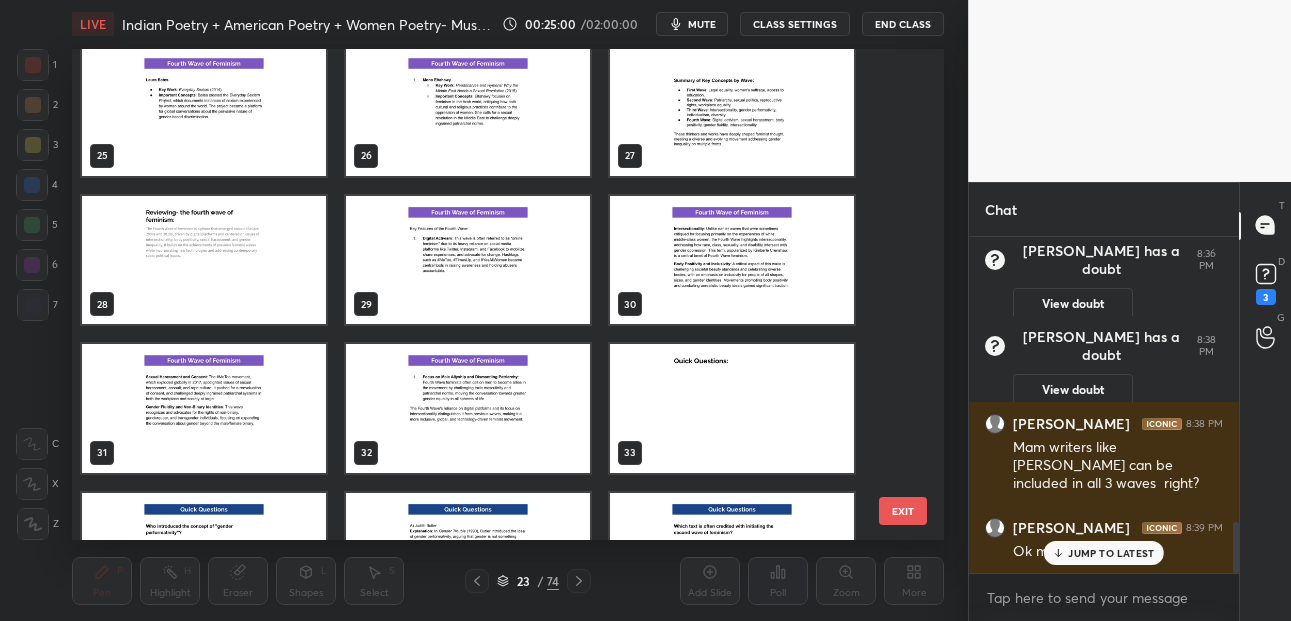 click at bounding box center (732, 111) 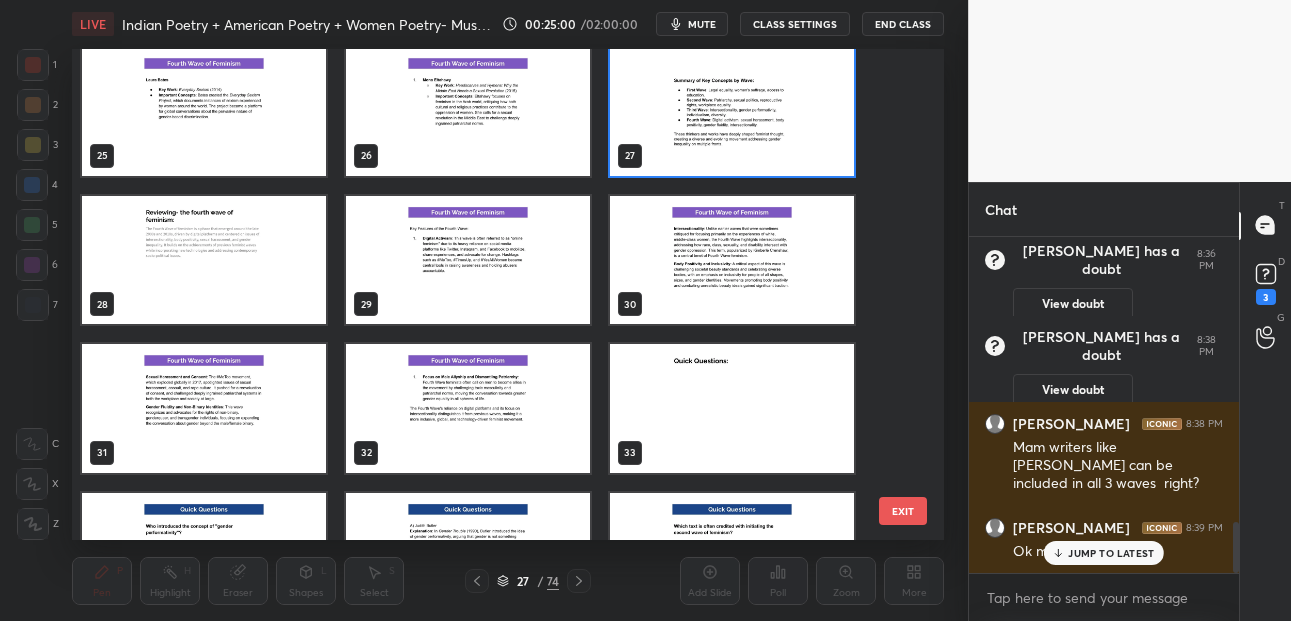 scroll, scrollTop: 1188, scrollLeft: 0, axis: vertical 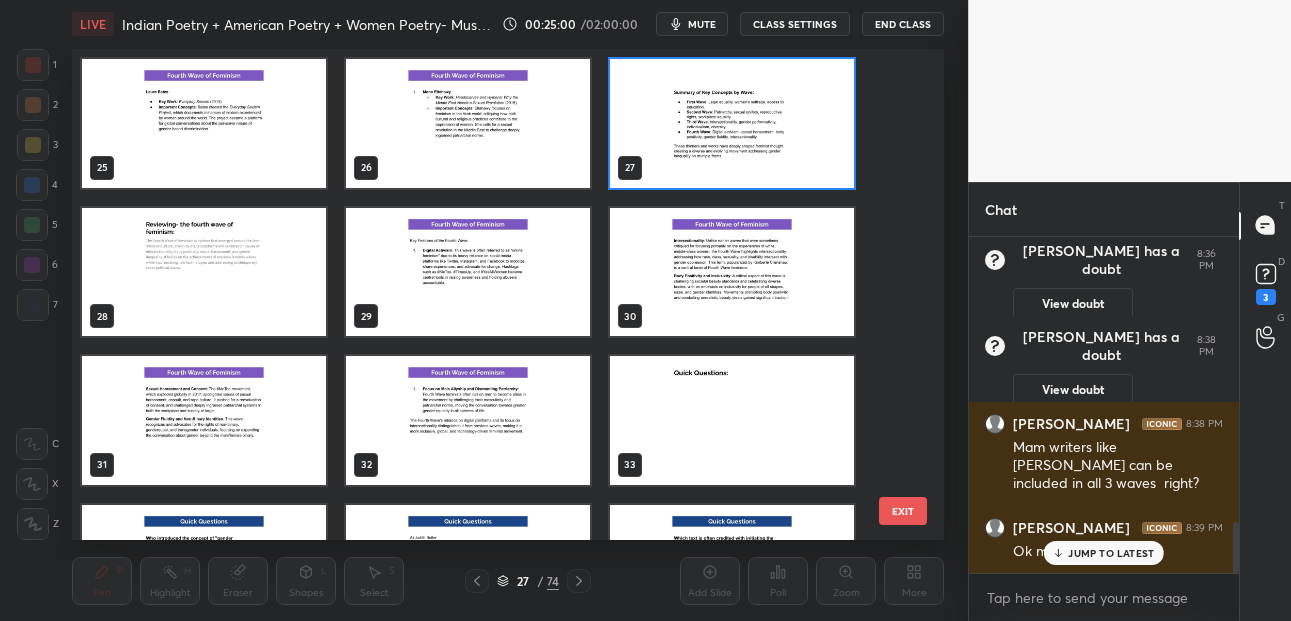 click on "25 26 27 28 29 30 31 32 33 34 35 36 37 38 39" at bounding box center (490, 294) 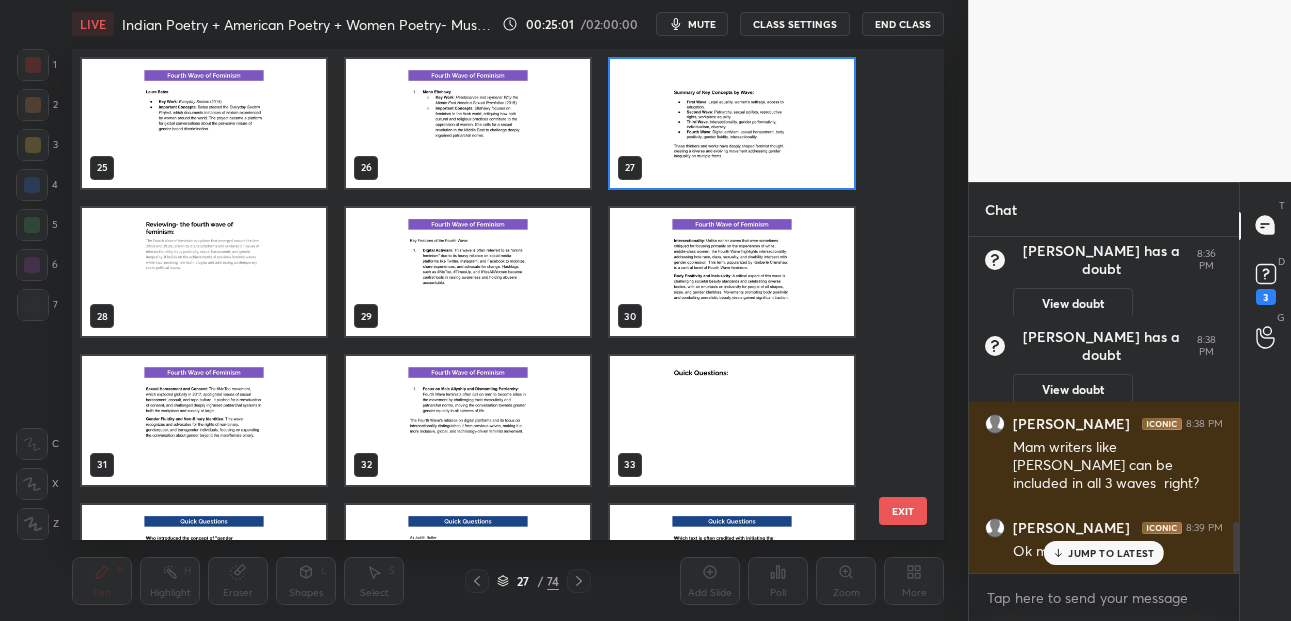 click at bounding box center [732, 123] 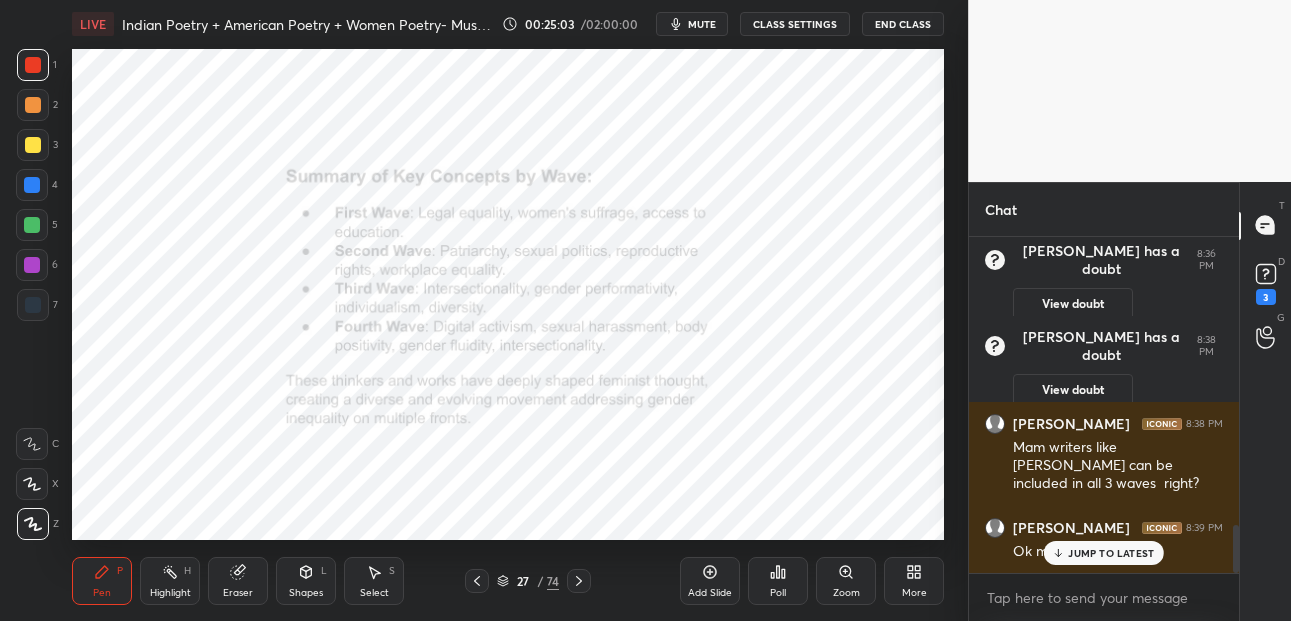 scroll, scrollTop: 2021, scrollLeft: 0, axis: vertical 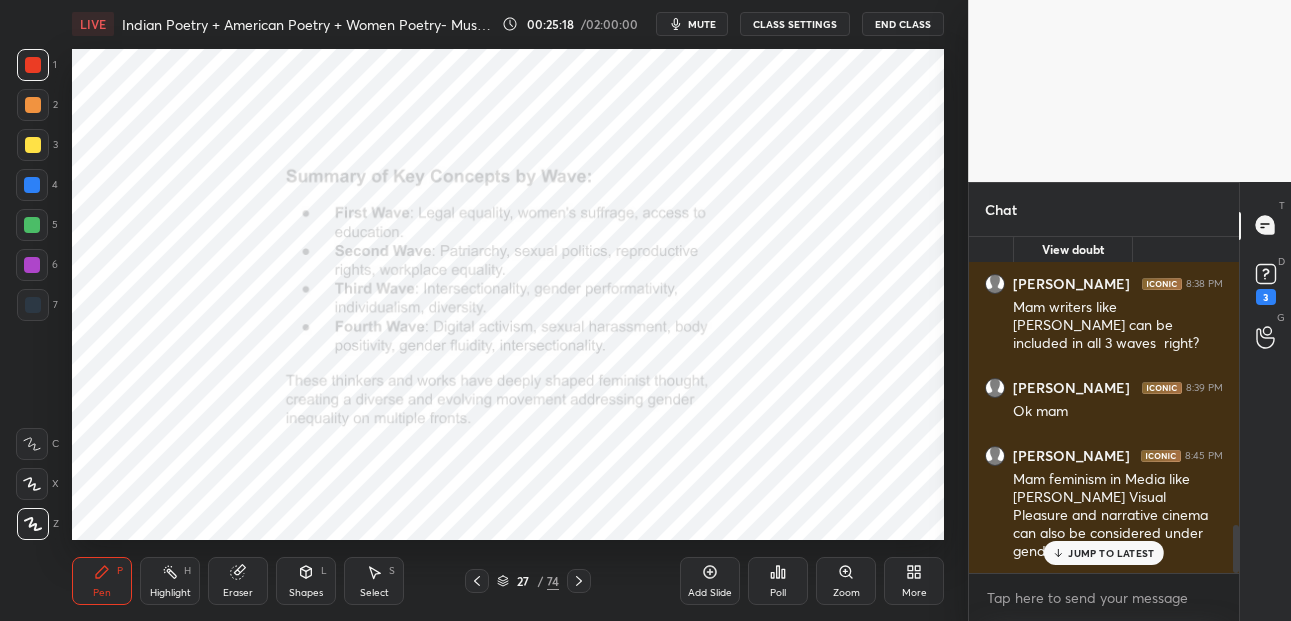 drag, startPoint x: 240, startPoint y: 570, endPoint x: 233, endPoint y: 541, distance: 29.832869 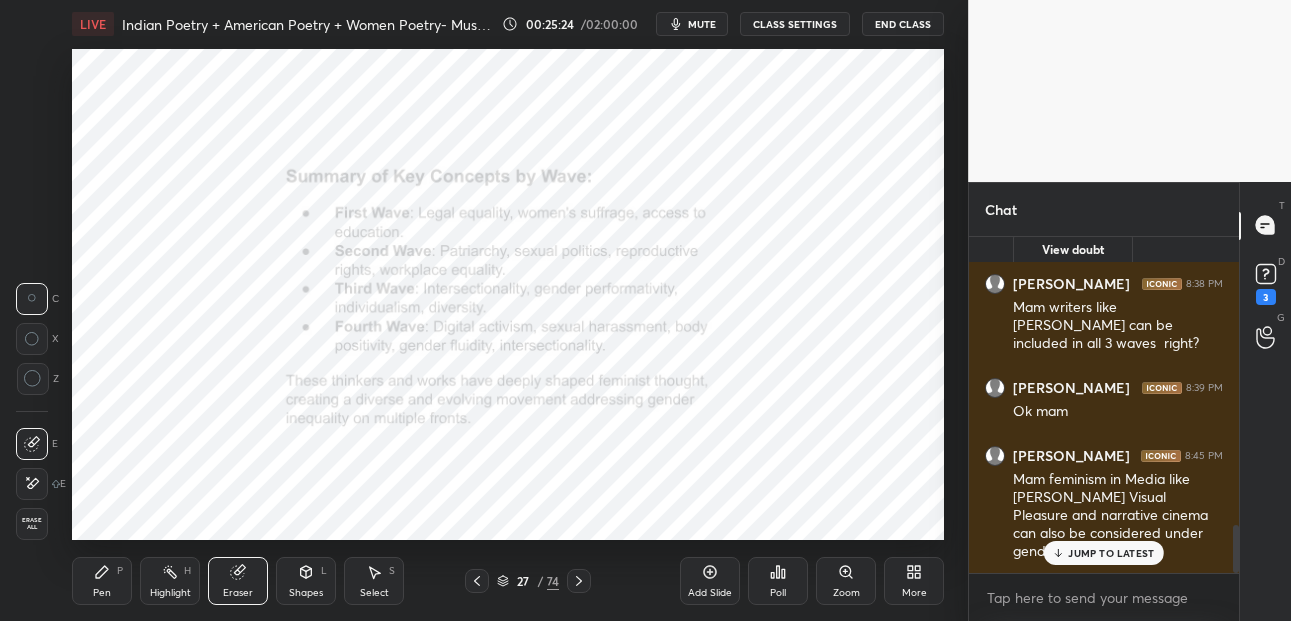 drag, startPoint x: 97, startPoint y: 579, endPoint x: 93, endPoint y: 541, distance: 38.209946 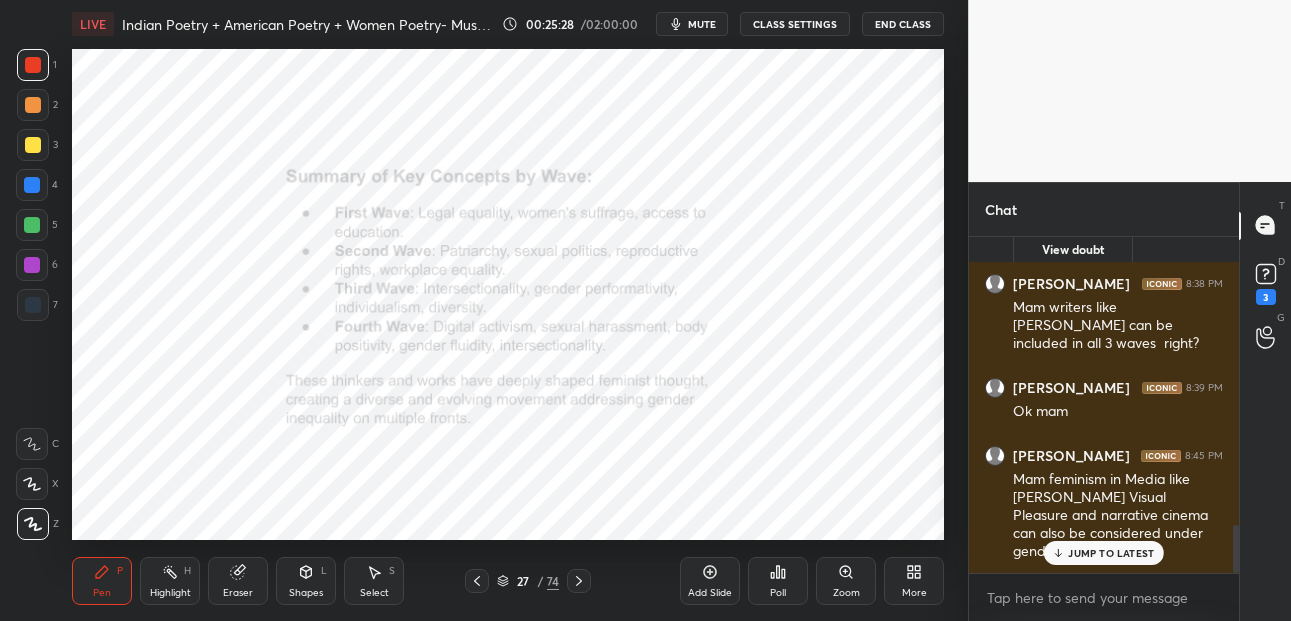 click on "74" at bounding box center (553, 581) 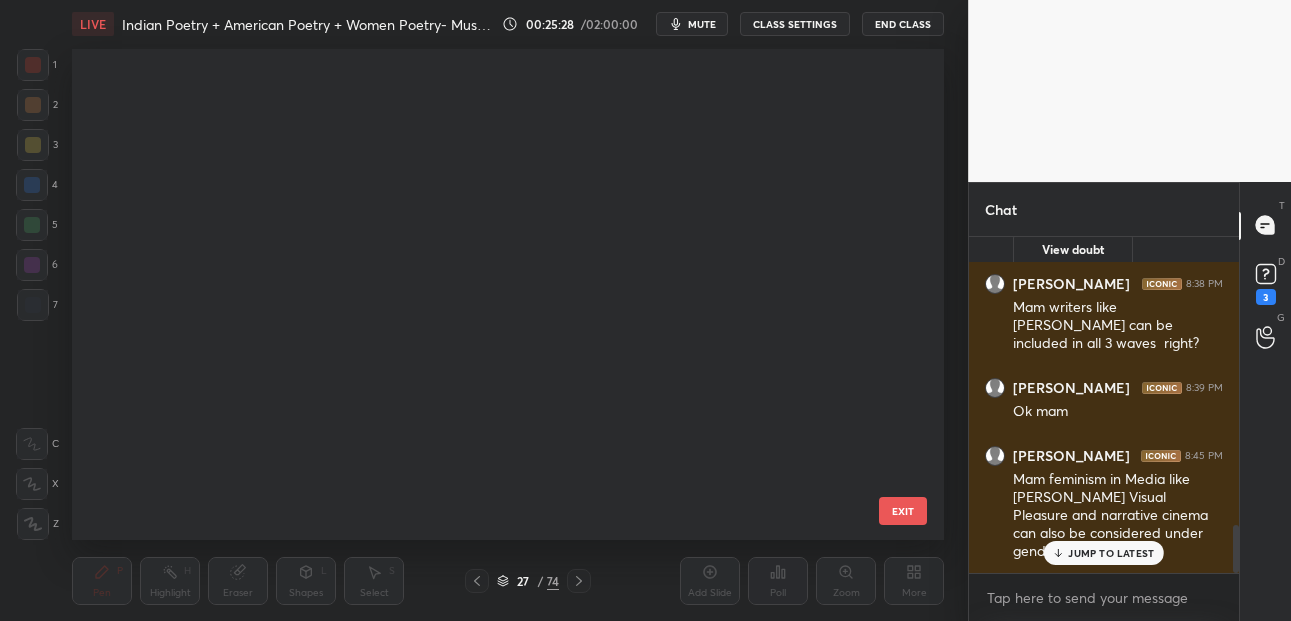 scroll, scrollTop: 845, scrollLeft: 0, axis: vertical 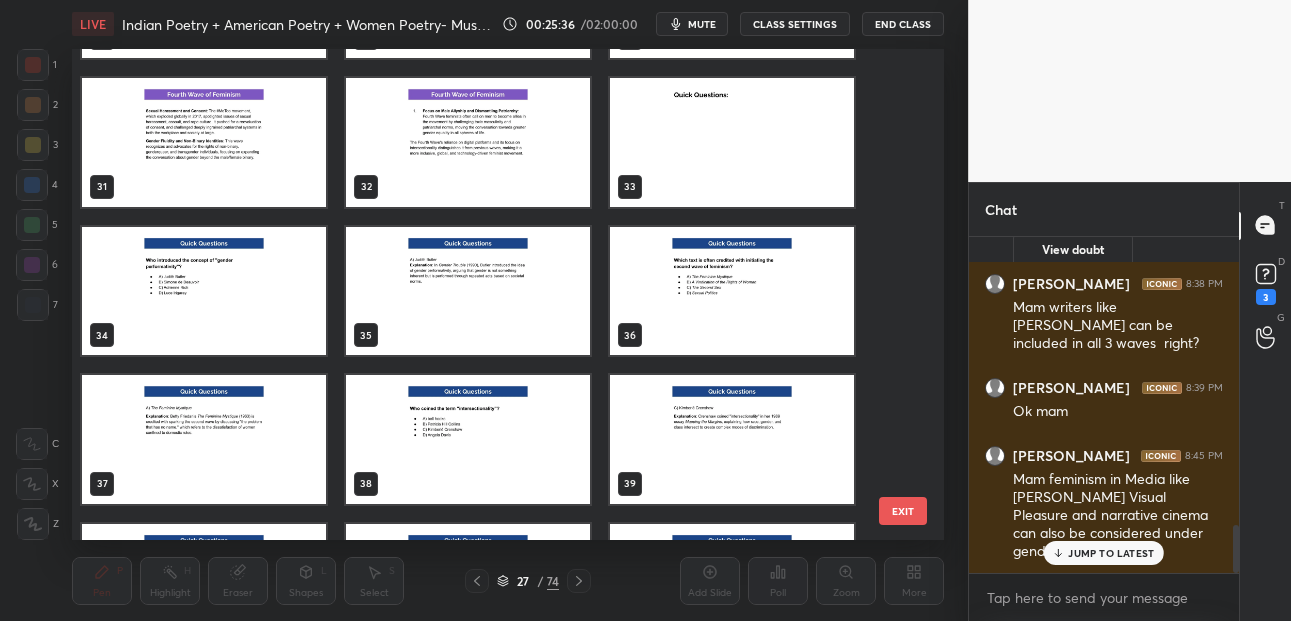 click at bounding box center (204, 291) 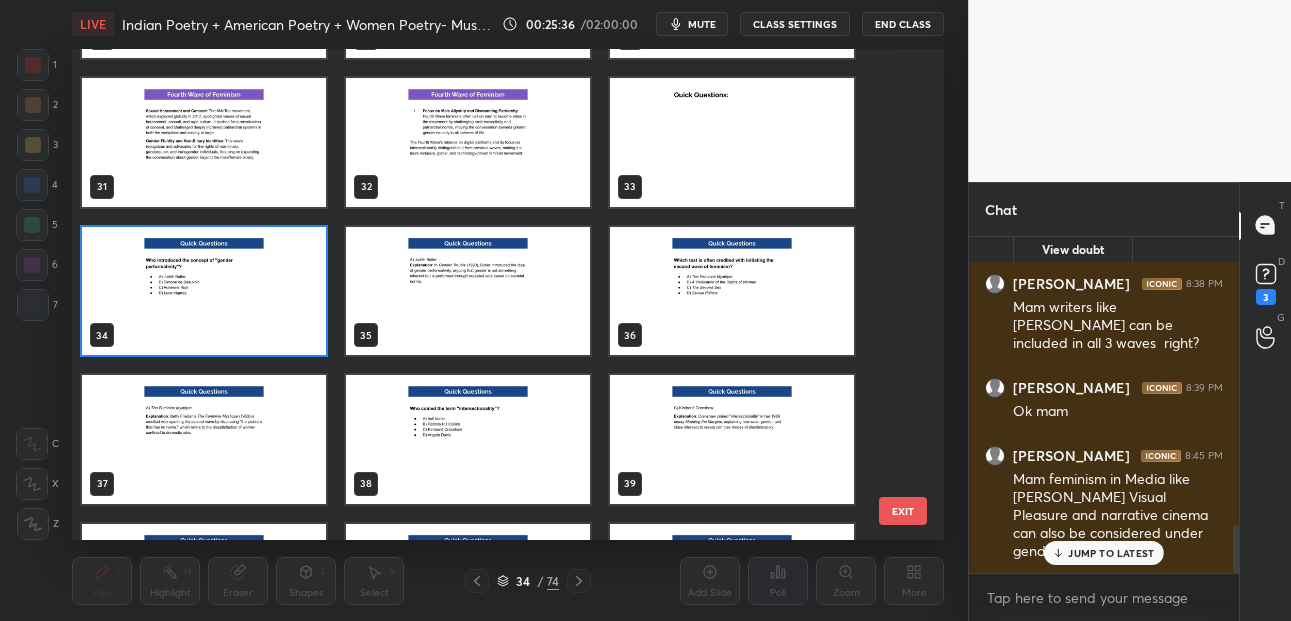 click at bounding box center (204, 291) 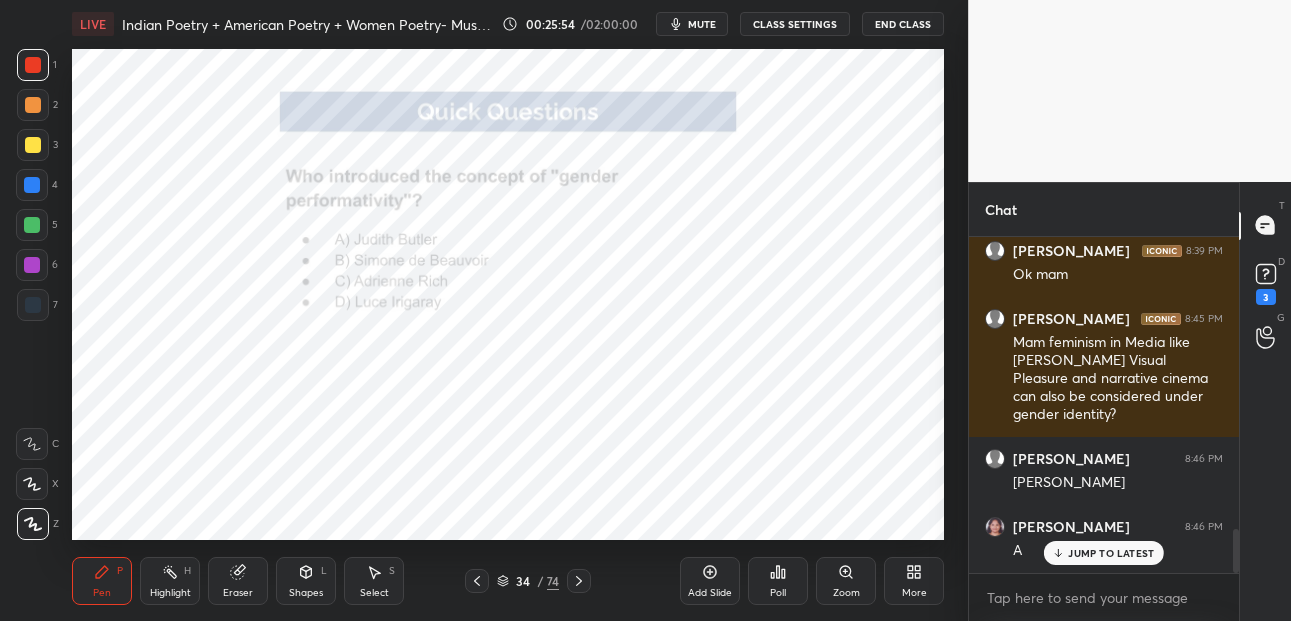 scroll, scrollTop: 2225, scrollLeft: 0, axis: vertical 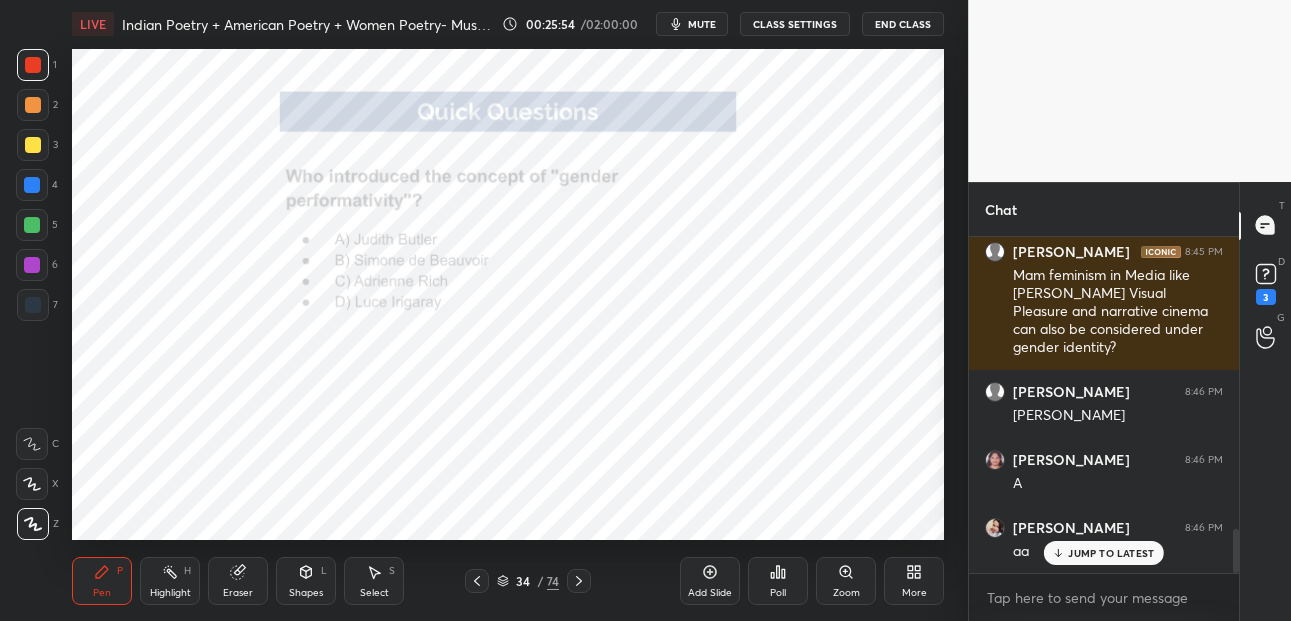 drag, startPoint x: 581, startPoint y: 581, endPoint x: 577, endPoint y: 565, distance: 16.492422 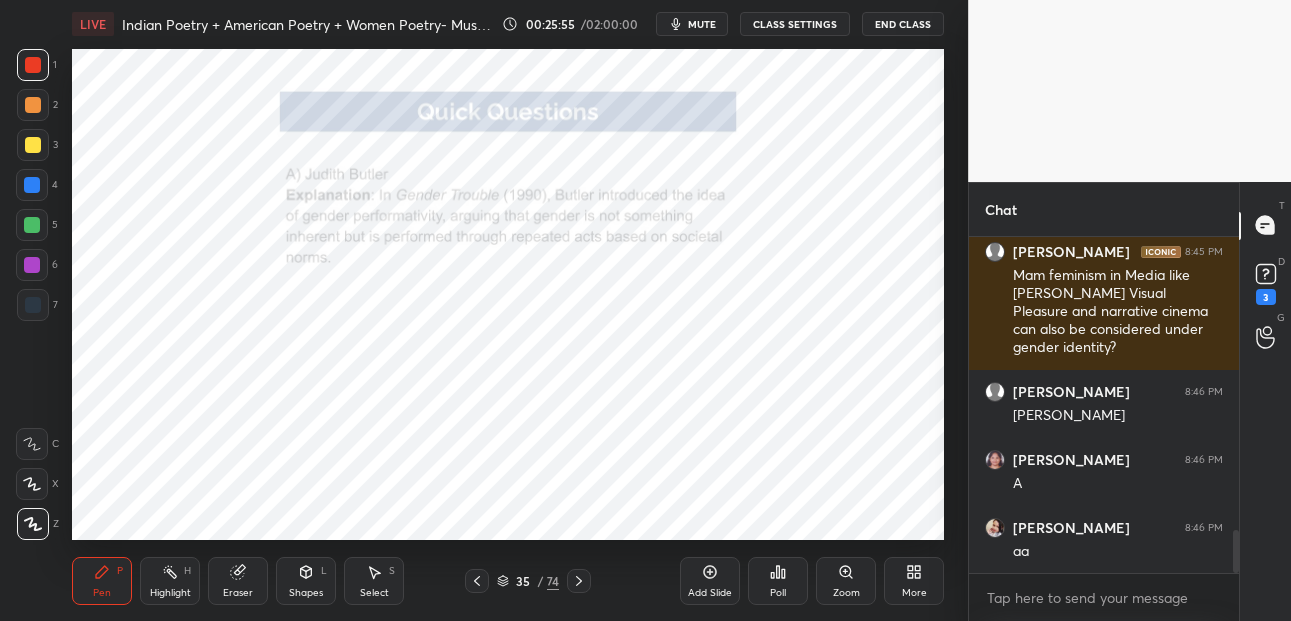 scroll, scrollTop: 2294, scrollLeft: 0, axis: vertical 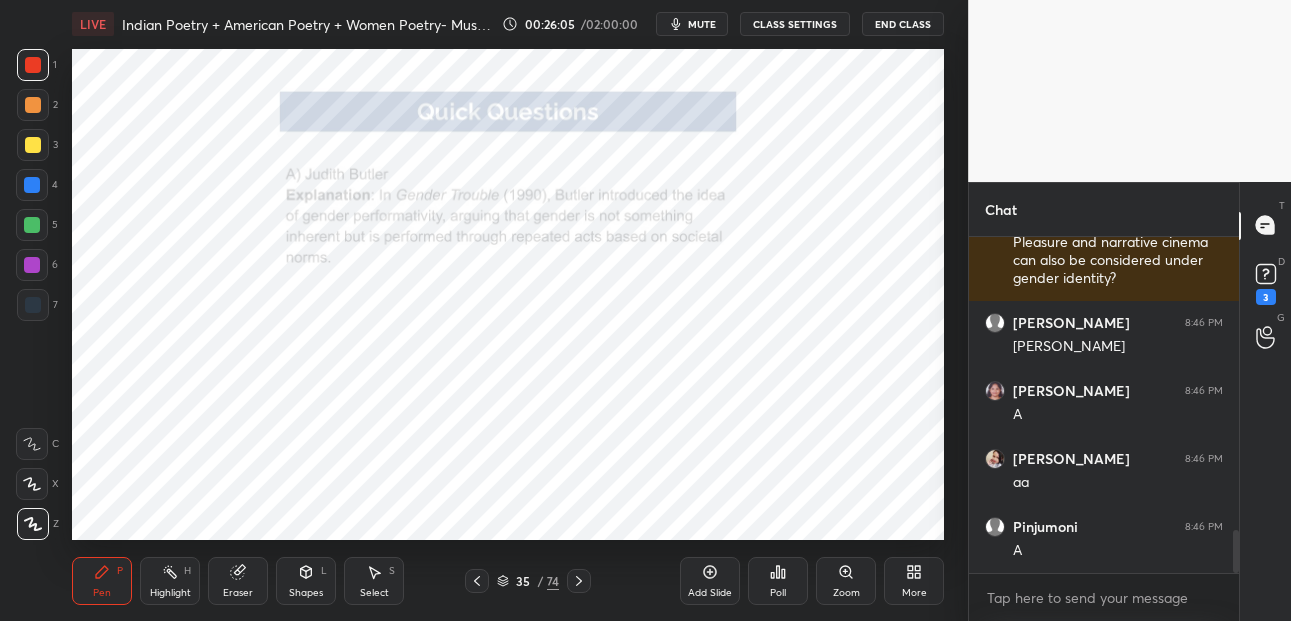 click on "74" at bounding box center (553, 581) 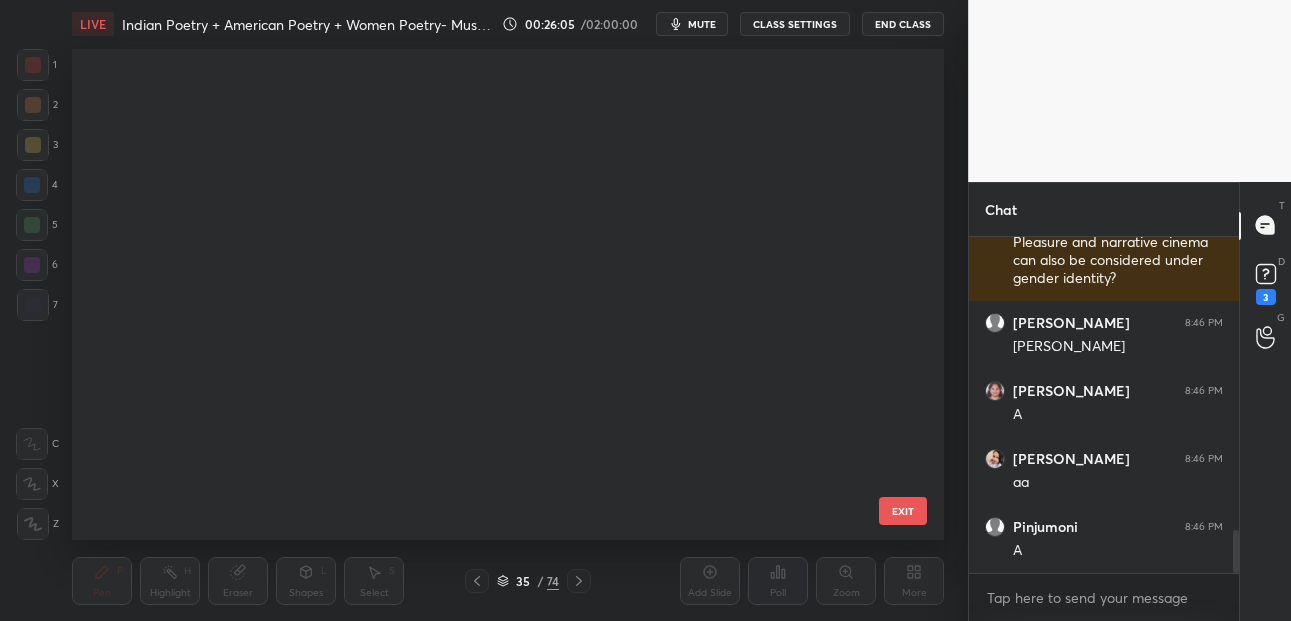 scroll, scrollTop: 1290, scrollLeft: 0, axis: vertical 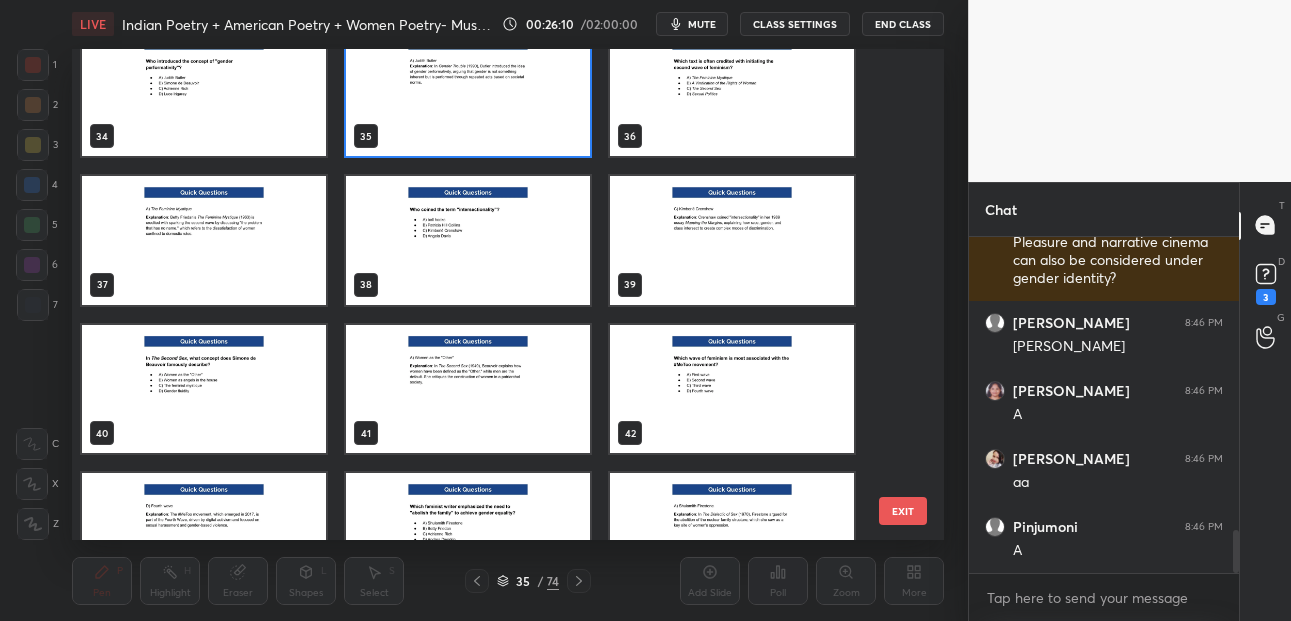 click at bounding box center [732, 92] 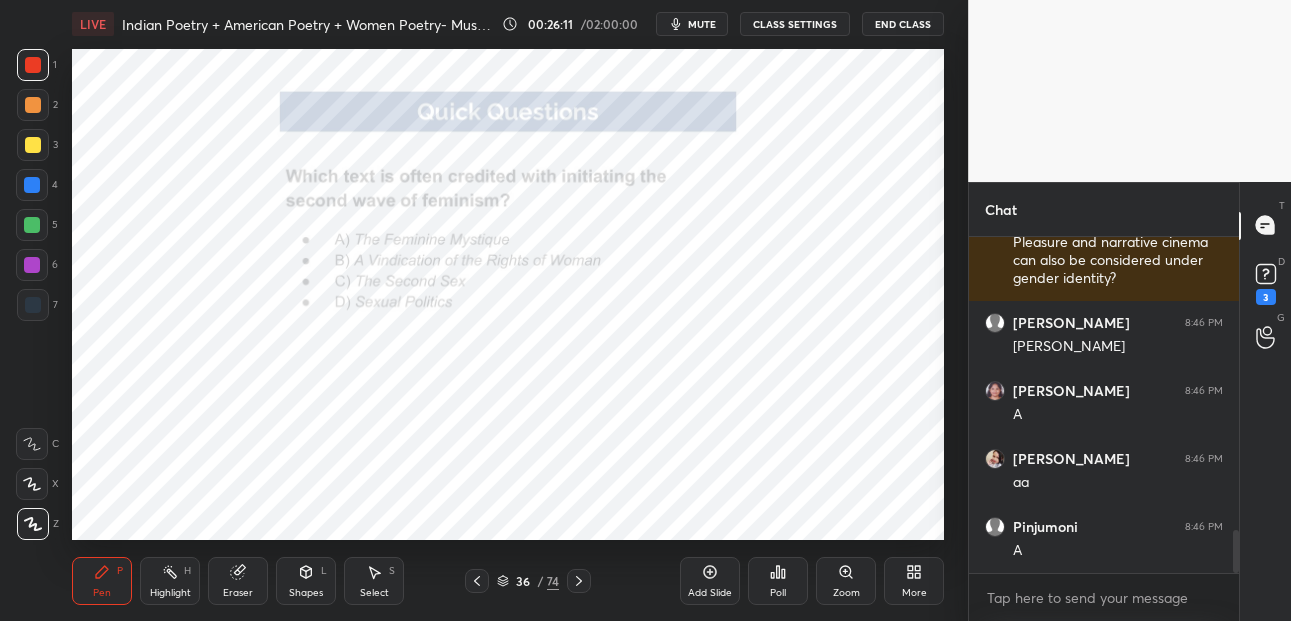 click at bounding box center [732, 92] 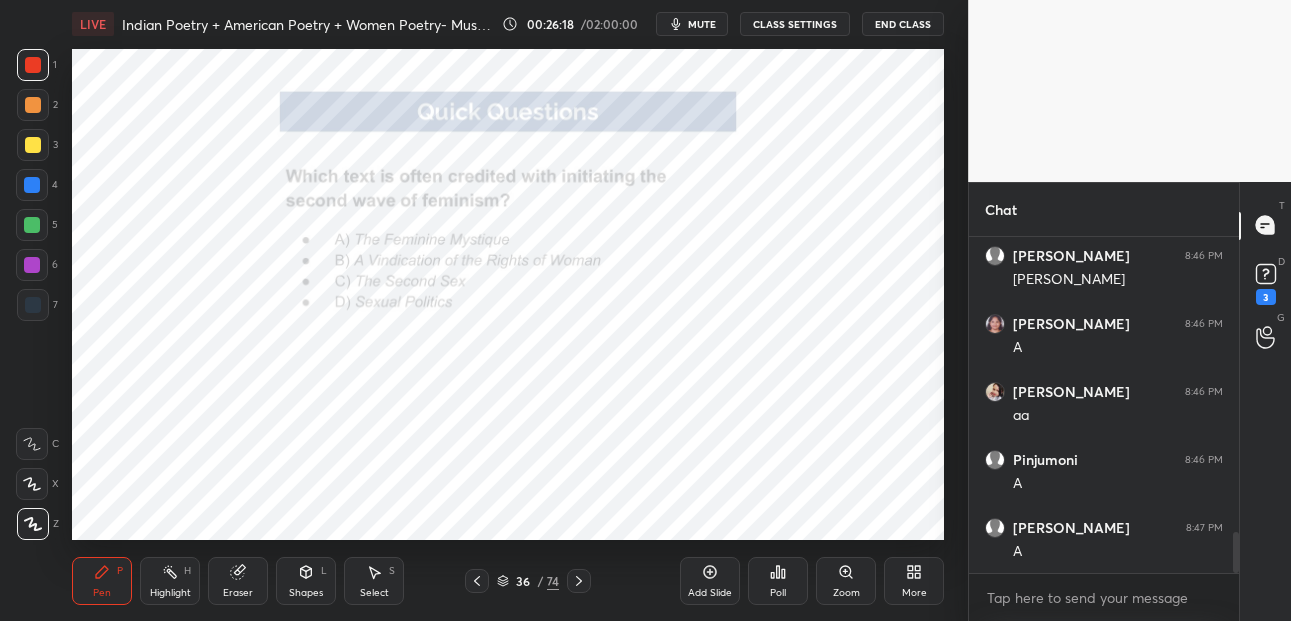 scroll, scrollTop: 2430, scrollLeft: 0, axis: vertical 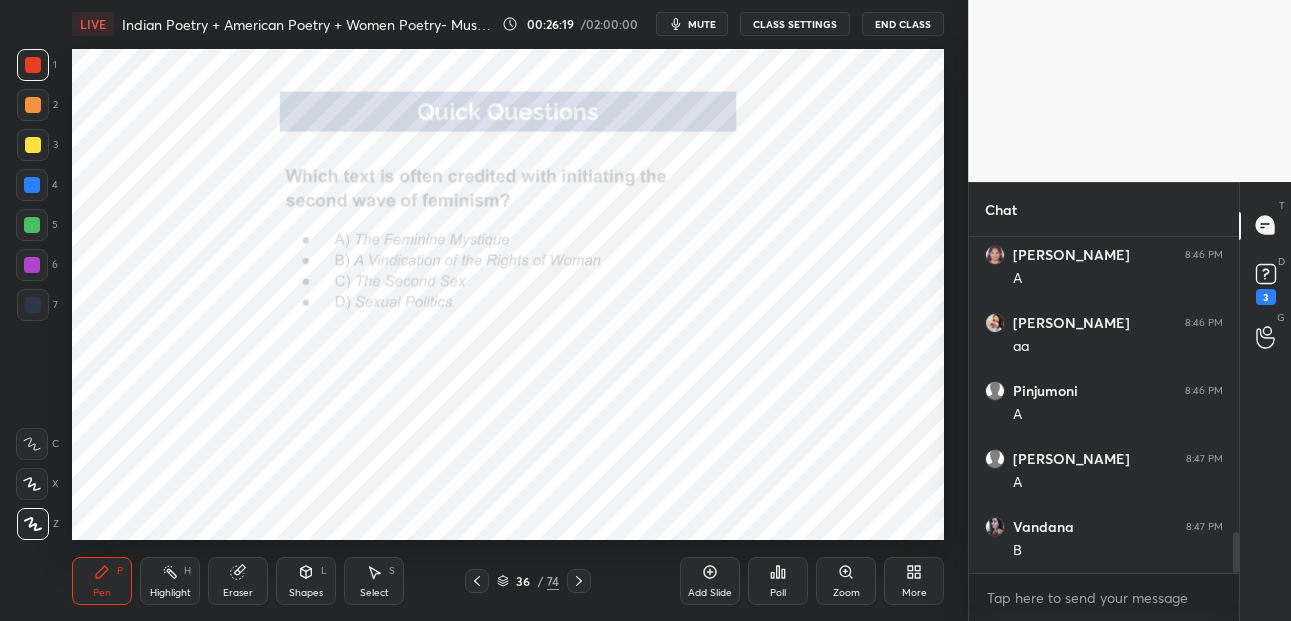 drag, startPoint x: 32, startPoint y: 268, endPoint x: 63, endPoint y: 241, distance: 41.109608 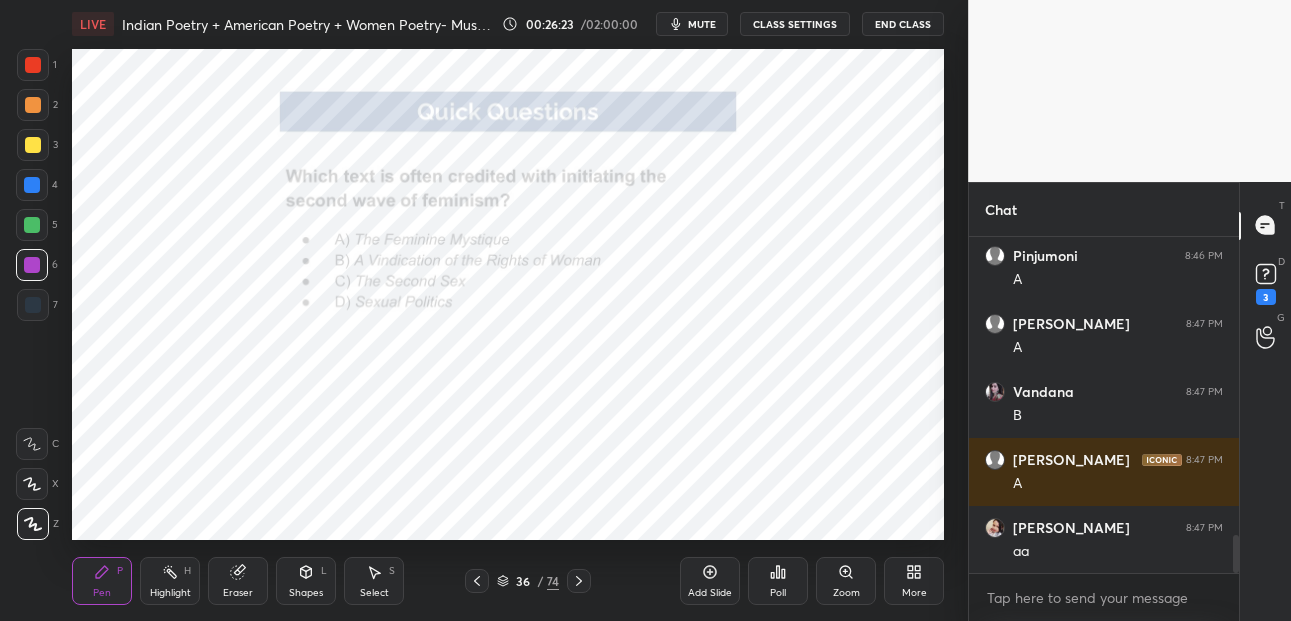 scroll, scrollTop: 2634, scrollLeft: 0, axis: vertical 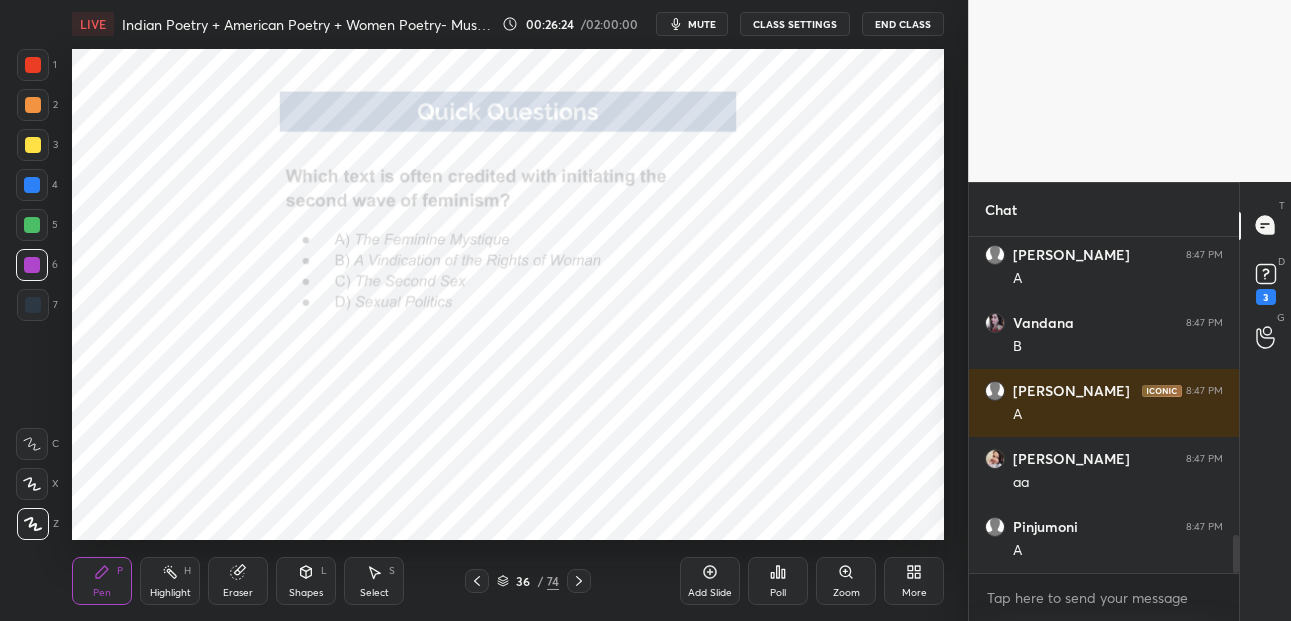 drag, startPoint x: 578, startPoint y: 579, endPoint x: 575, endPoint y: 568, distance: 11.401754 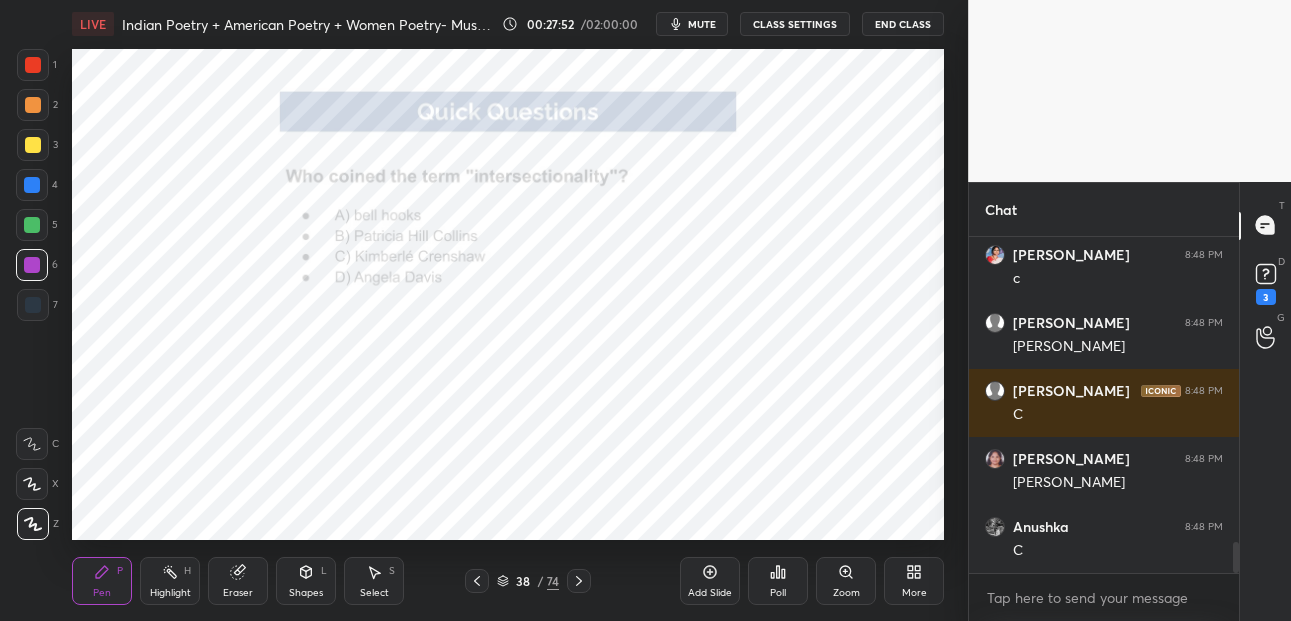 scroll, scrollTop: 3381, scrollLeft: 0, axis: vertical 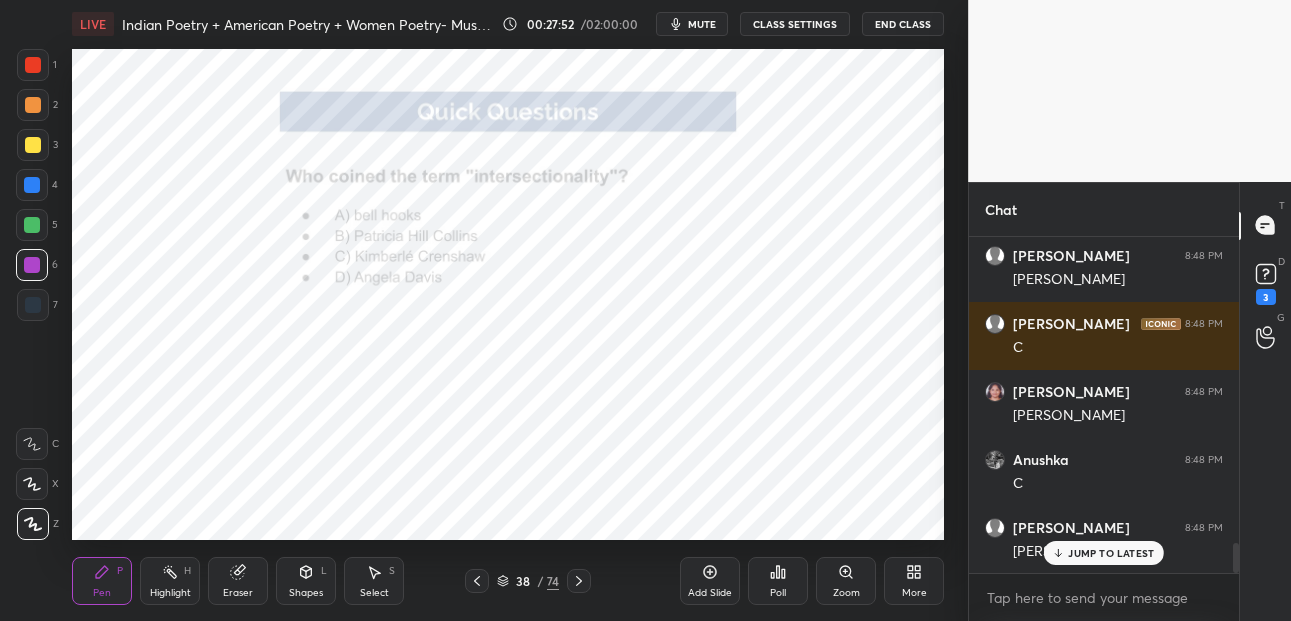 click 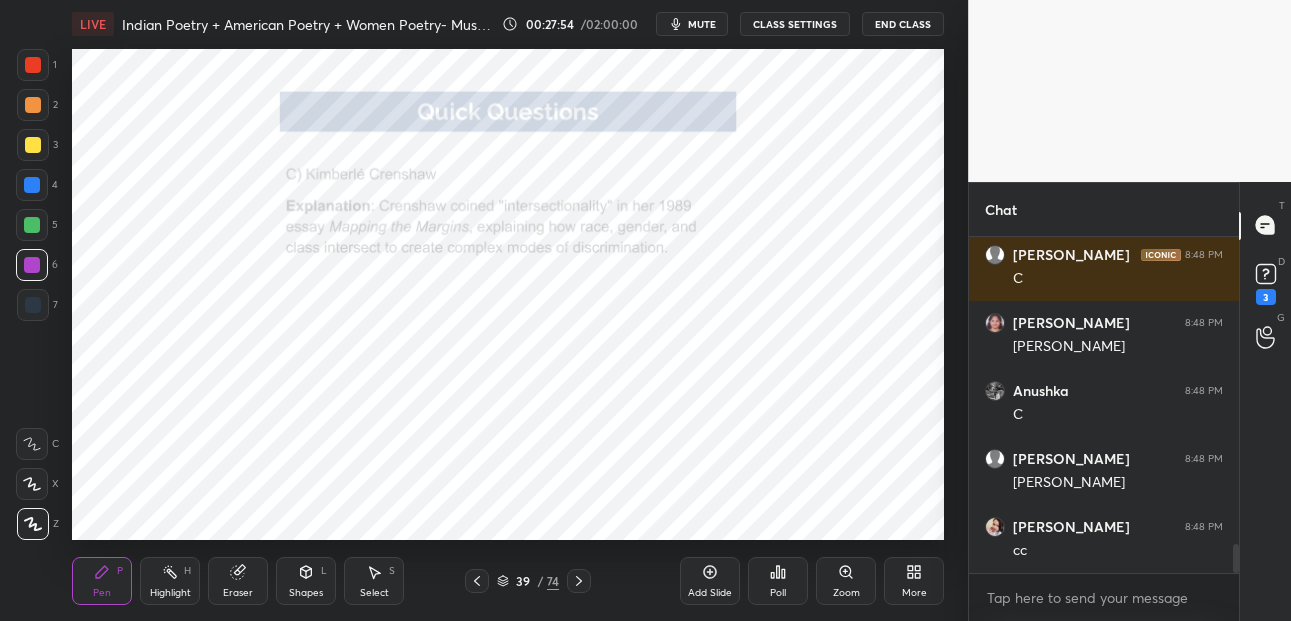 scroll, scrollTop: 3518, scrollLeft: 0, axis: vertical 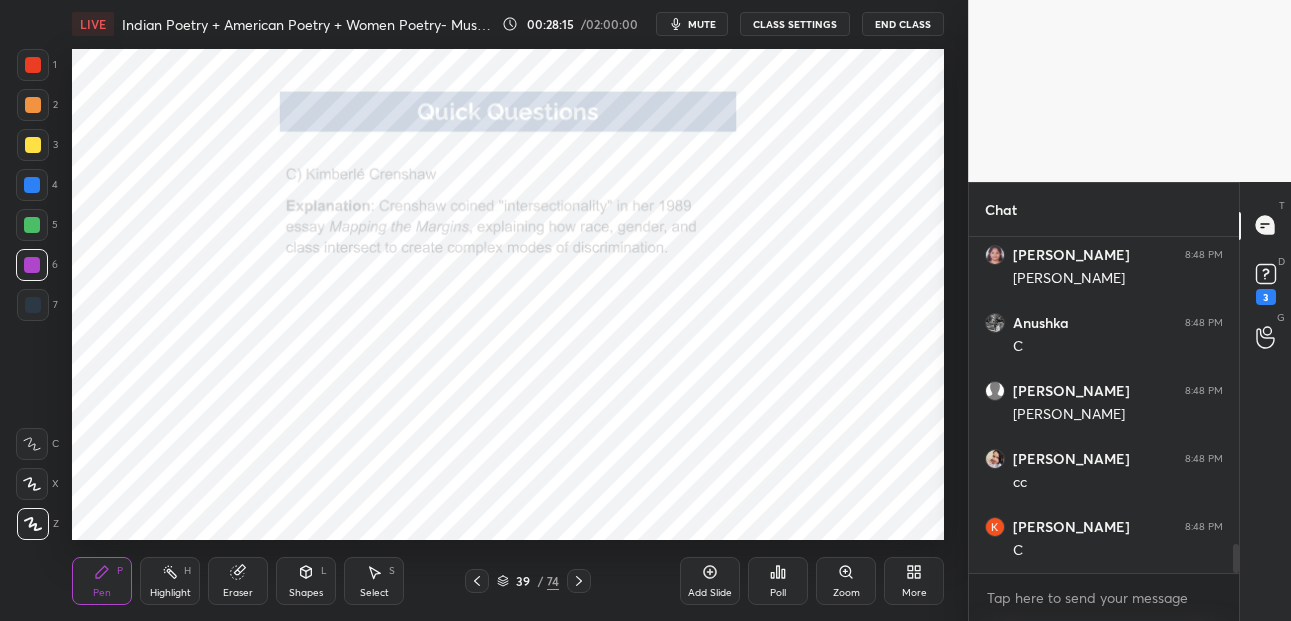 drag, startPoint x: 550, startPoint y: 584, endPoint x: 538, endPoint y: 563, distance: 24.186773 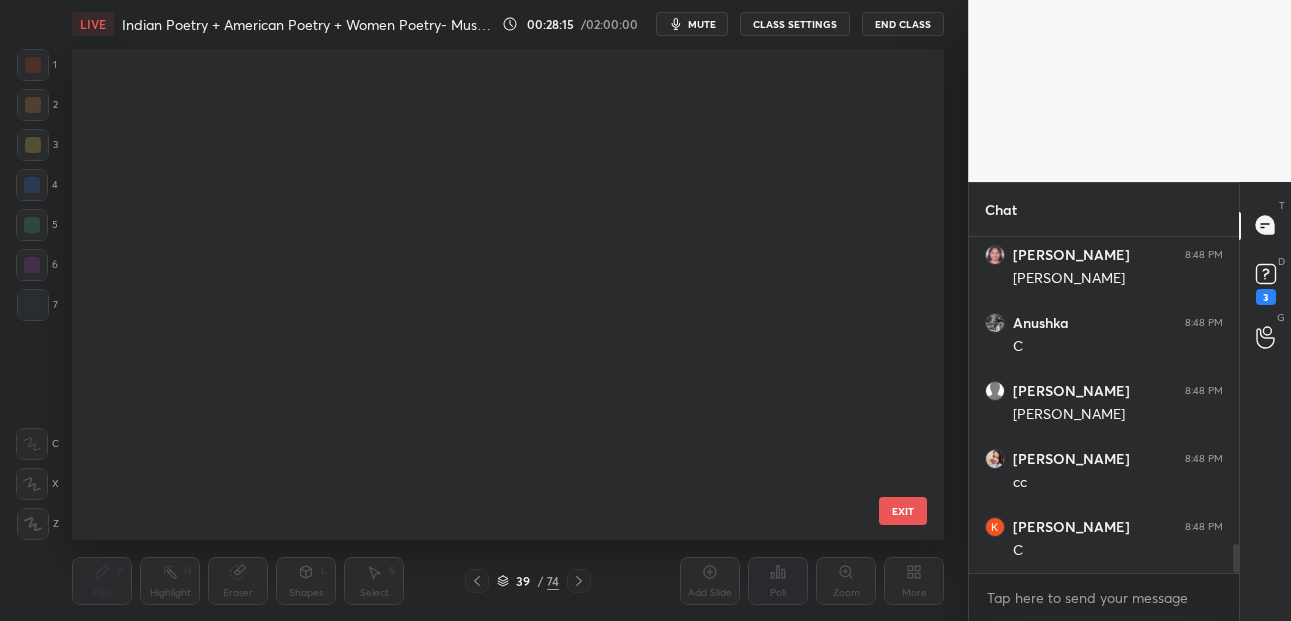 scroll, scrollTop: 1439, scrollLeft: 0, axis: vertical 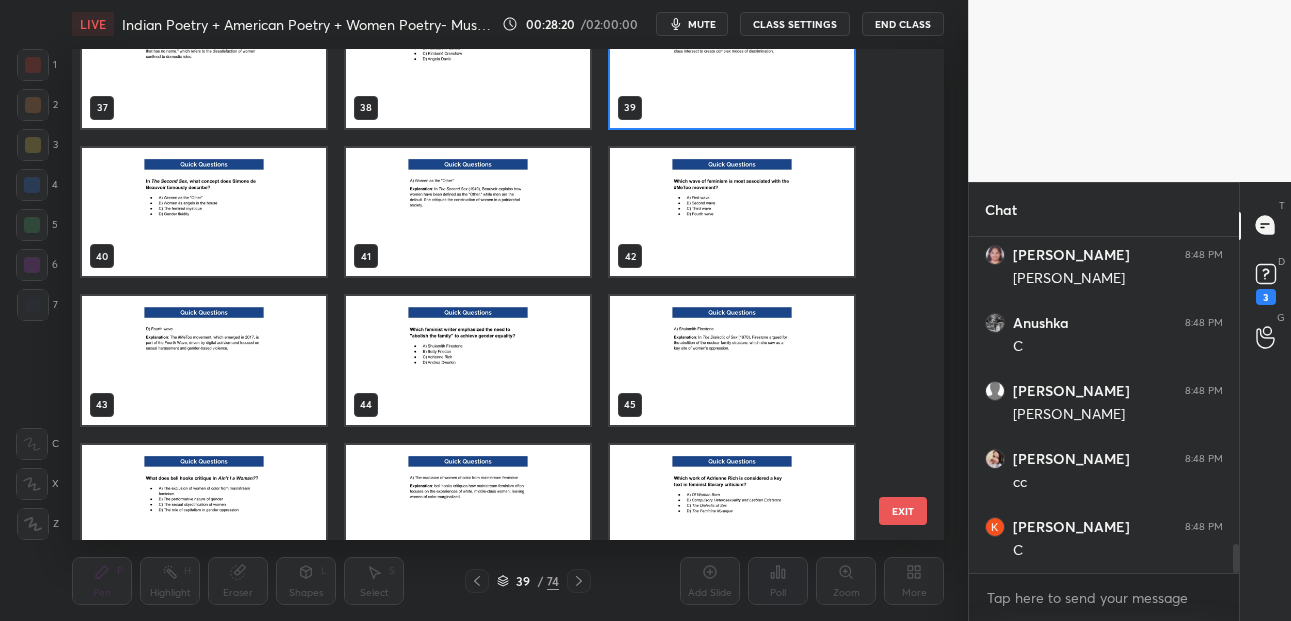 click at bounding box center (204, 212) 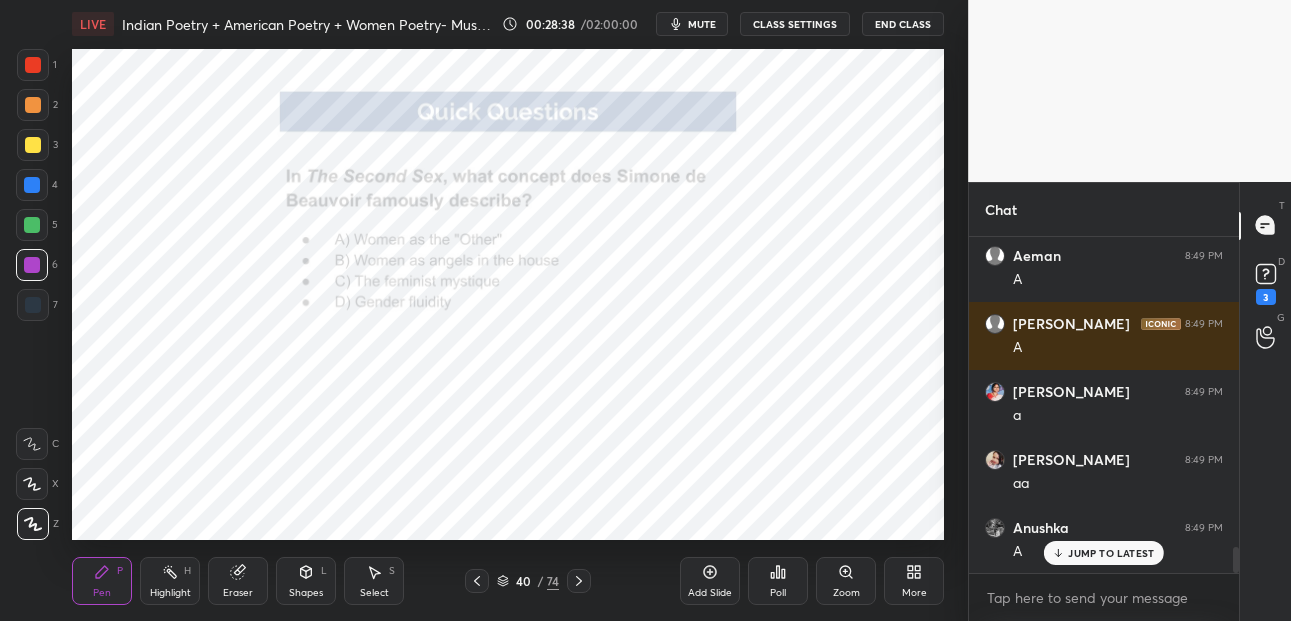 scroll, scrollTop: 4150, scrollLeft: 0, axis: vertical 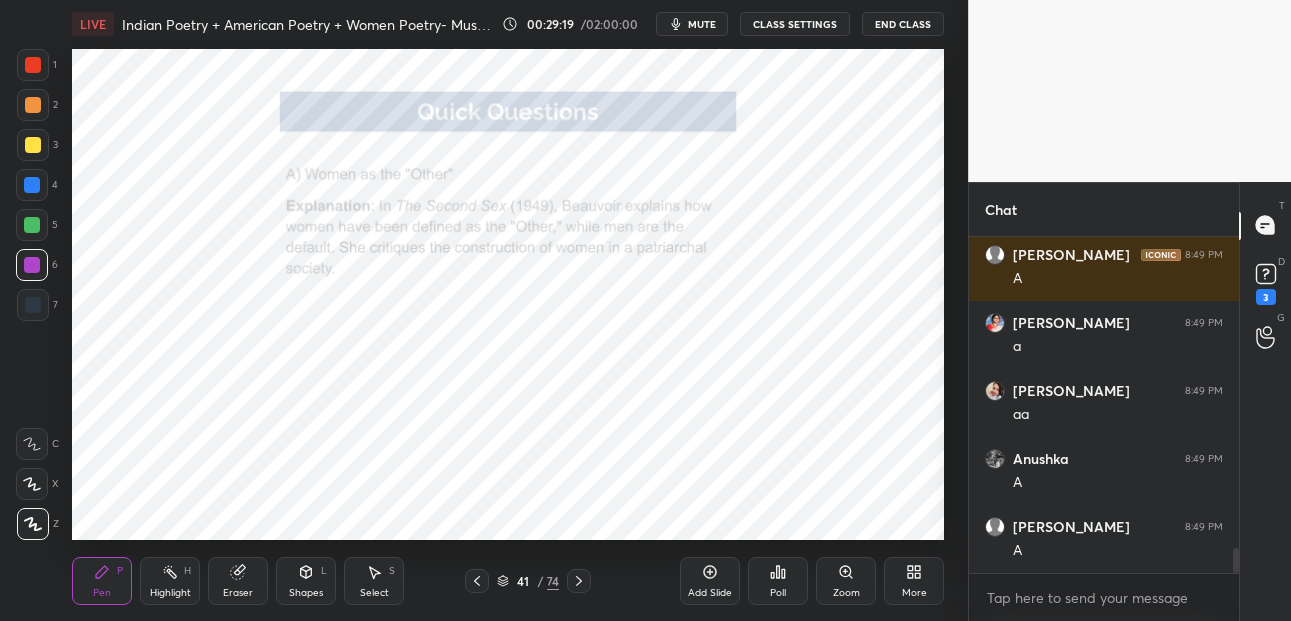 drag, startPoint x: 555, startPoint y: 584, endPoint x: 539, endPoint y: 541, distance: 45.88028 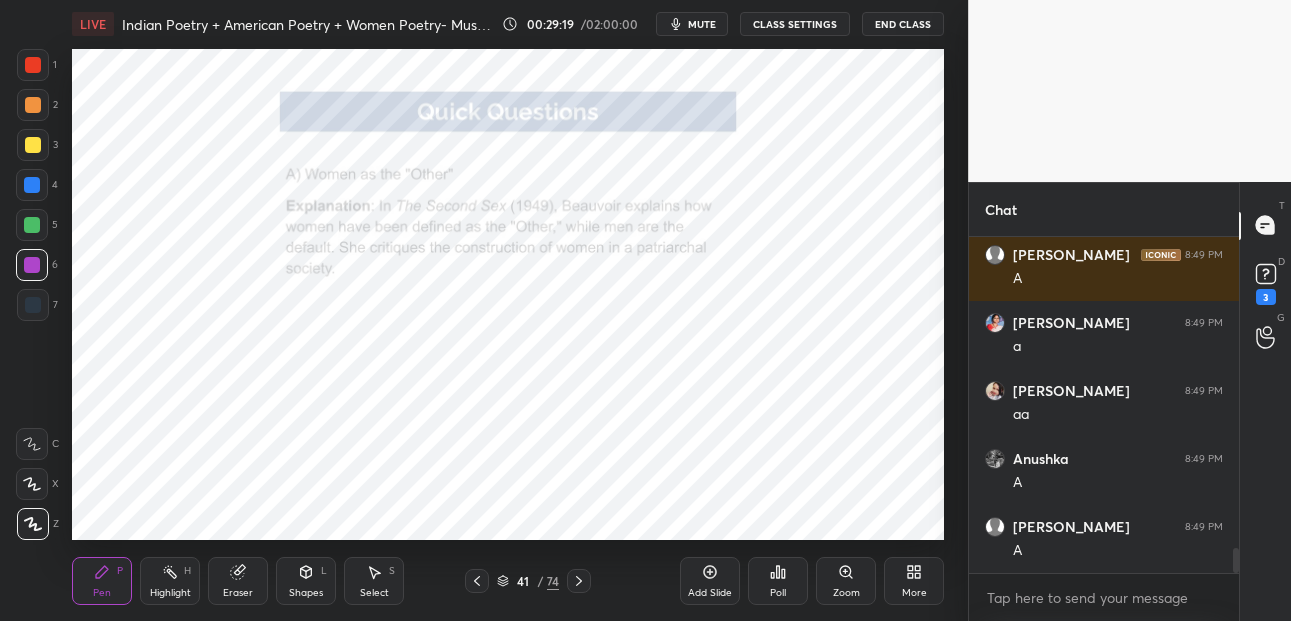 click on "74" at bounding box center [553, 581] 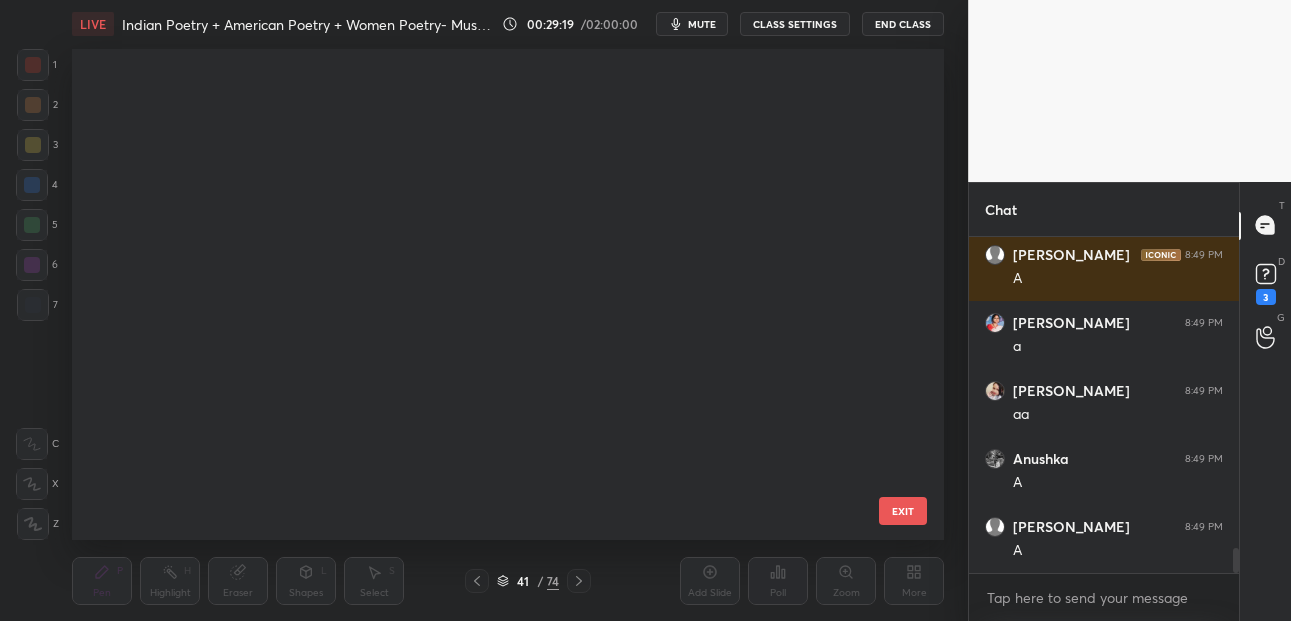 scroll, scrollTop: 1588, scrollLeft: 0, axis: vertical 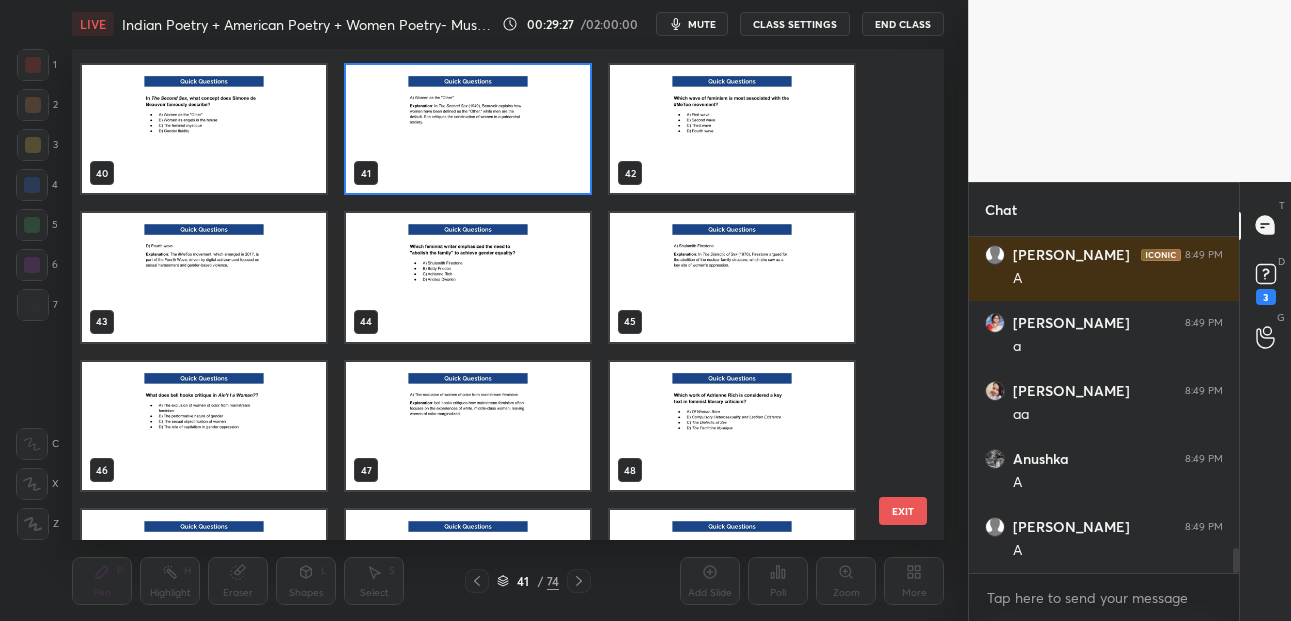 click at bounding box center (732, 129) 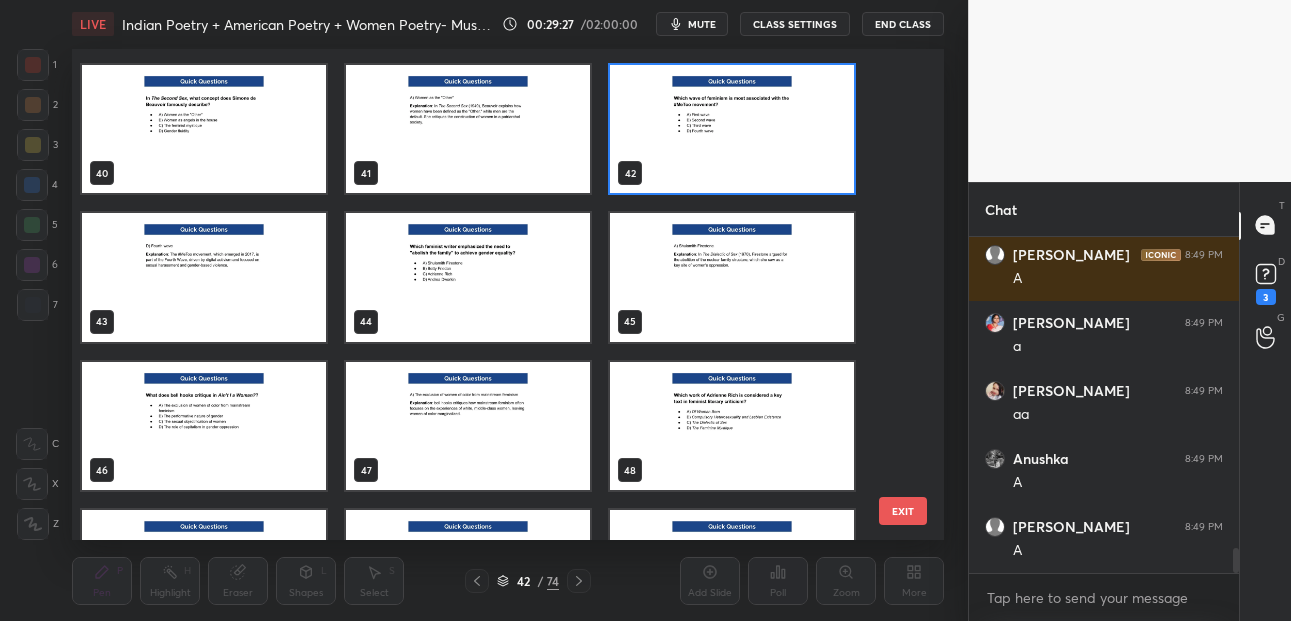 click at bounding box center [732, 129] 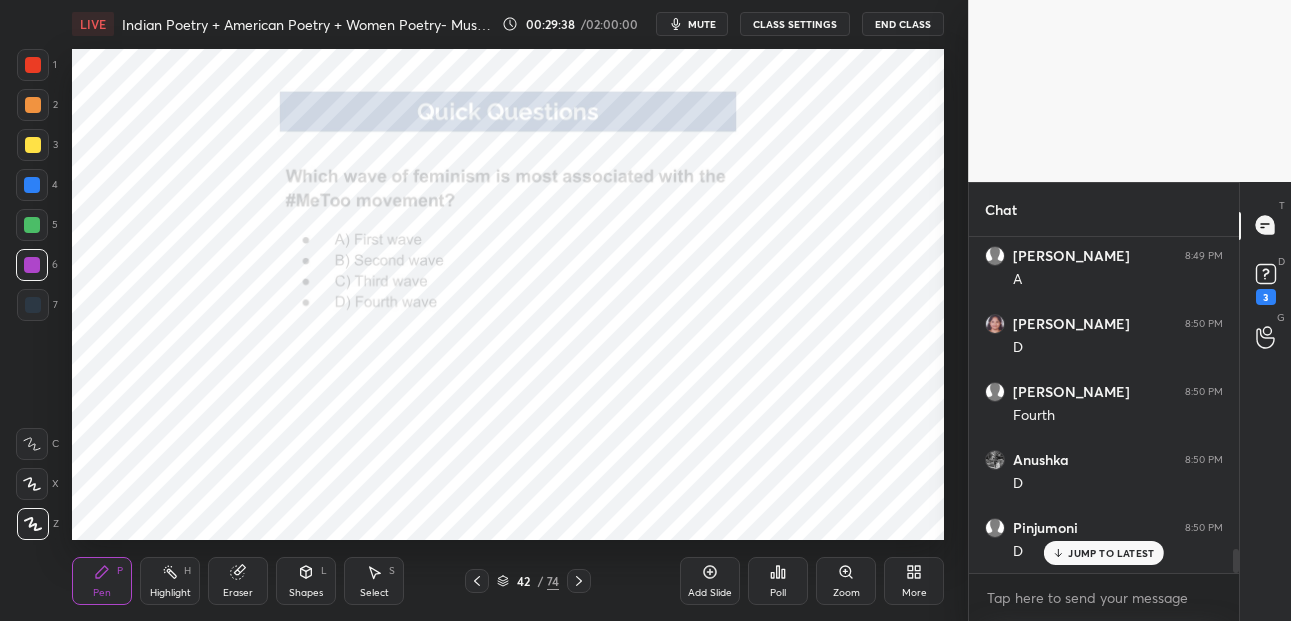 scroll, scrollTop: 4490, scrollLeft: 0, axis: vertical 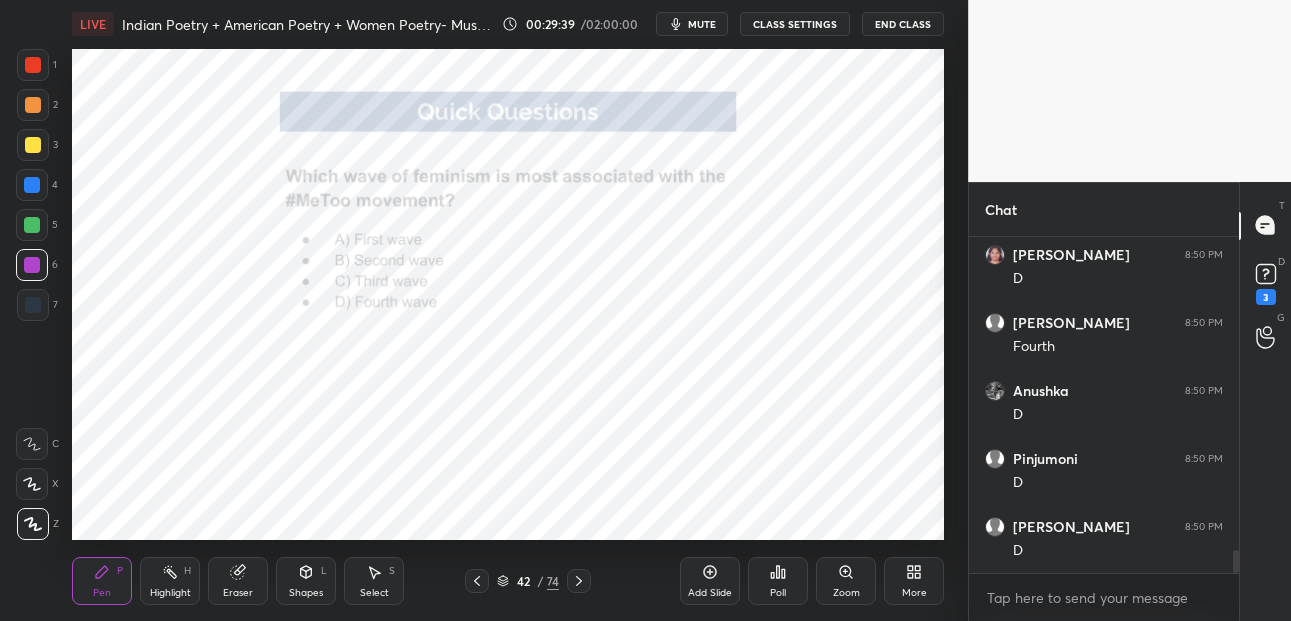 click 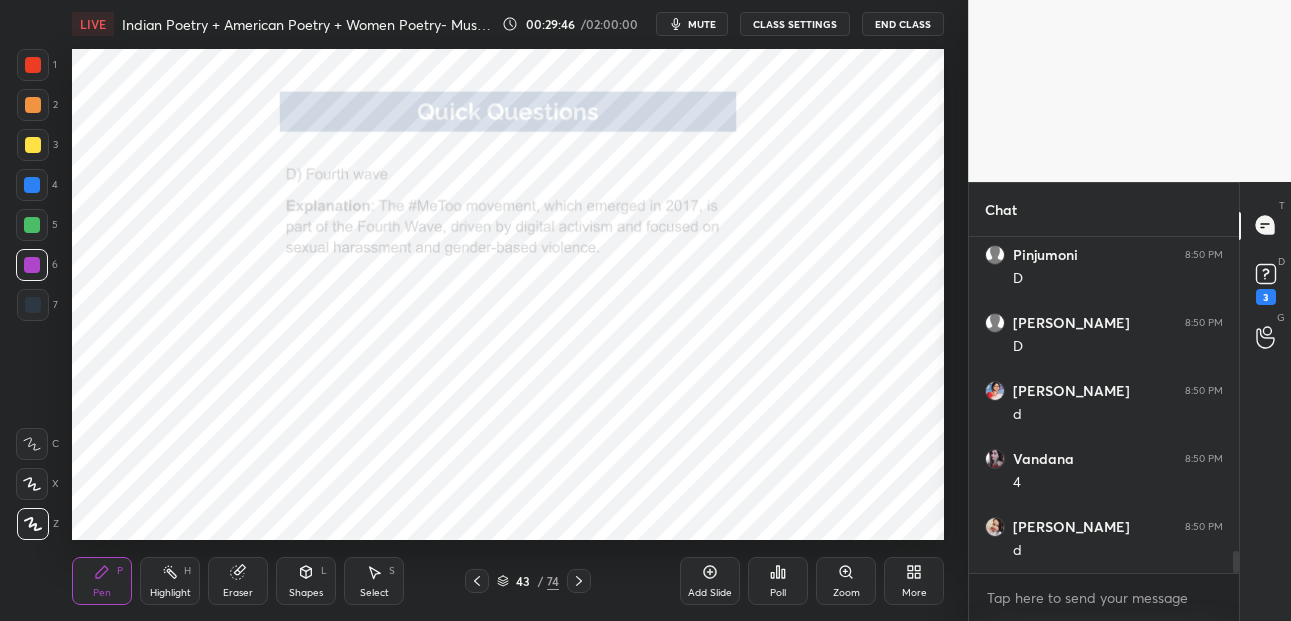 scroll, scrollTop: 4761, scrollLeft: 0, axis: vertical 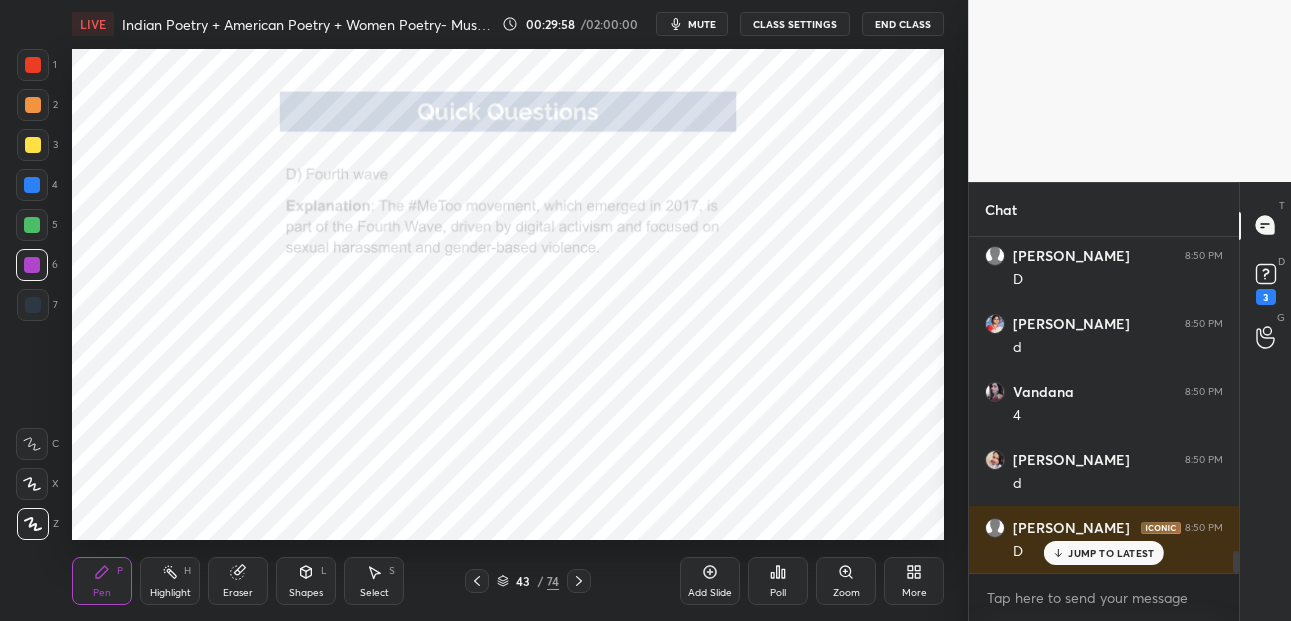drag, startPoint x: 555, startPoint y: 578, endPoint x: 551, endPoint y: 552, distance: 26.305893 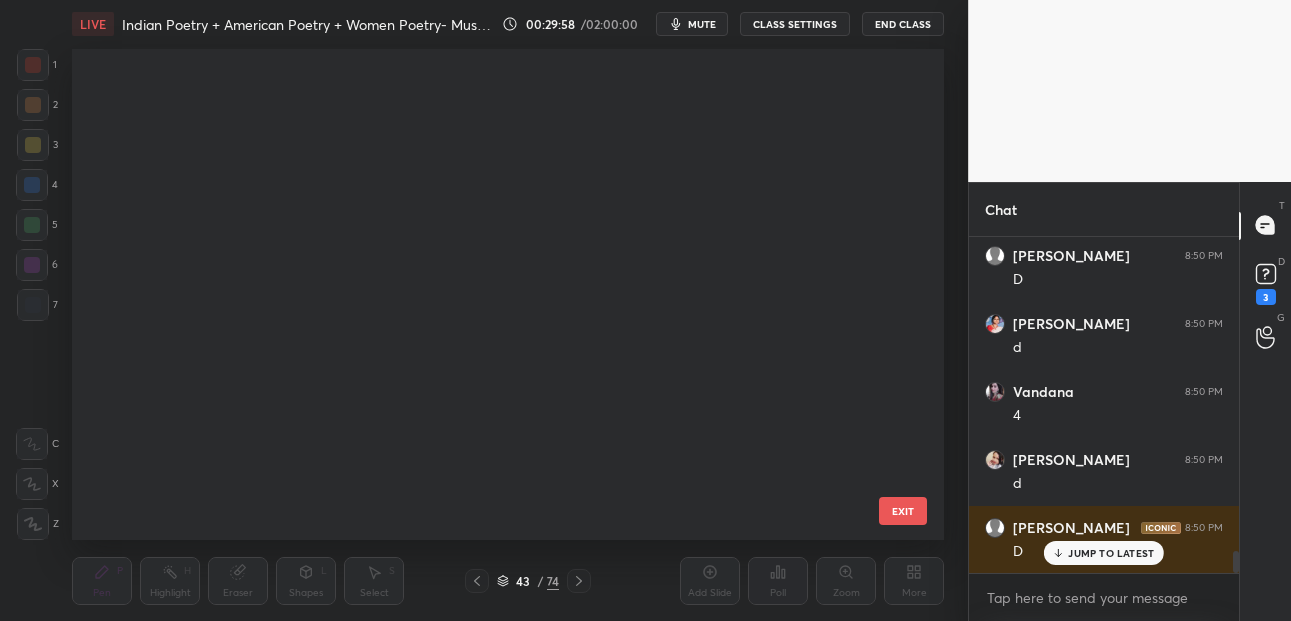 scroll, scrollTop: 1736, scrollLeft: 0, axis: vertical 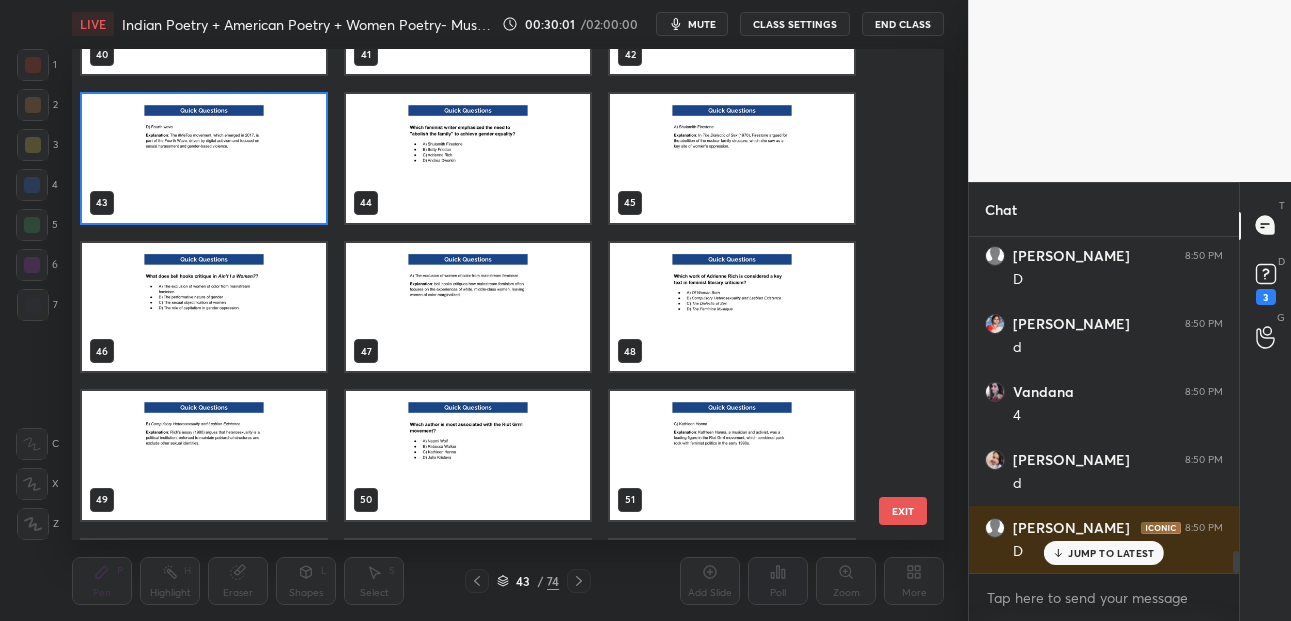 click at bounding box center [468, 158] 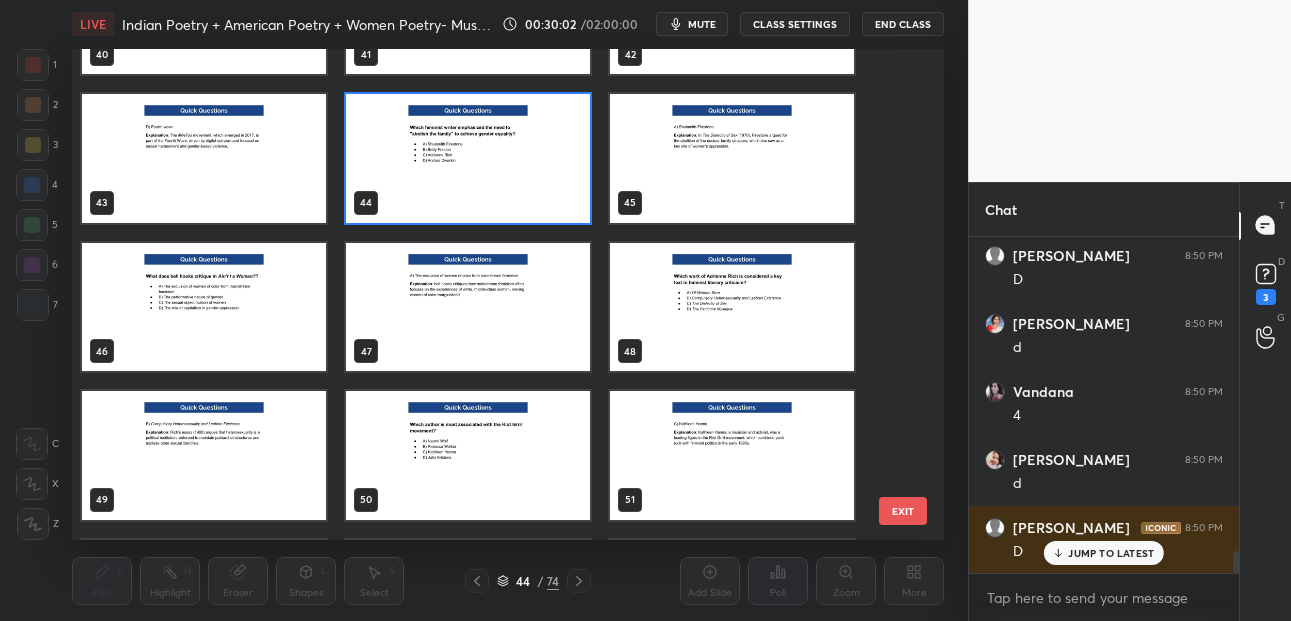 click at bounding box center (468, 158) 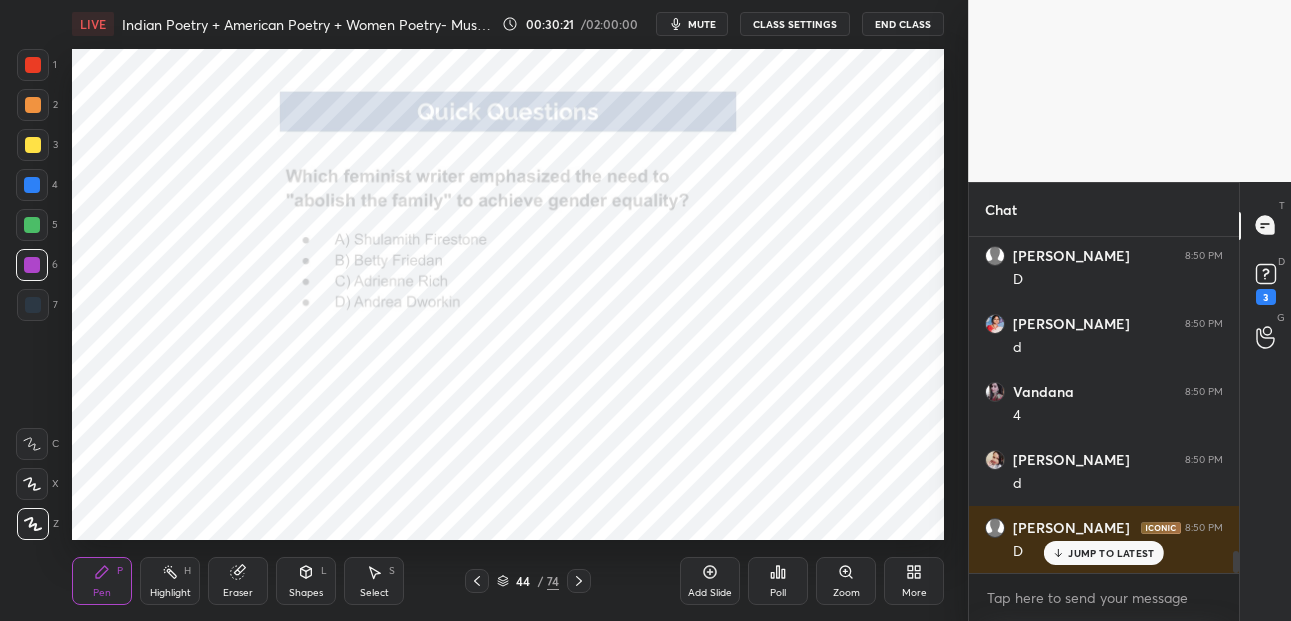click at bounding box center [33, 65] 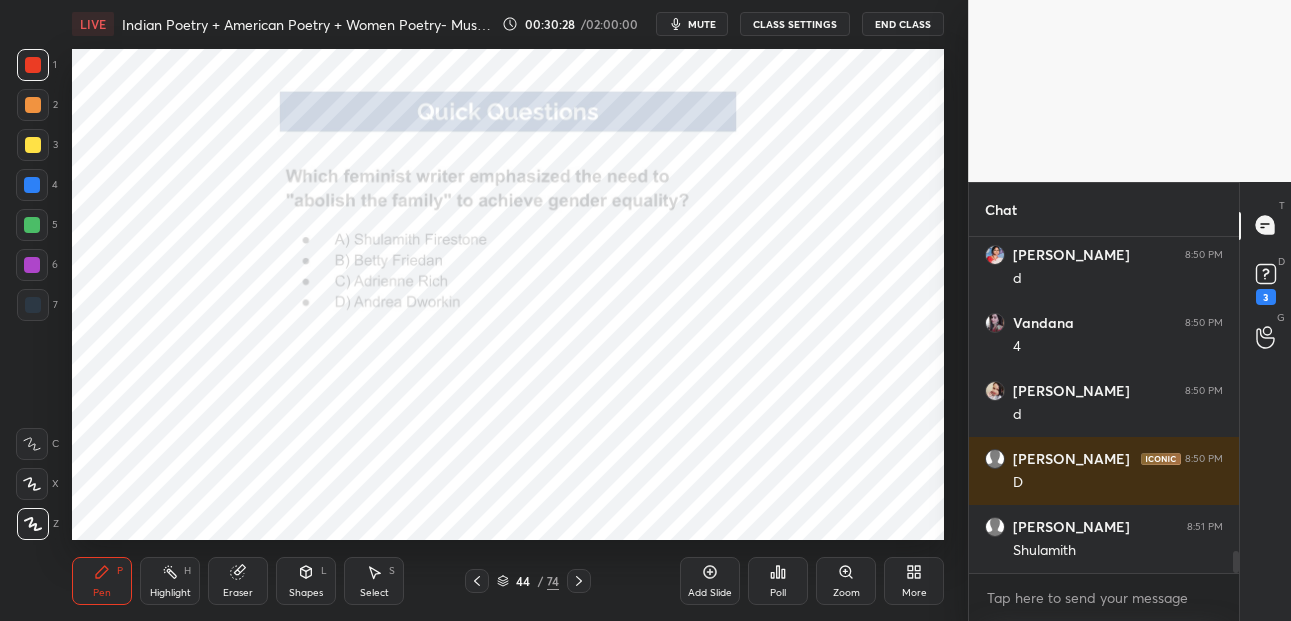 scroll, scrollTop: 4898, scrollLeft: 0, axis: vertical 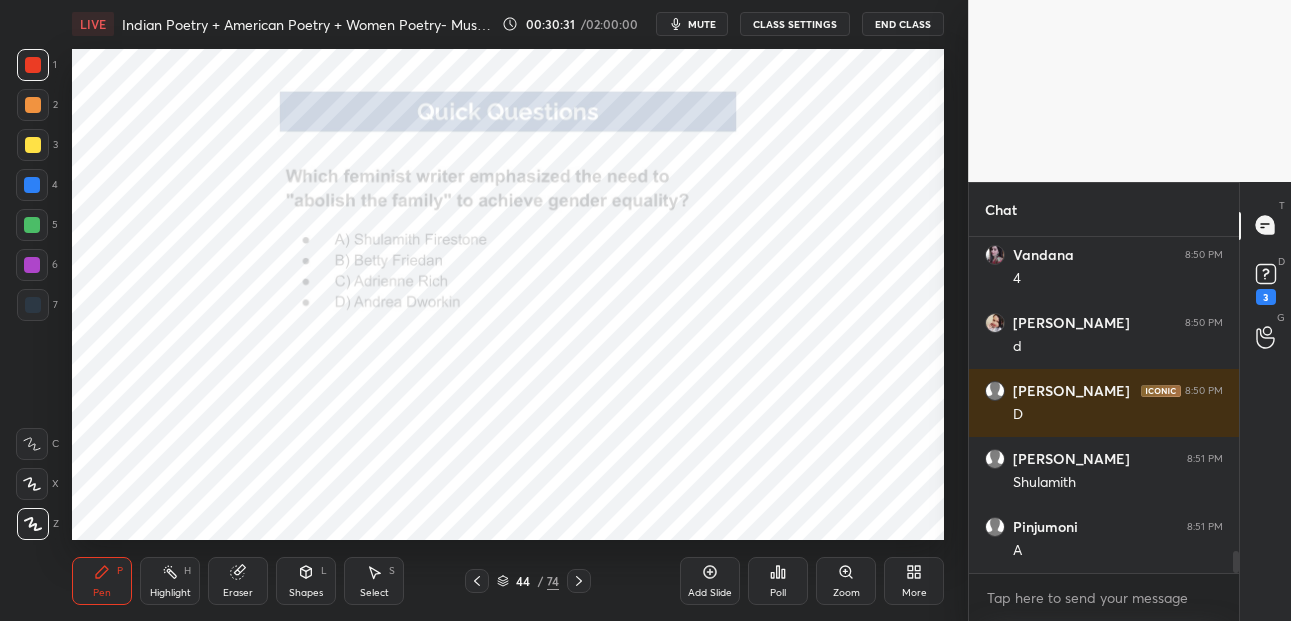 drag, startPoint x: 582, startPoint y: 582, endPoint x: 535, endPoint y: 570, distance: 48.507732 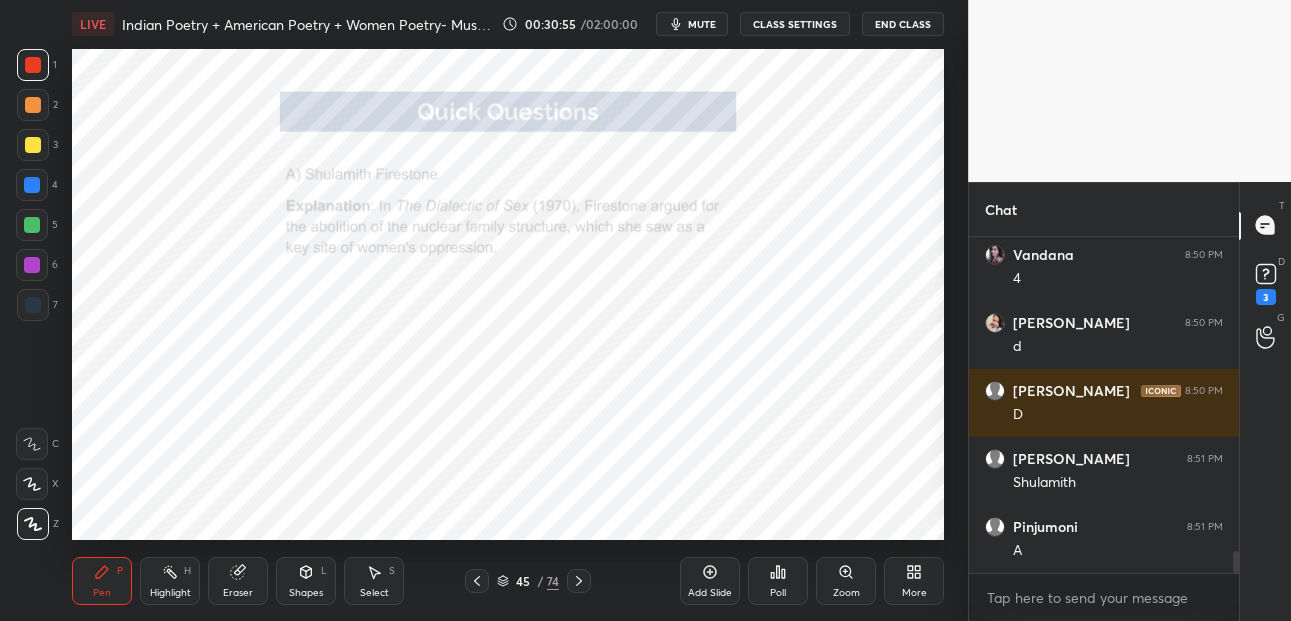 drag, startPoint x: 240, startPoint y: 571, endPoint x: 237, endPoint y: 551, distance: 20.22375 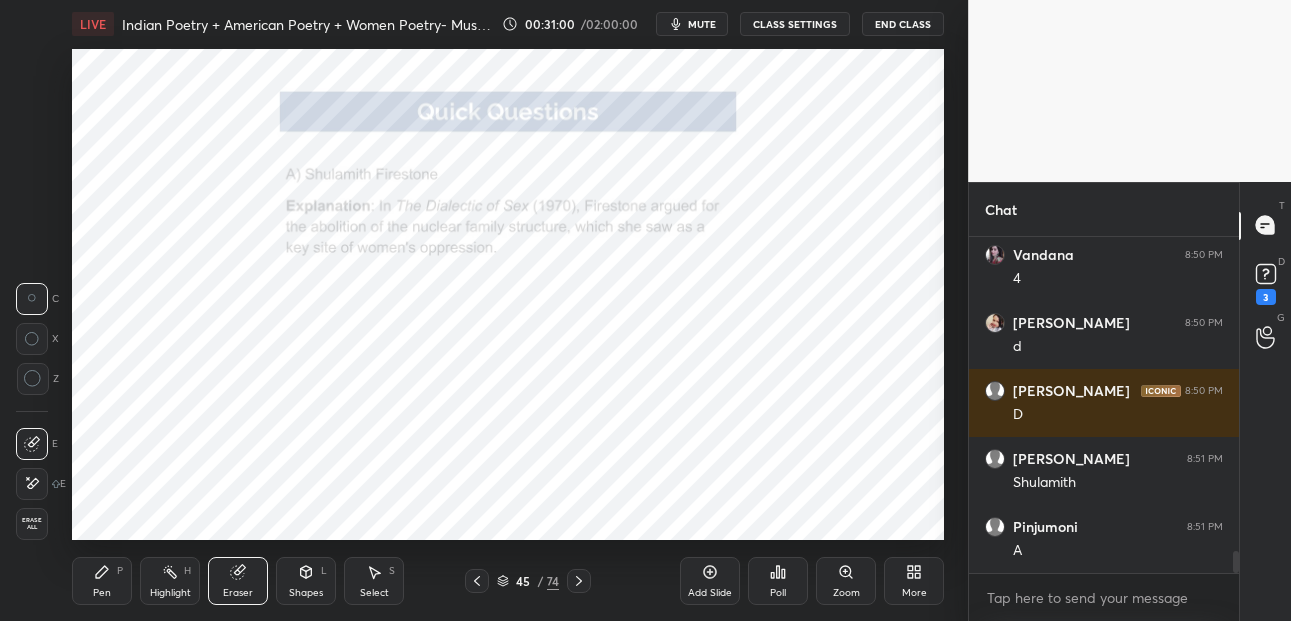 drag, startPoint x: 94, startPoint y: 582, endPoint x: 91, endPoint y: 570, distance: 12.369317 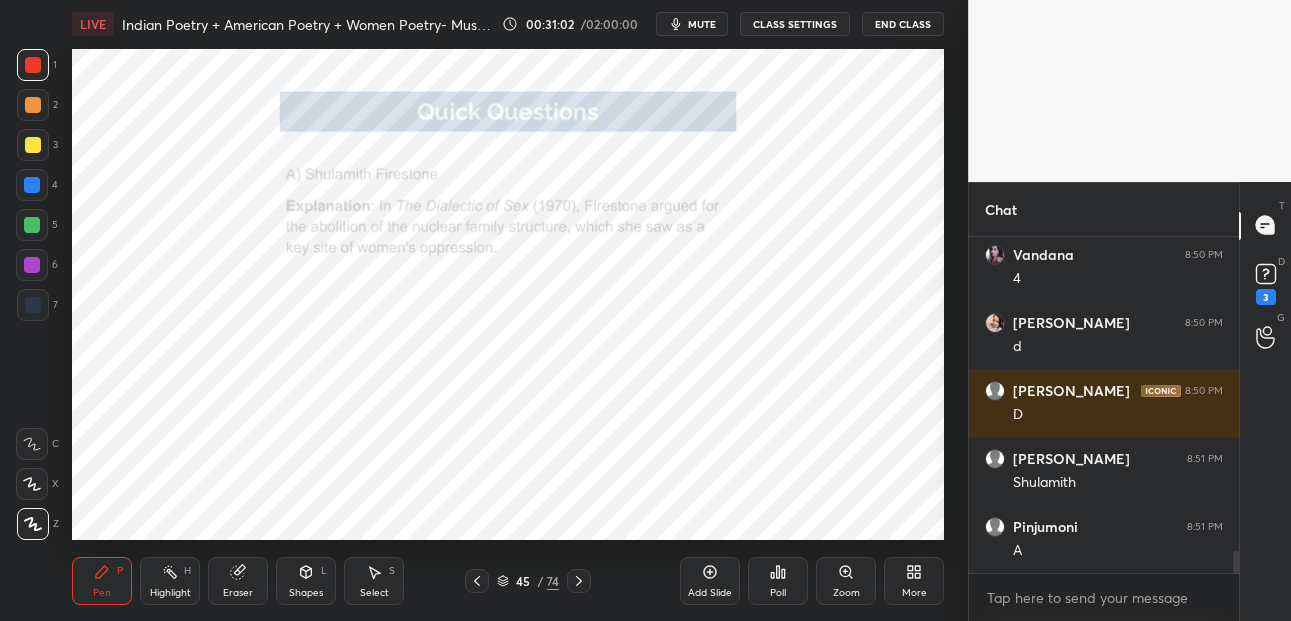 click at bounding box center [32, 265] 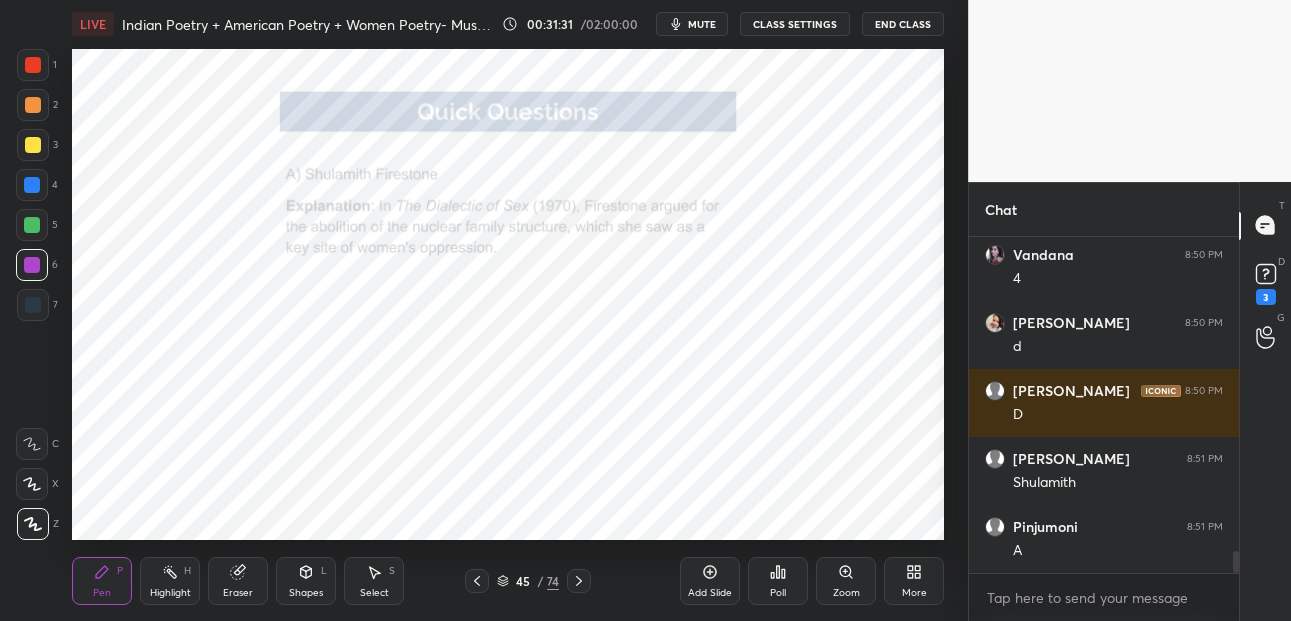 click on "74" at bounding box center (553, 581) 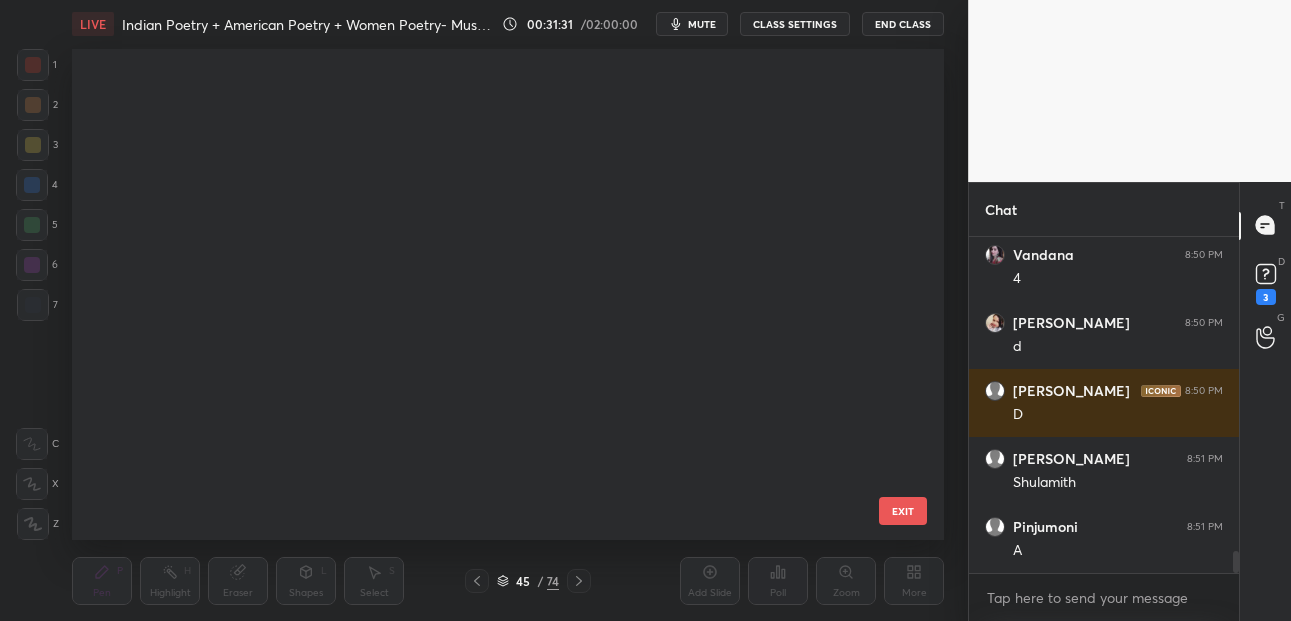 scroll, scrollTop: 1736, scrollLeft: 0, axis: vertical 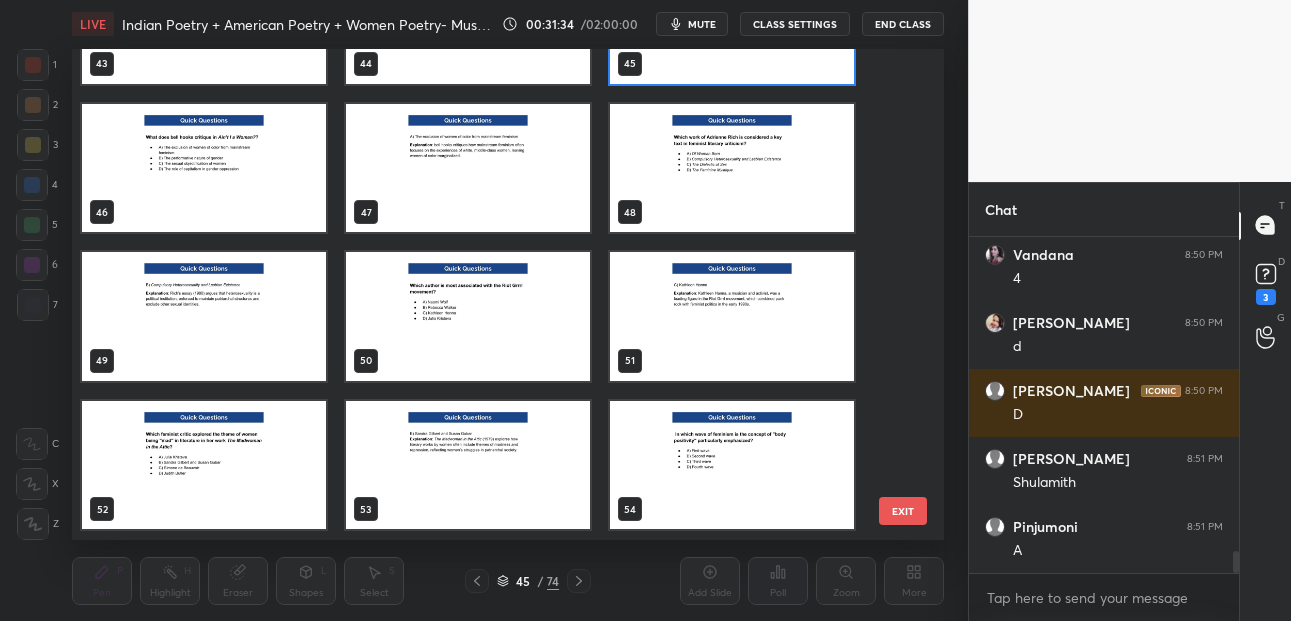 click at bounding box center (204, 168) 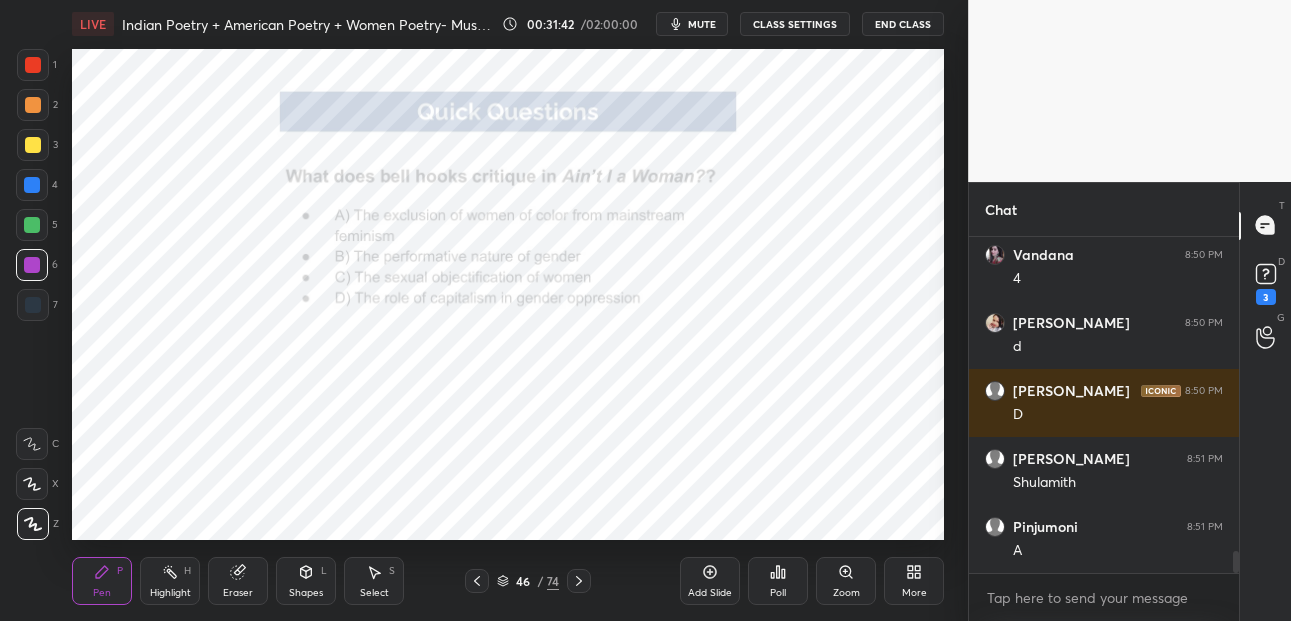 scroll, scrollTop: 4965, scrollLeft: 0, axis: vertical 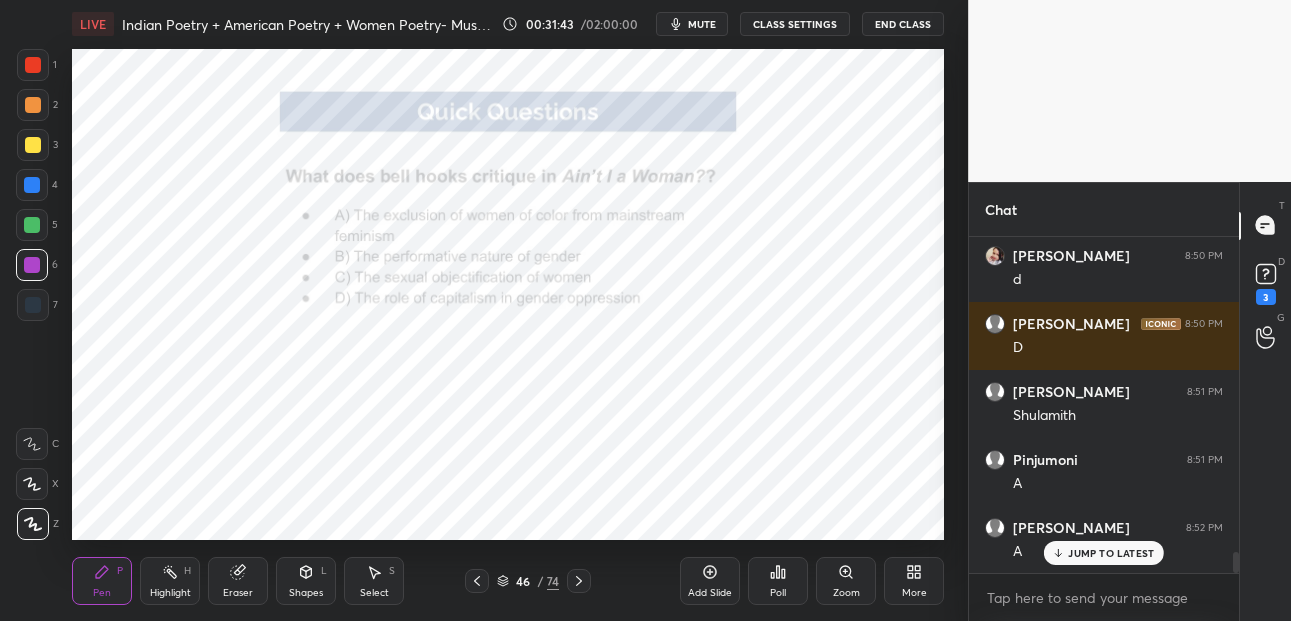 click at bounding box center (33, 65) 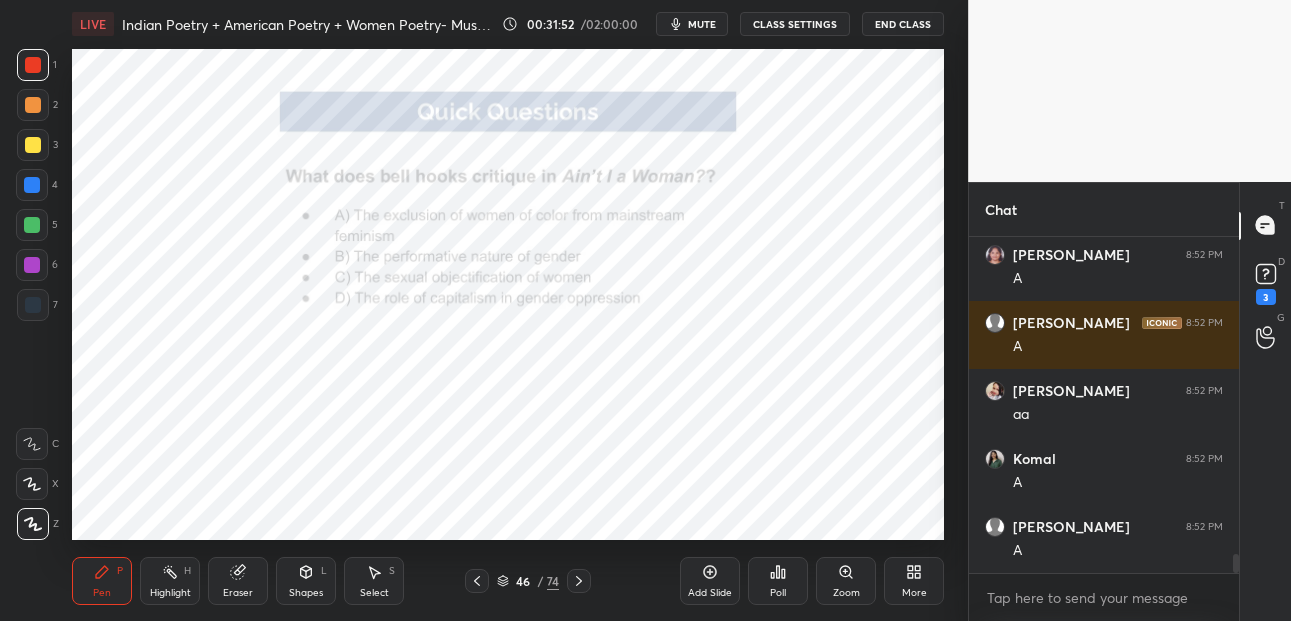 scroll, scrollTop: 5578, scrollLeft: 0, axis: vertical 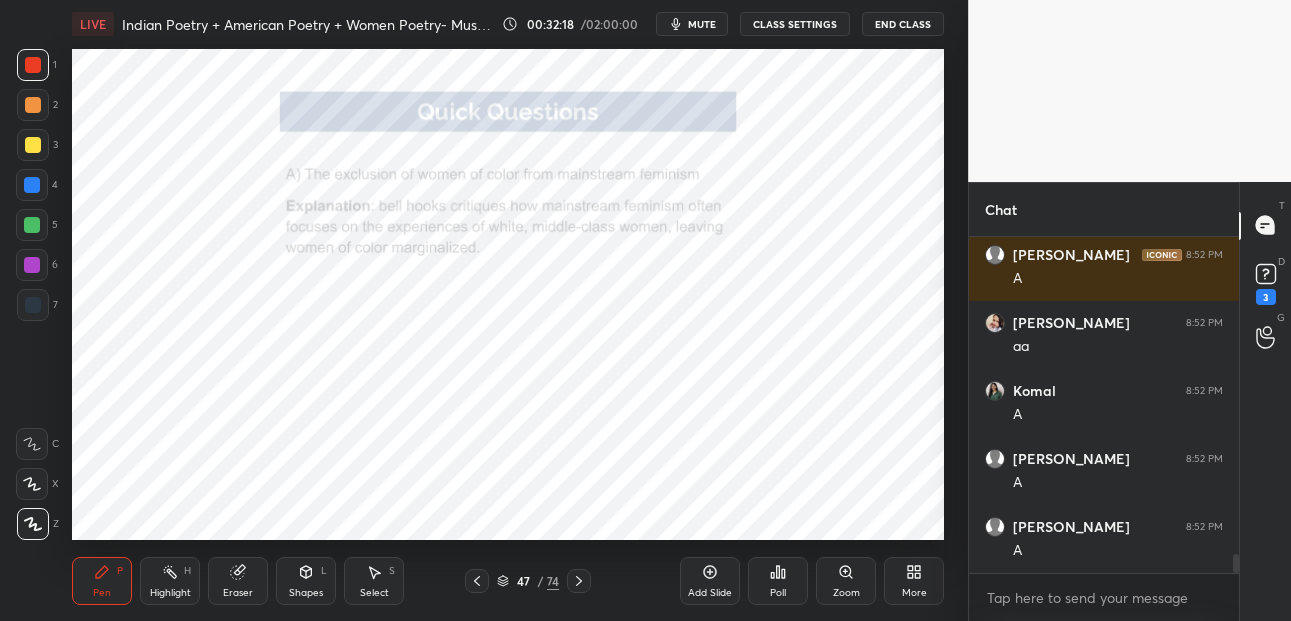 drag, startPoint x: 551, startPoint y: 580, endPoint x: 554, endPoint y: 569, distance: 11.401754 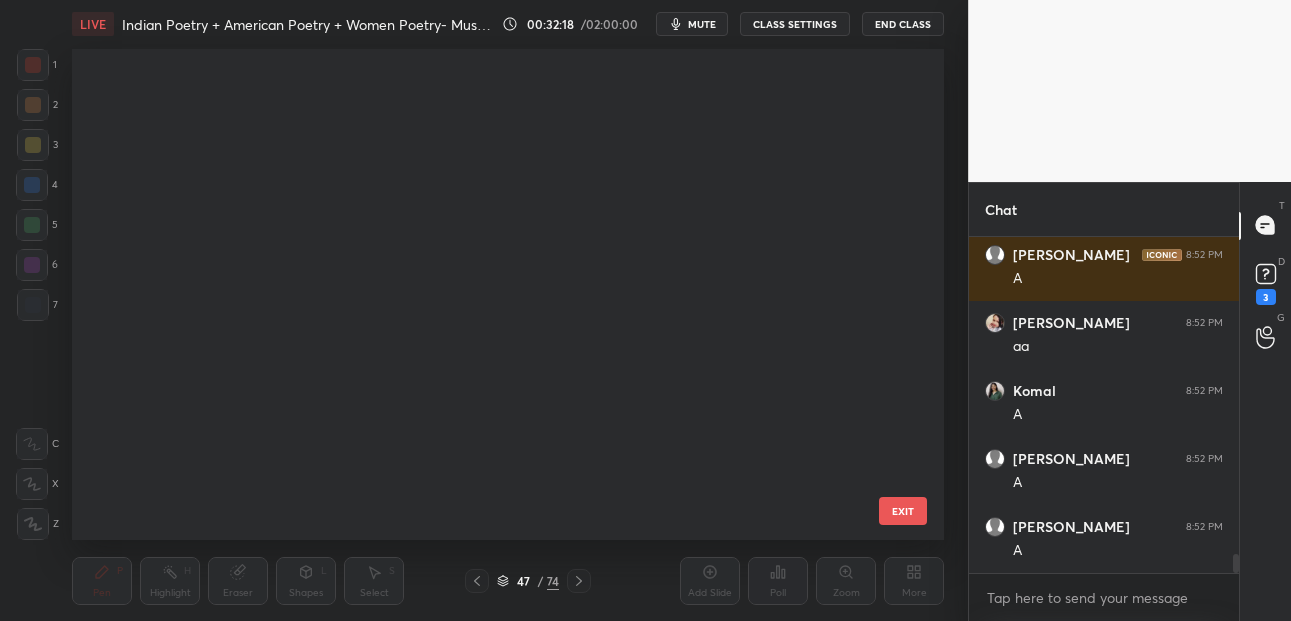 scroll, scrollTop: 1885, scrollLeft: 0, axis: vertical 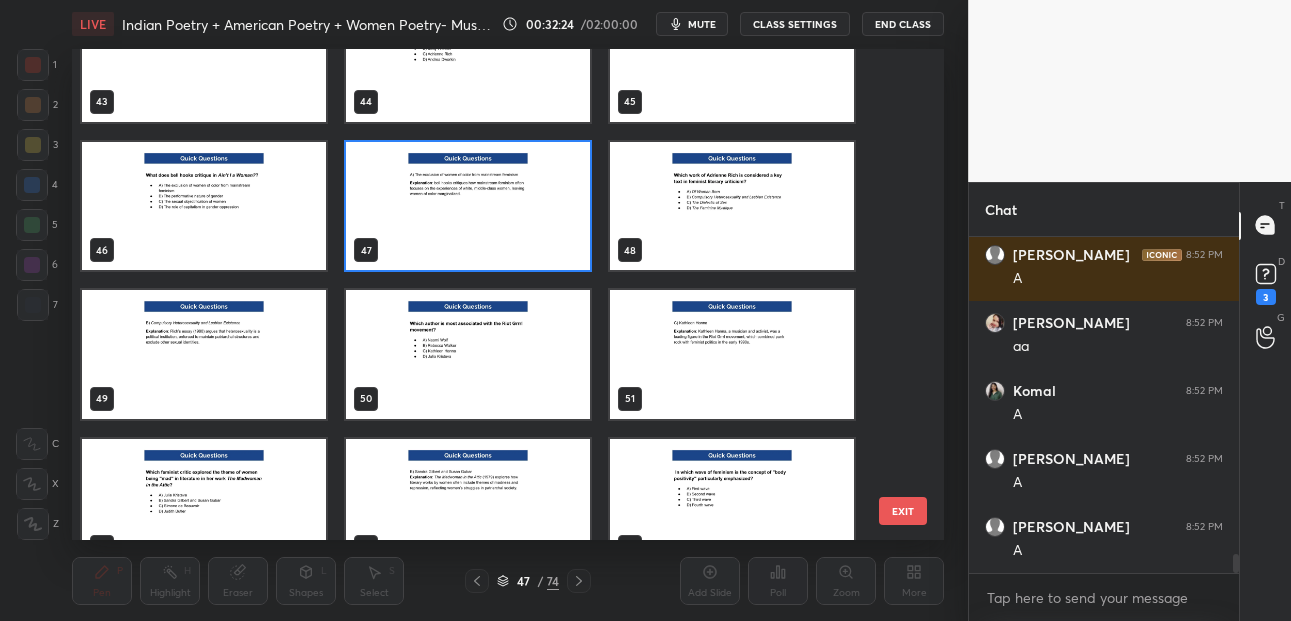 click at bounding box center [732, 206] 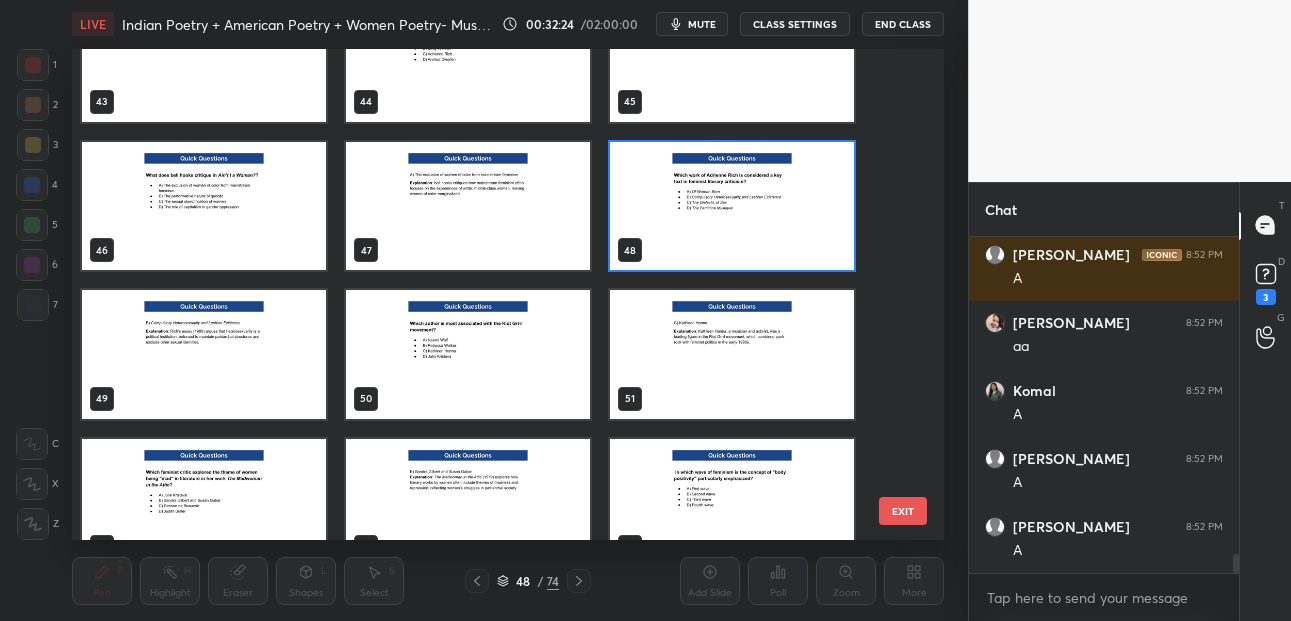 click at bounding box center (732, 206) 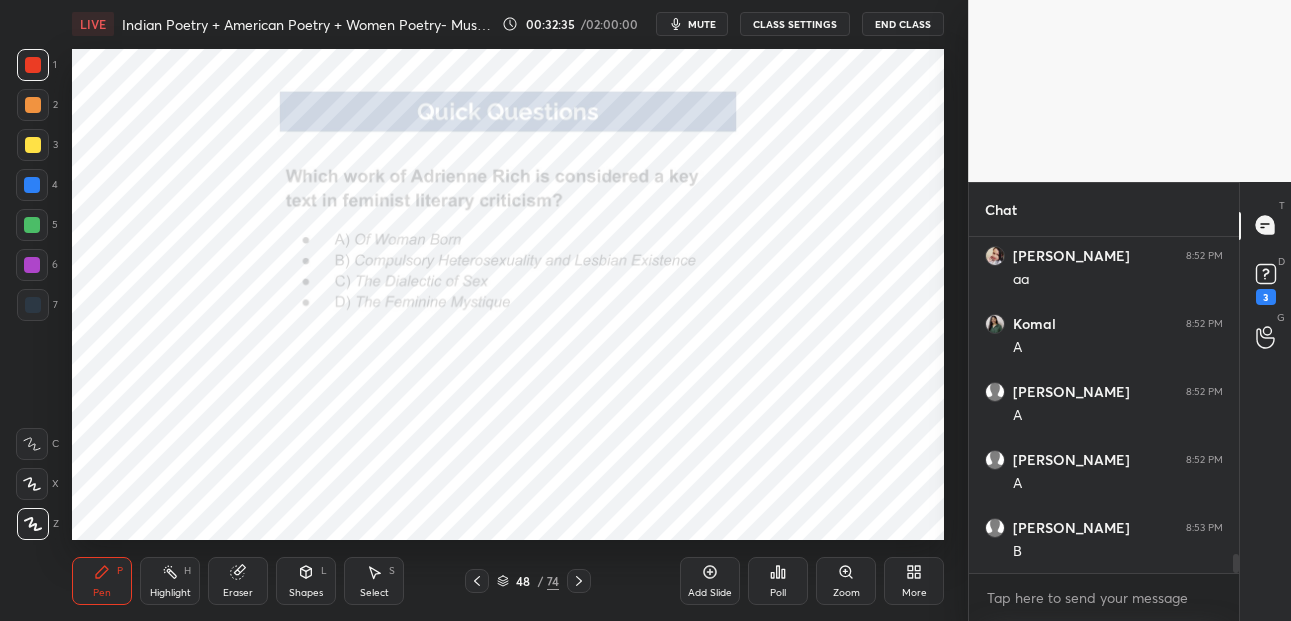 scroll, scrollTop: 5714, scrollLeft: 0, axis: vertical 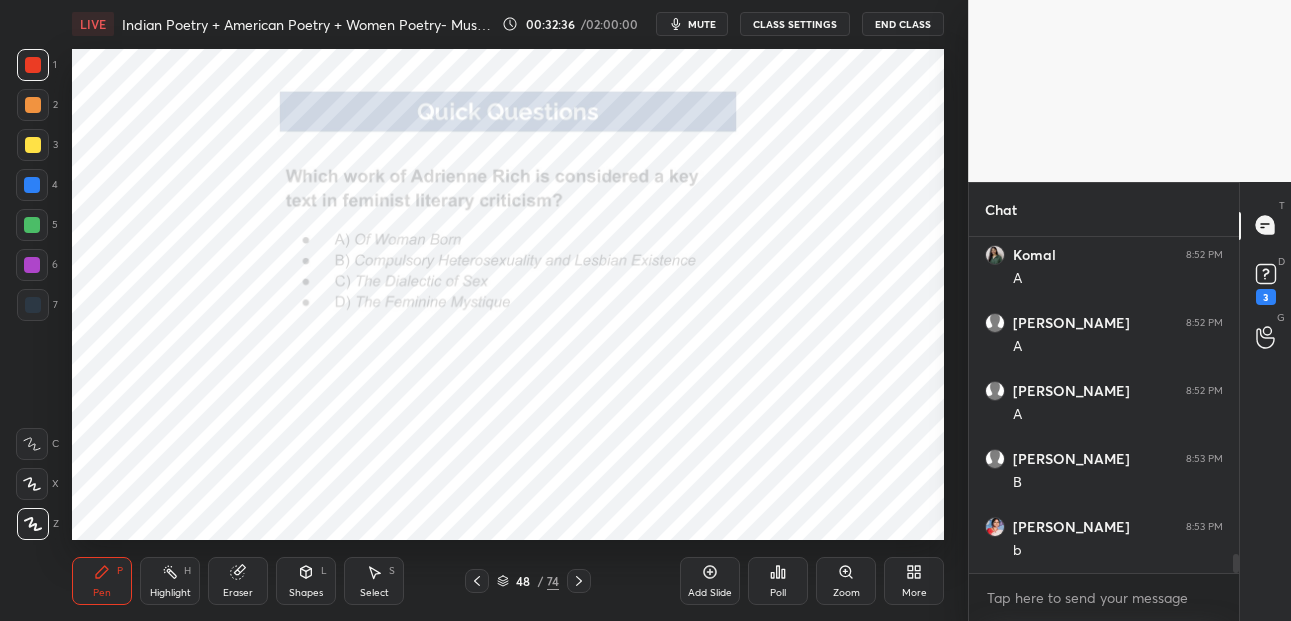 drag, startPoint x: 578, startPoint y: 581, endPoint x: 570, endPoint y: 567, distance: 16.124516 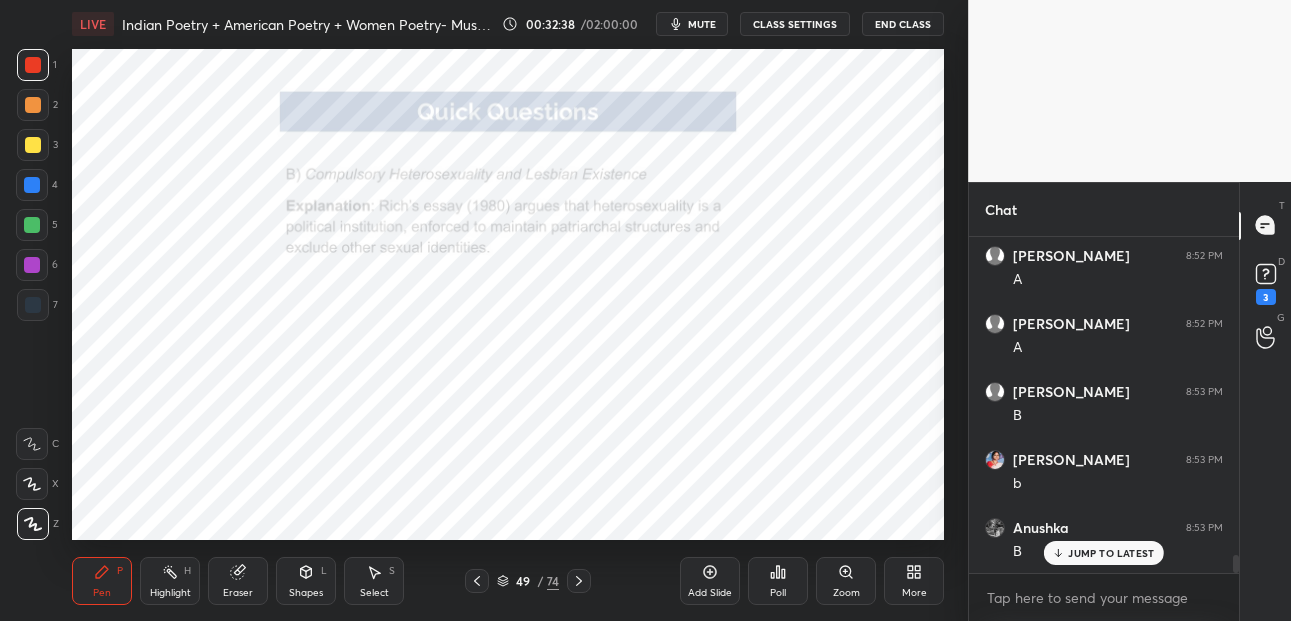 scroll, scrollTop: 5850, scrollLeft: 0, axis: vertical 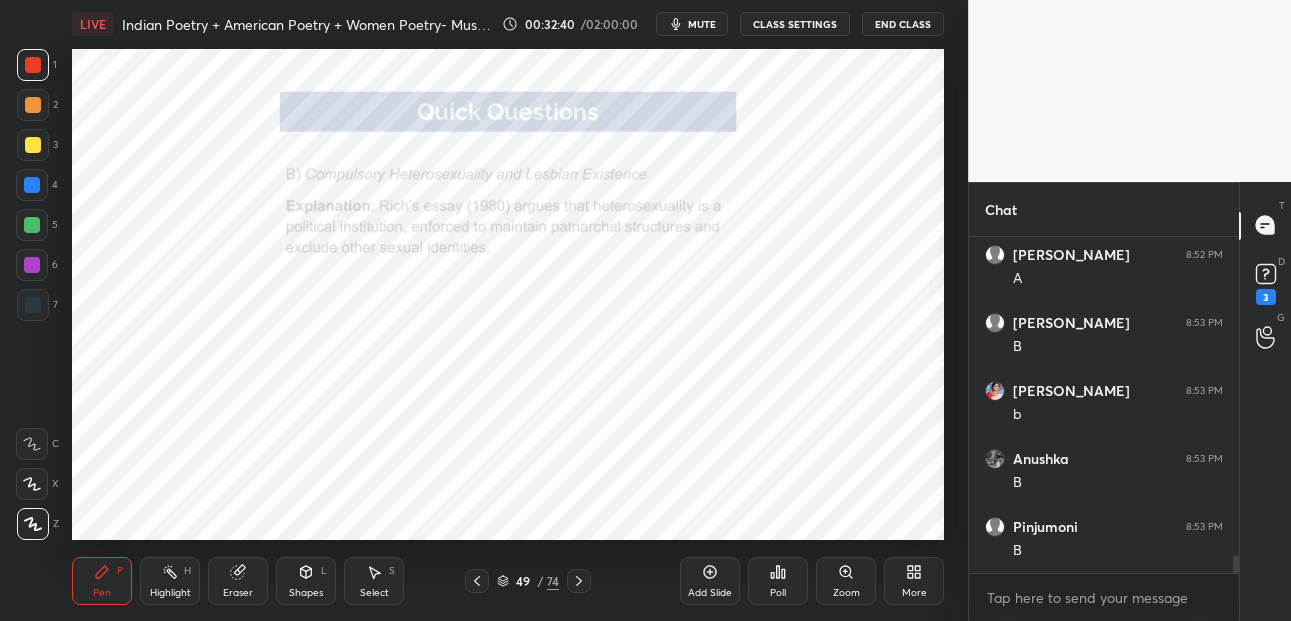 drag, startPoint x: 547, startPoint y: 584, endPoint x: 527, endPoint y: 549, distance: 40.311287 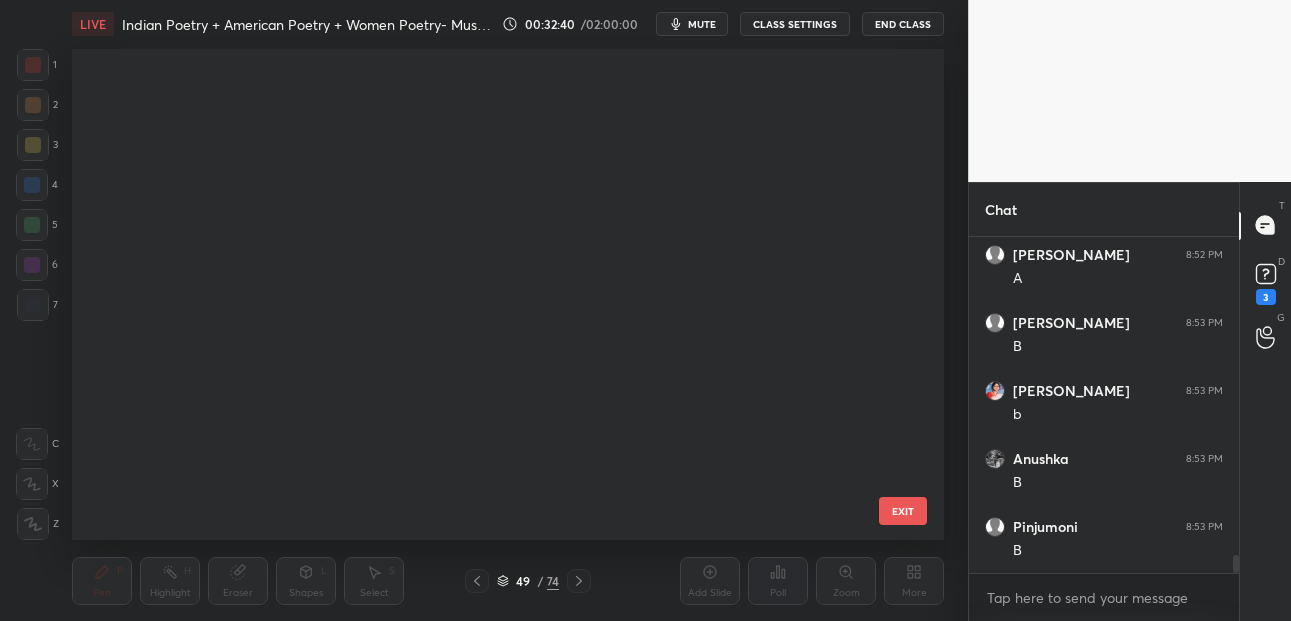 scroll, scrollTop: 2033, scrollLeft: 0, axis: vertical 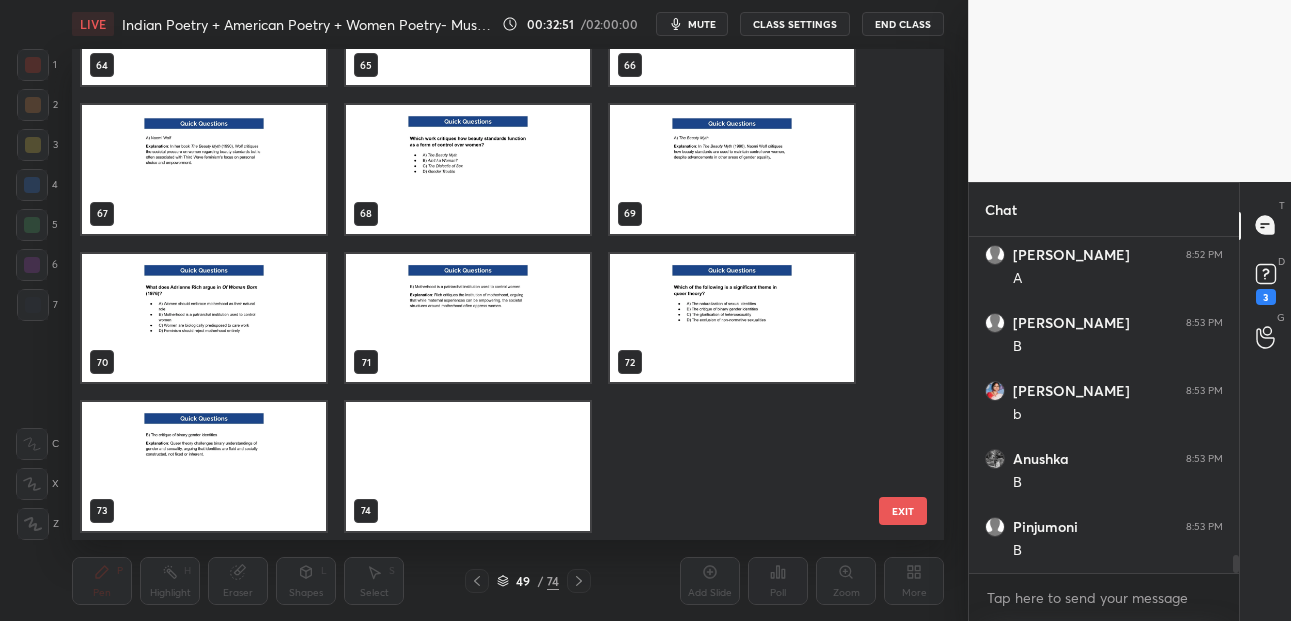 click on "EXIT" at bounding box center (903, 511) 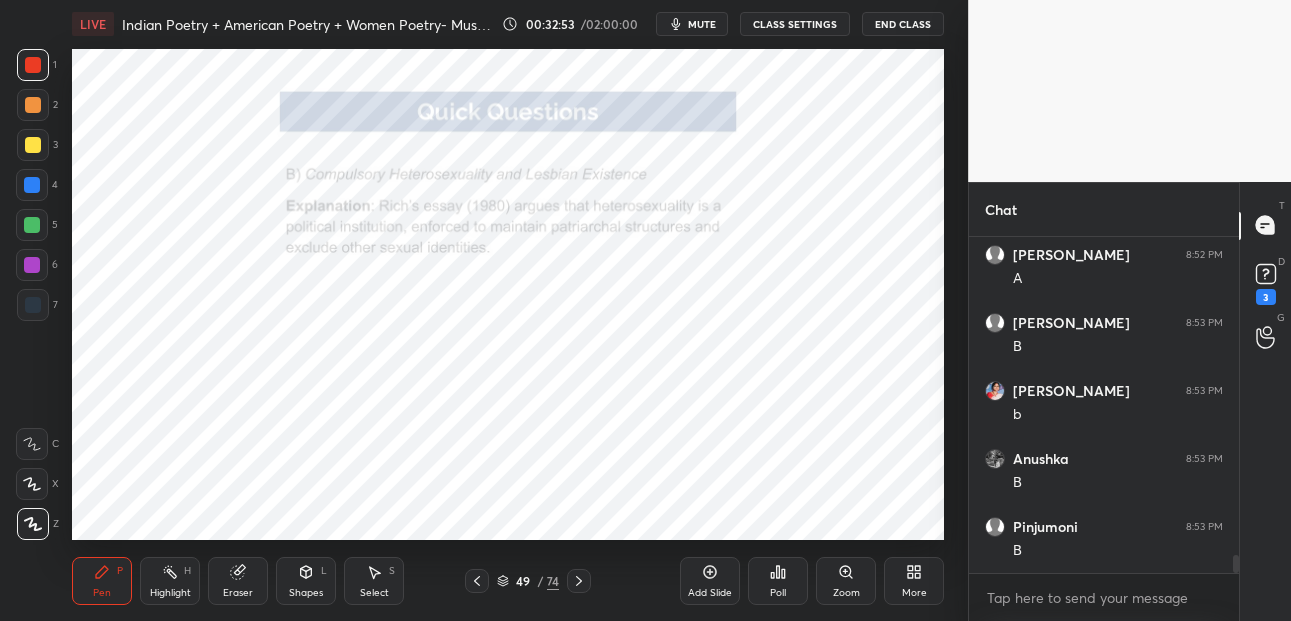 click on "74" at bounding box center [553, 581] 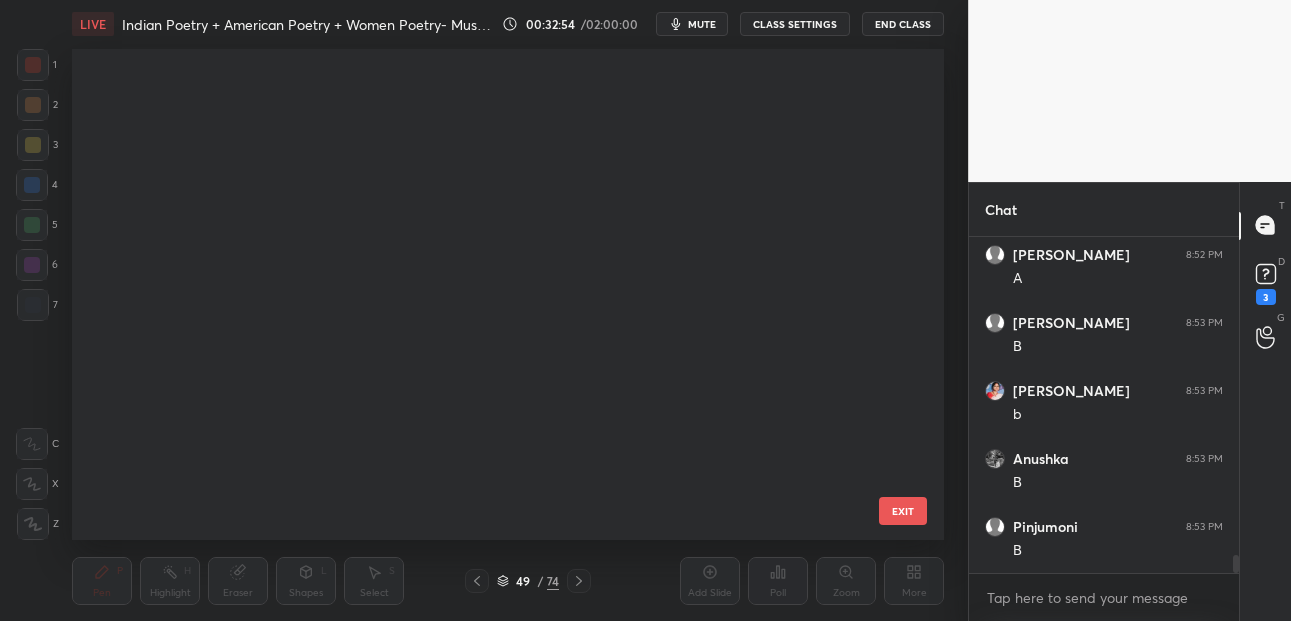 scroll, scrollTop: 2033, scrollLeft: 0, axis: vertical 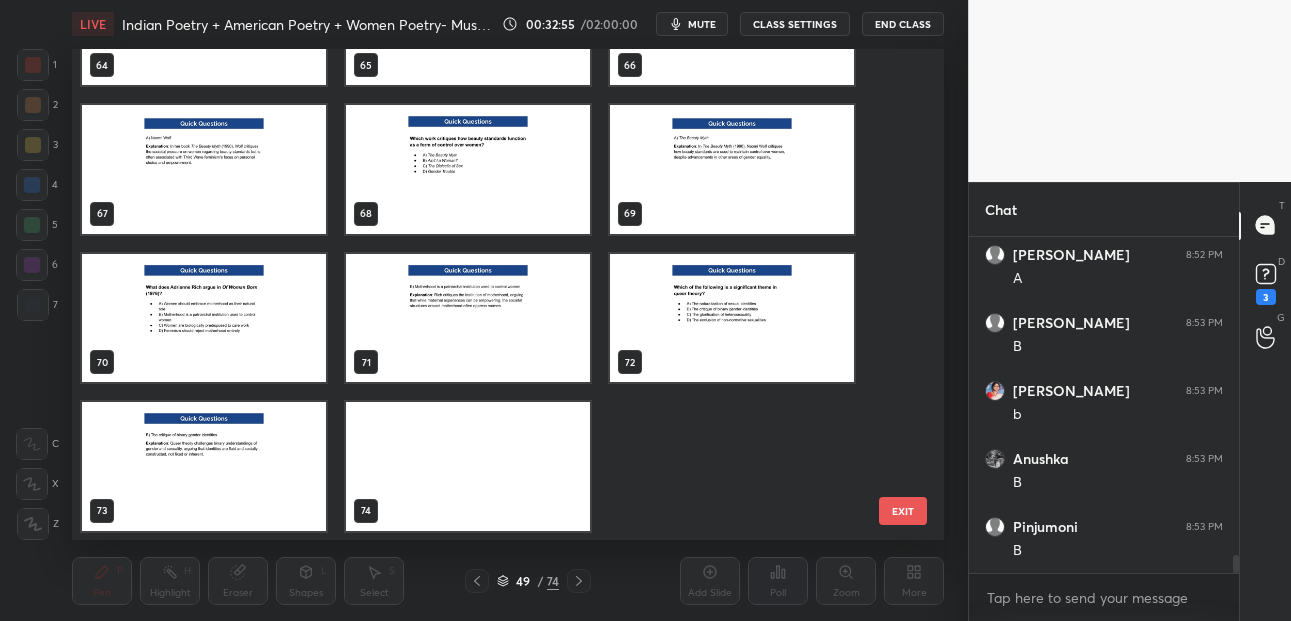 click at bounding box center [468, 466] 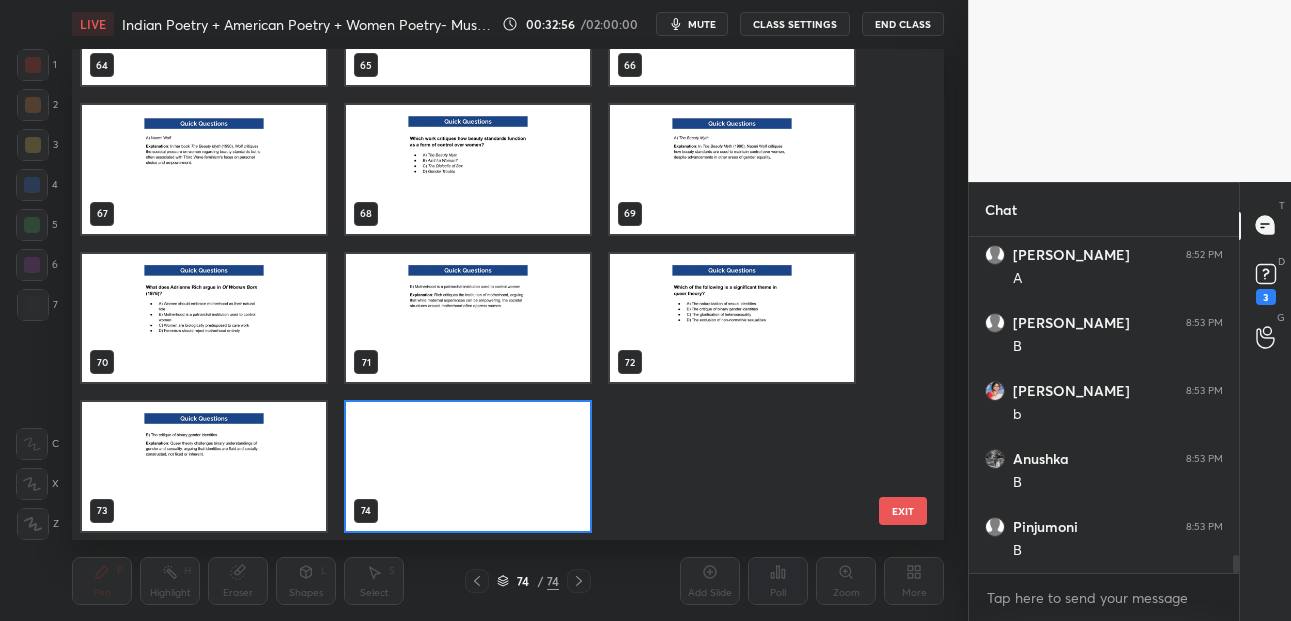scroll, scrollTop: 3221, scrollLeft: 0, axis: vertical 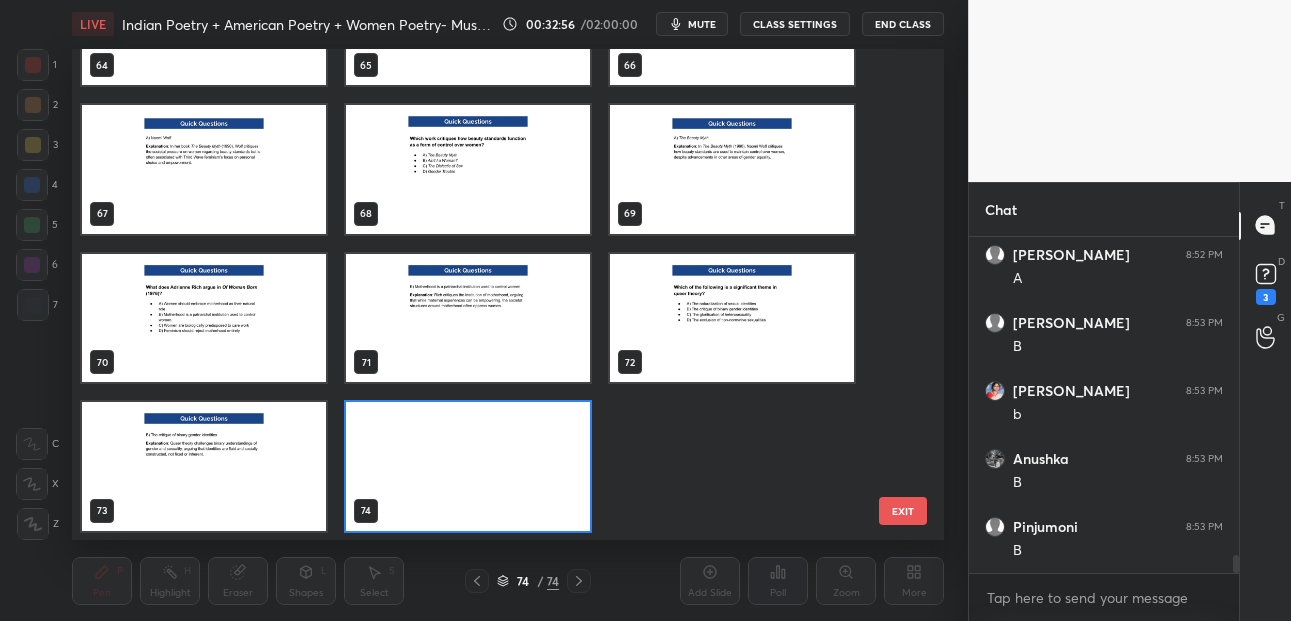 click on "61 62 63 64 65 66 67 68 69 70 71 72 73 74" at bounding box center (490, 294) 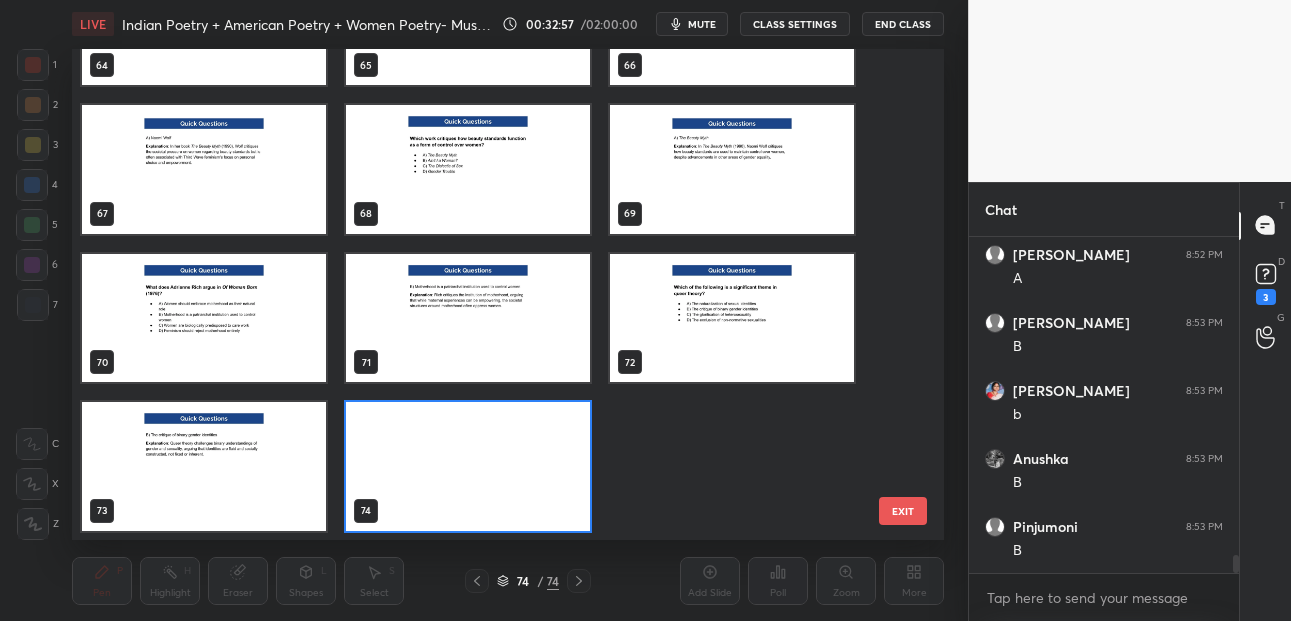 click at bounding box center [468, 466] 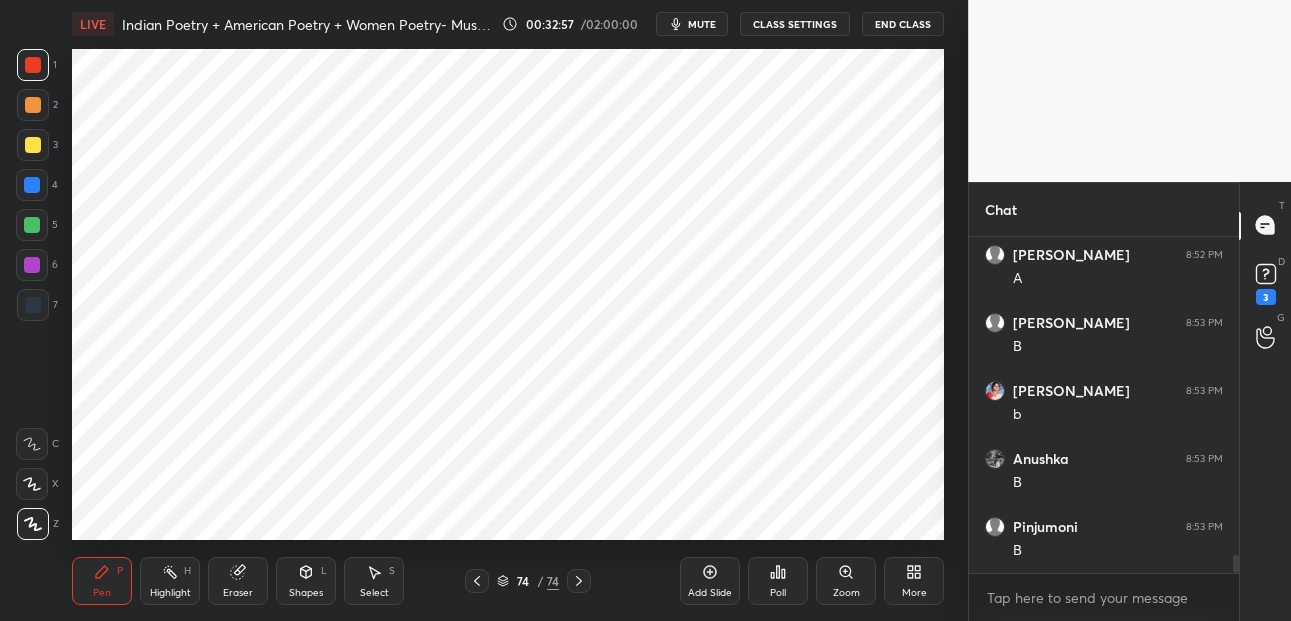 click at bounding box center [468, 466] 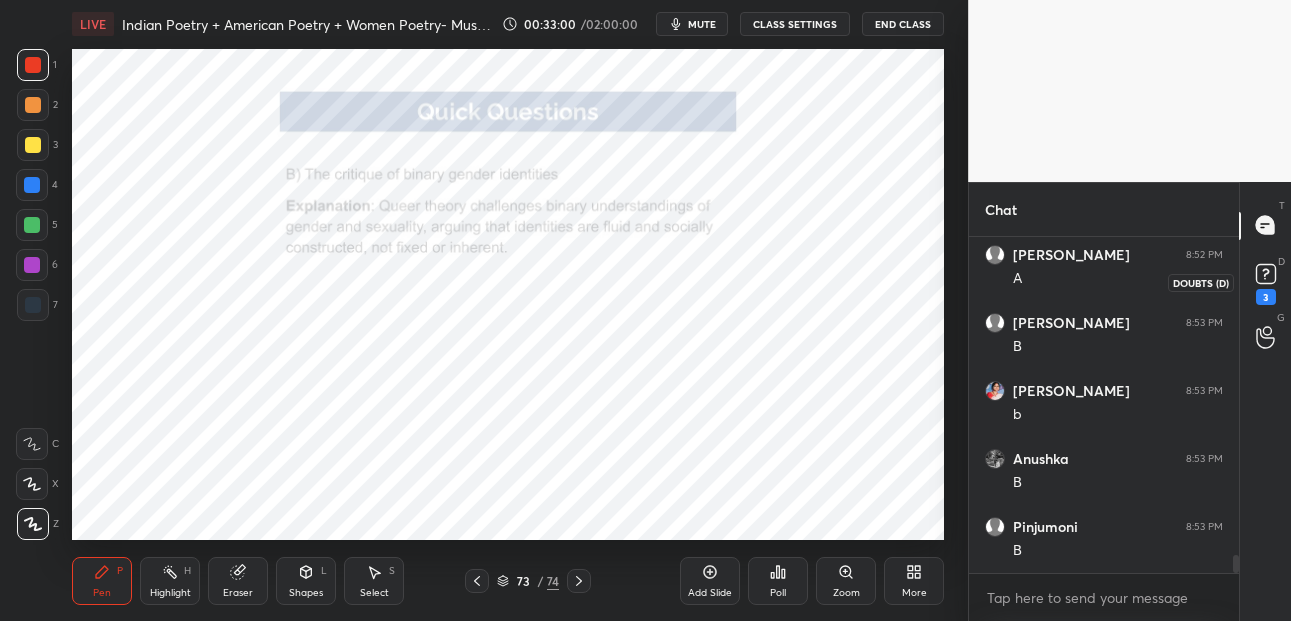 click 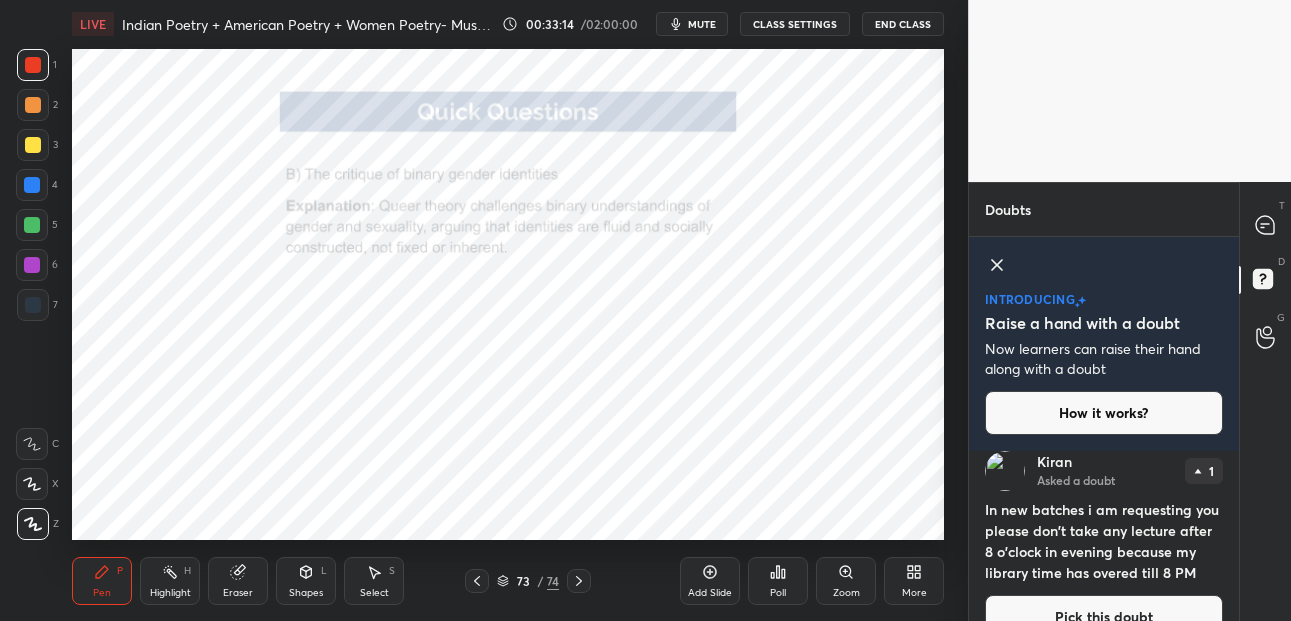 scroll, scrollTop: 409, scrollLeft: 0, axis: vertical 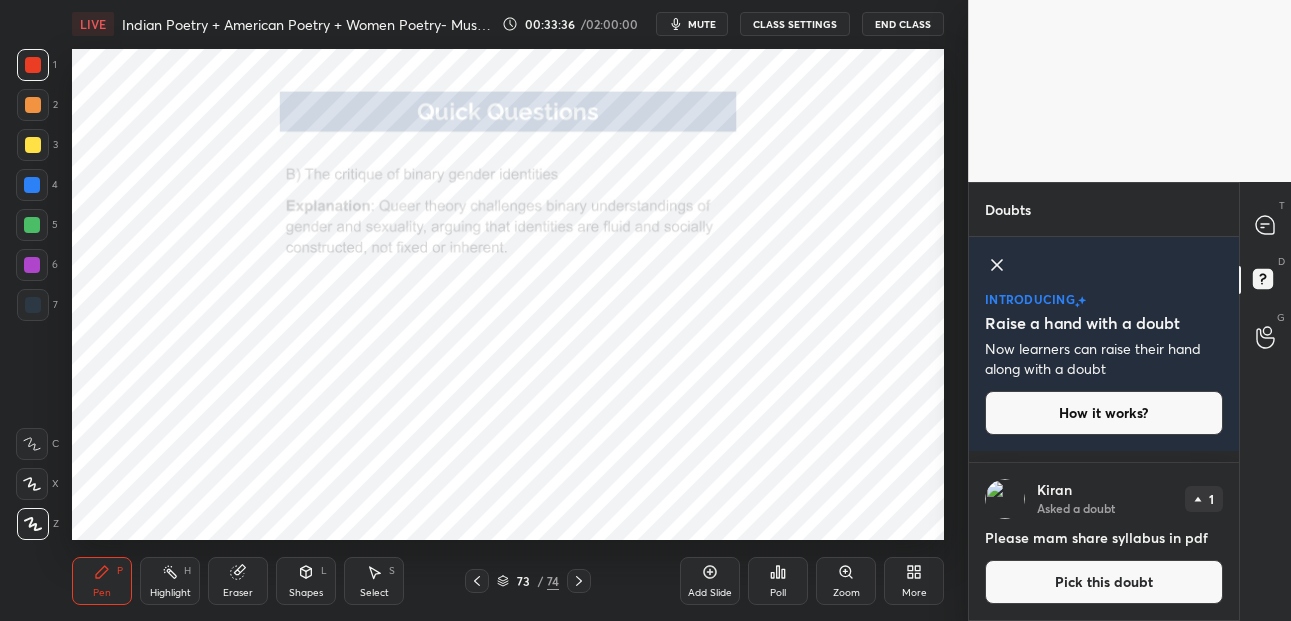drag, startPoint x: 576, startPoint y: 580, endPoint x: 582, endPoint y: 570, distance: 11.661903 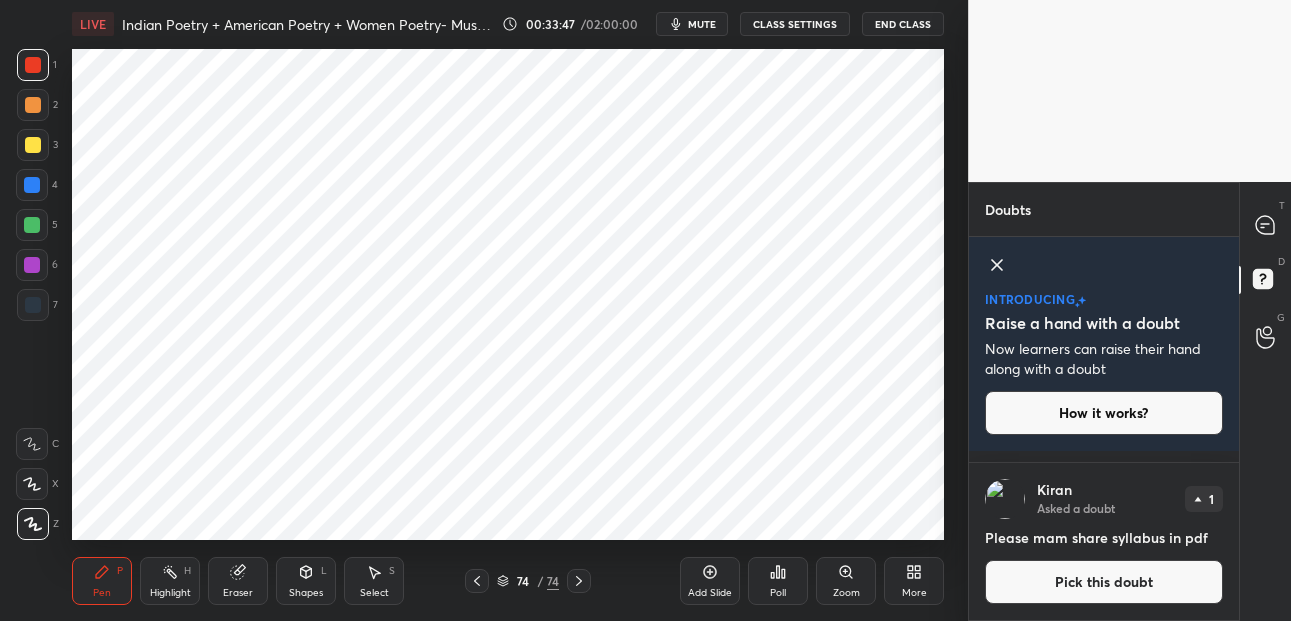 click at bounding box center (32, 265) 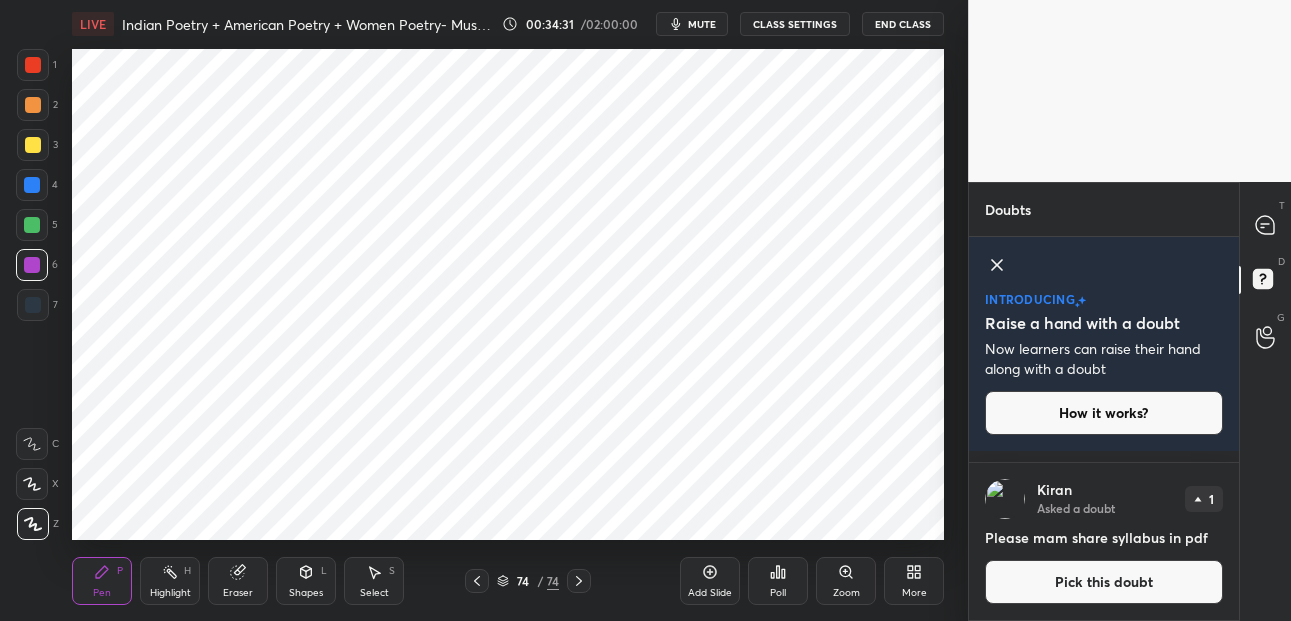 click on "mute" at bounding box center [702, 24] 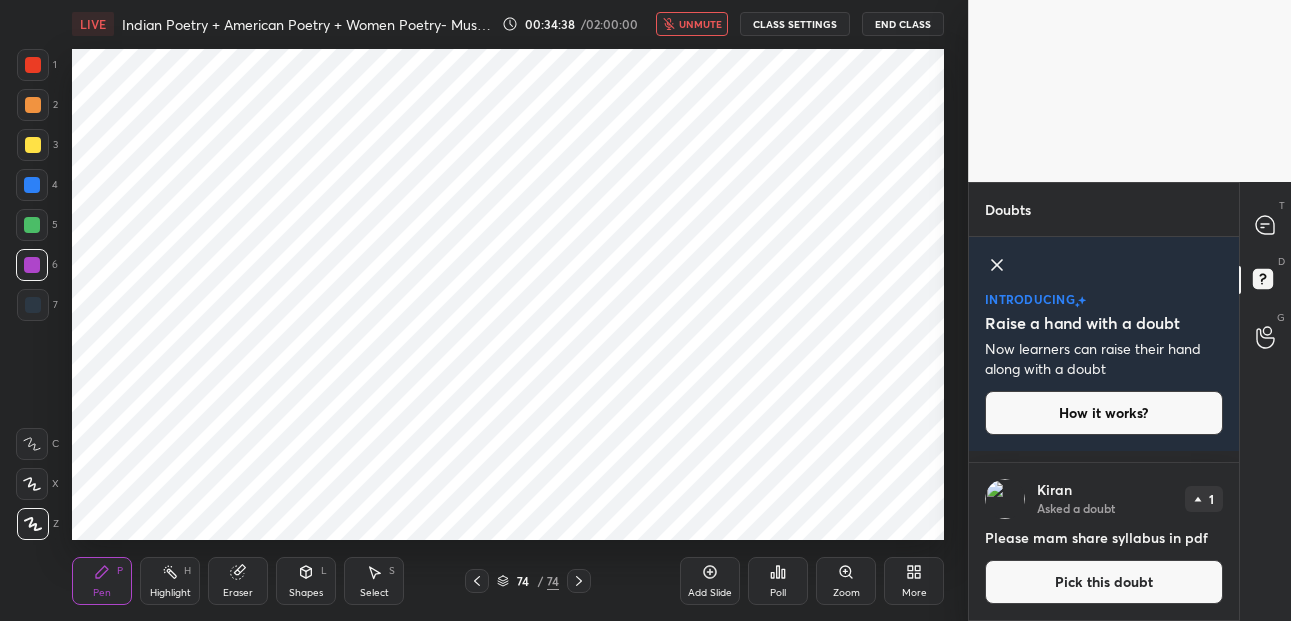 click on "unmute" at bounding box center (700, 24) 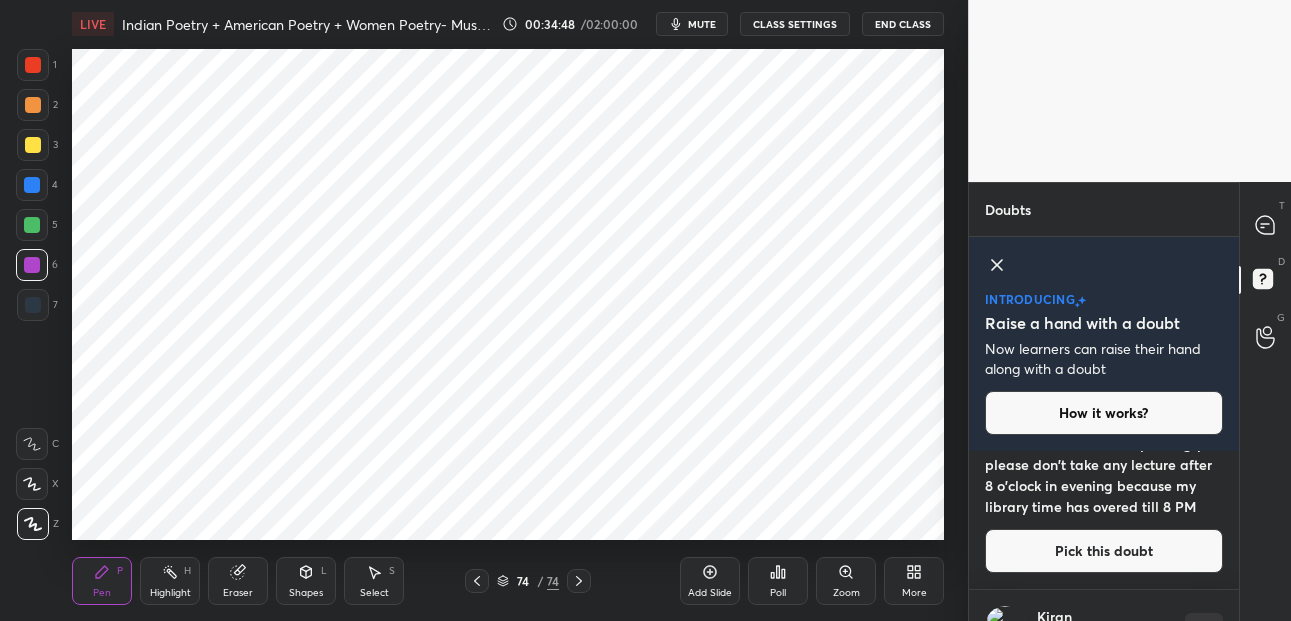 scroll, scrollTop: 409, scrollLeft: 0, axis: vertical 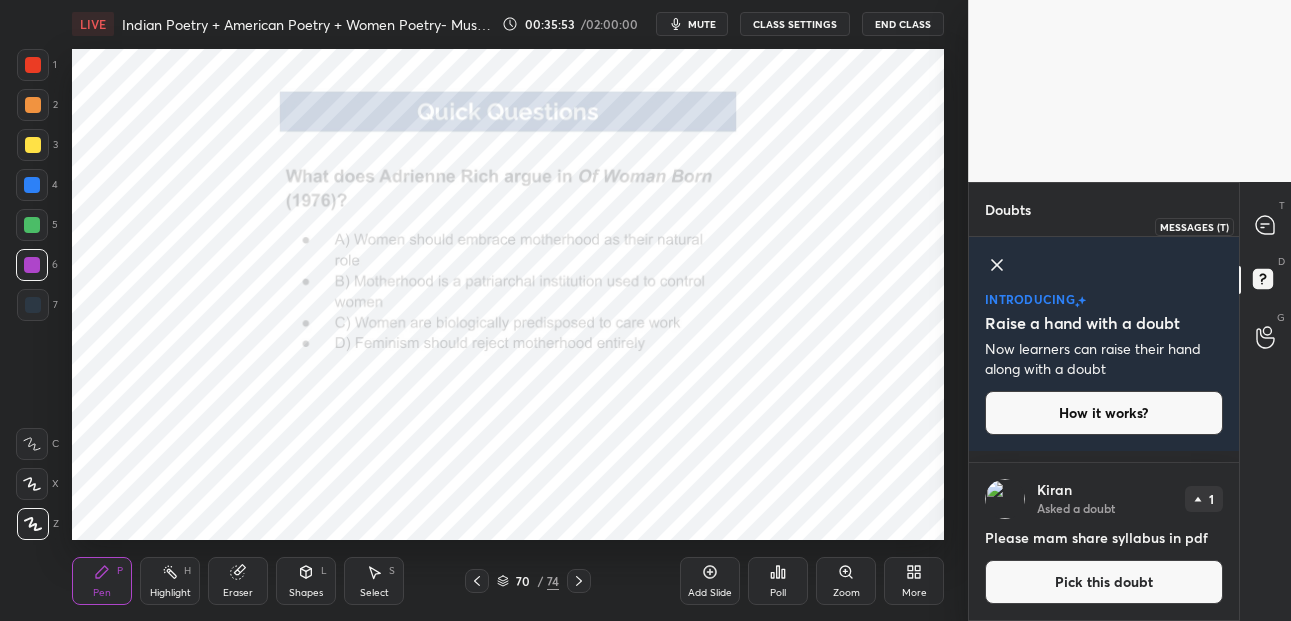 click at bounding box center [1266, 226] 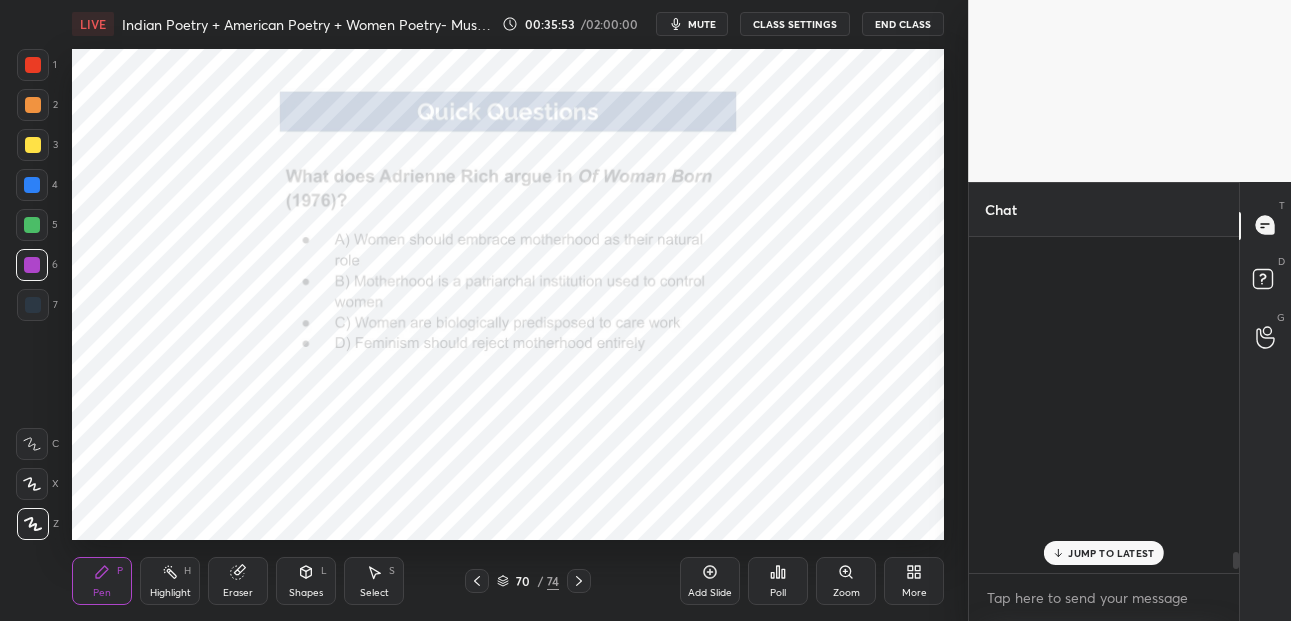 scroll, scrollTop: 6275, scrollLeft: 0, axis: vertical 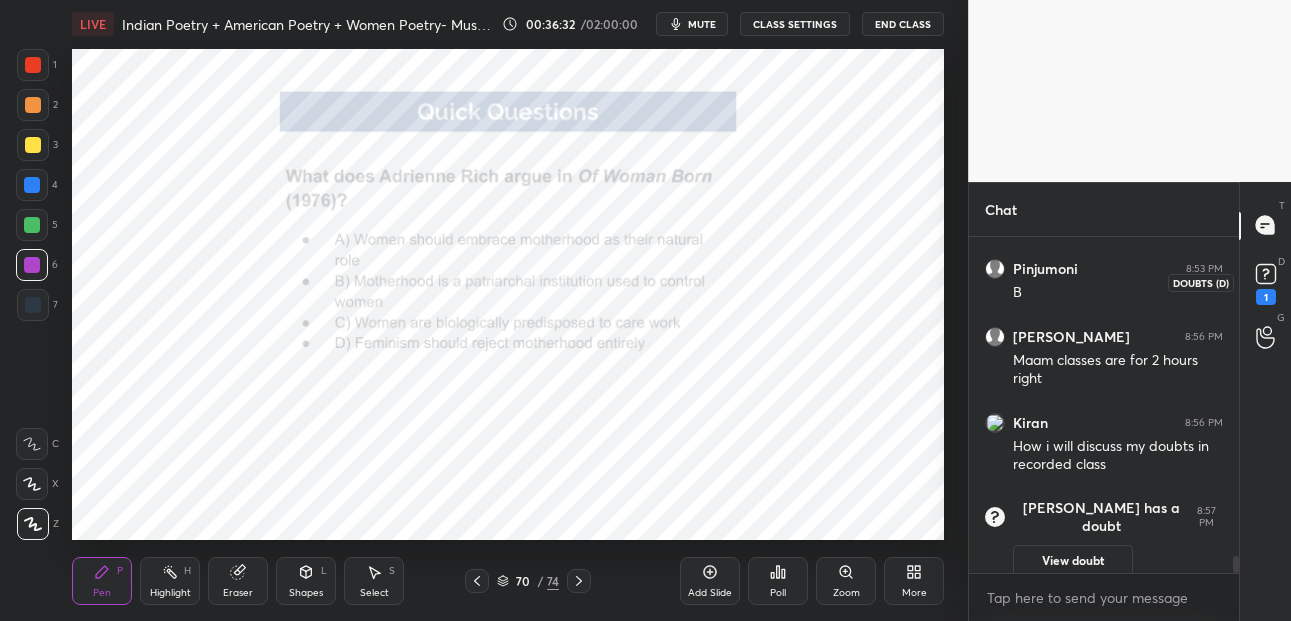 click 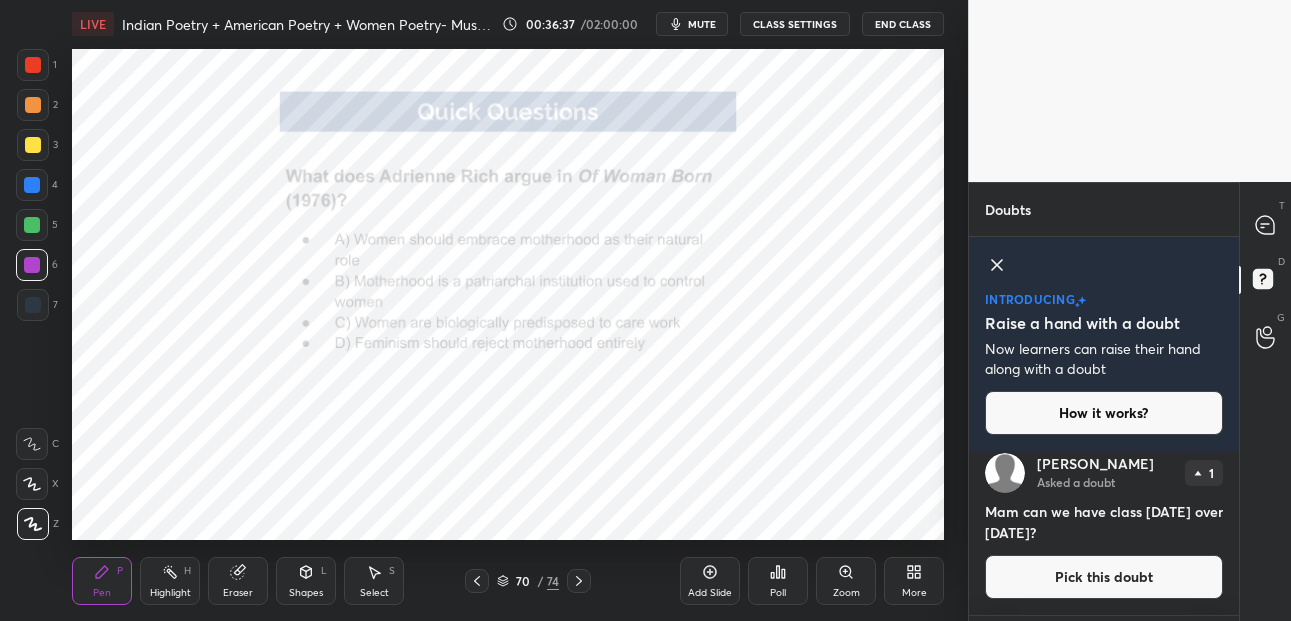 scroll, scrollTop: 0, scrollLeft: 0, axis: both 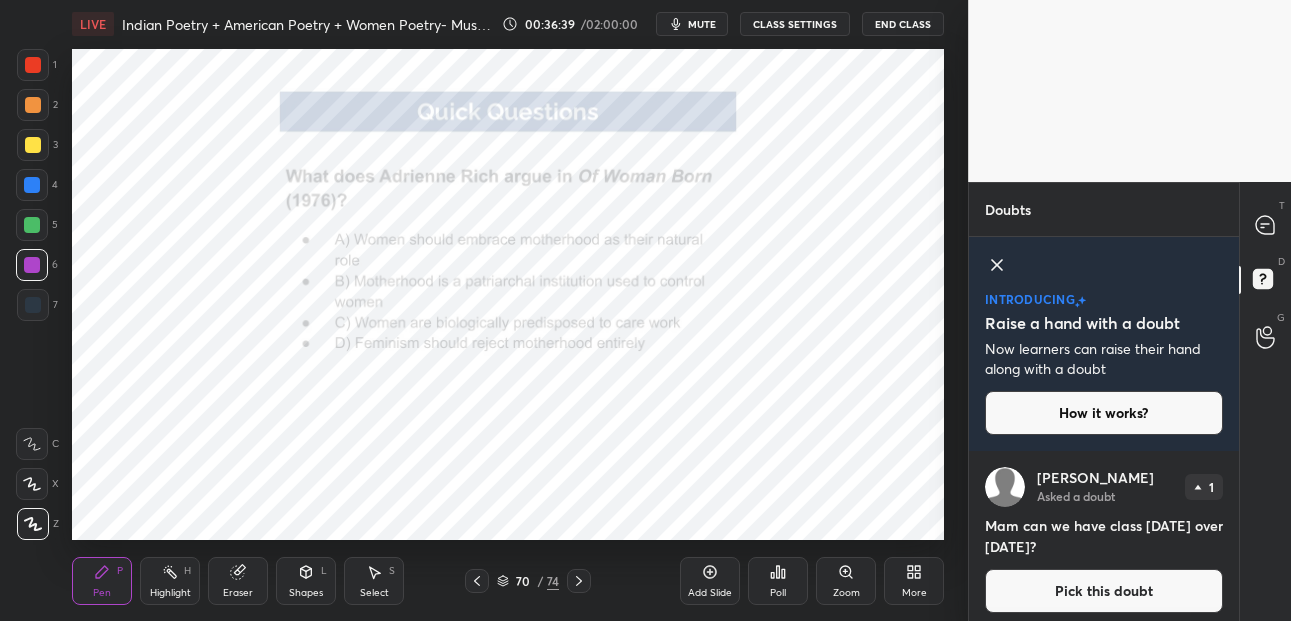 click on "Pick this doubt" at bounding box center [1104, 591] 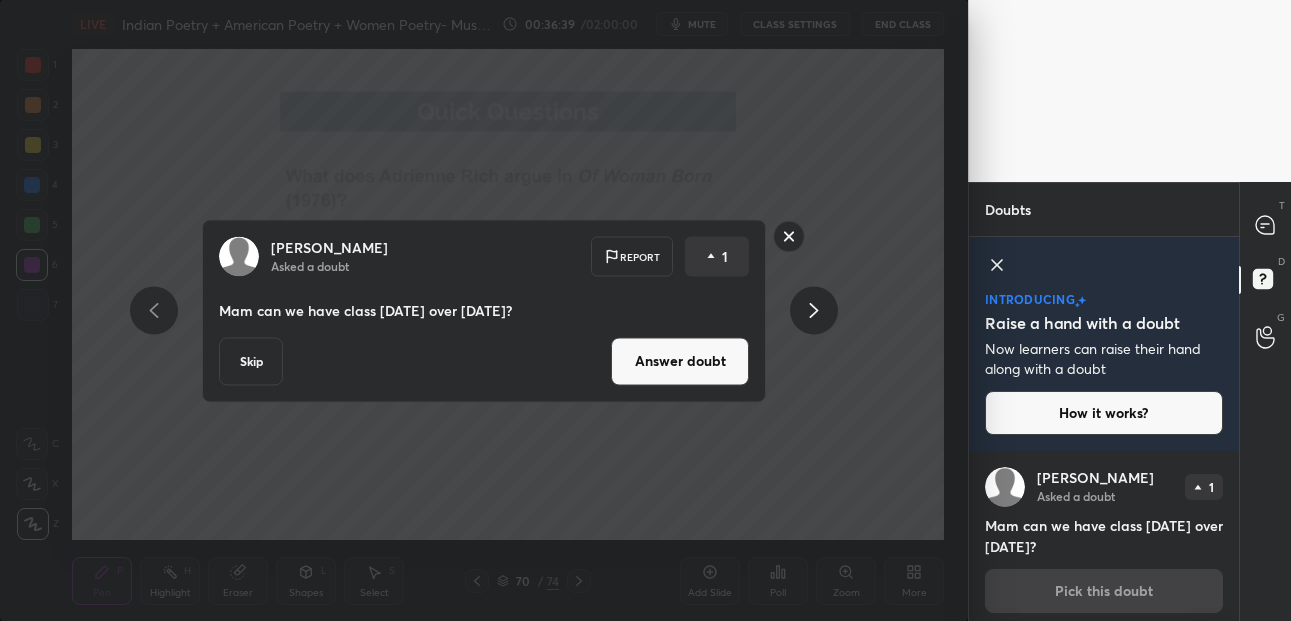 scroll, scrollTop: 9, scrollLeft: 0, axis: vertical 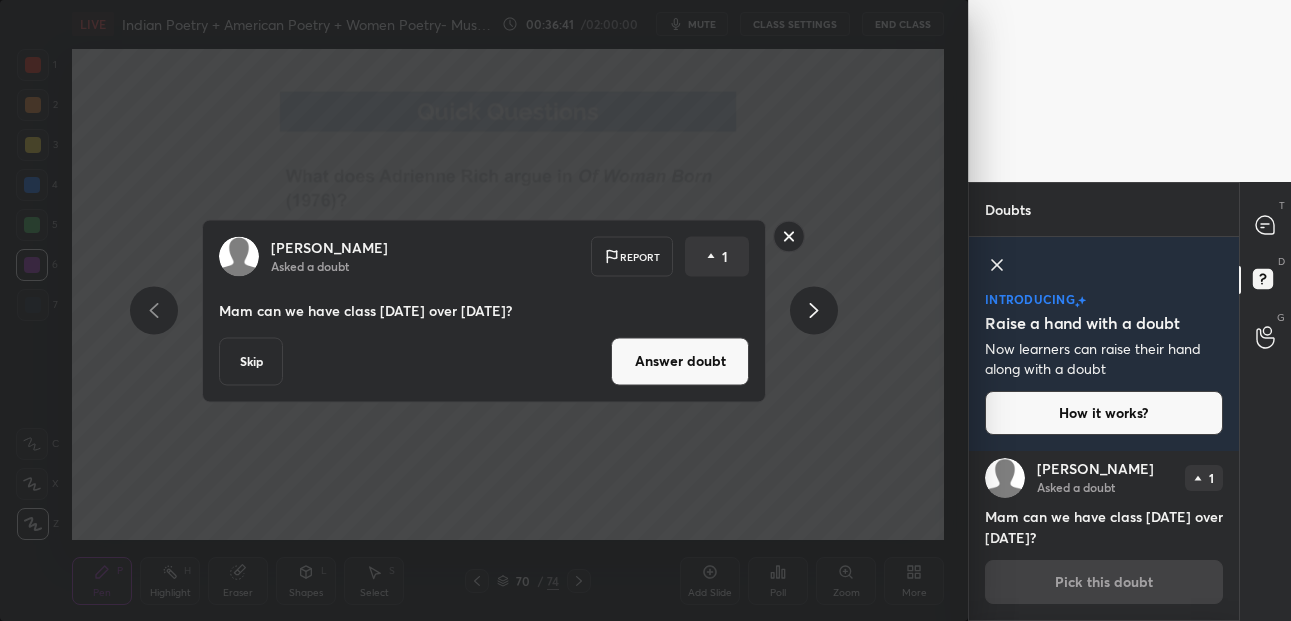 click 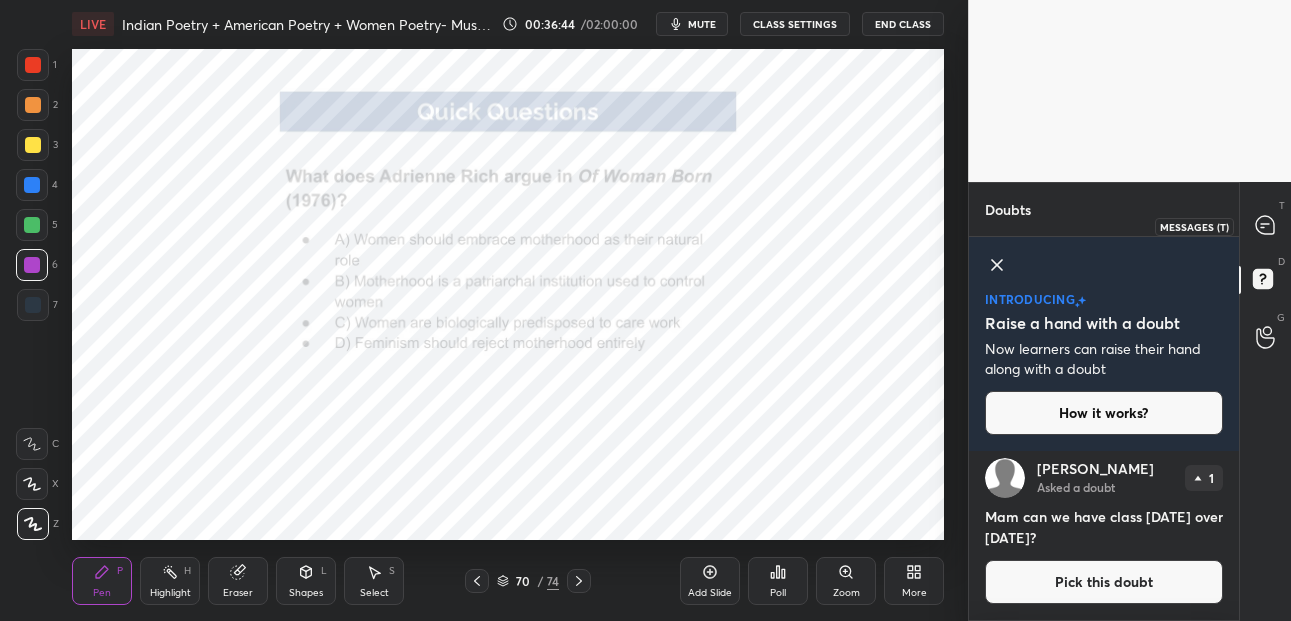 click 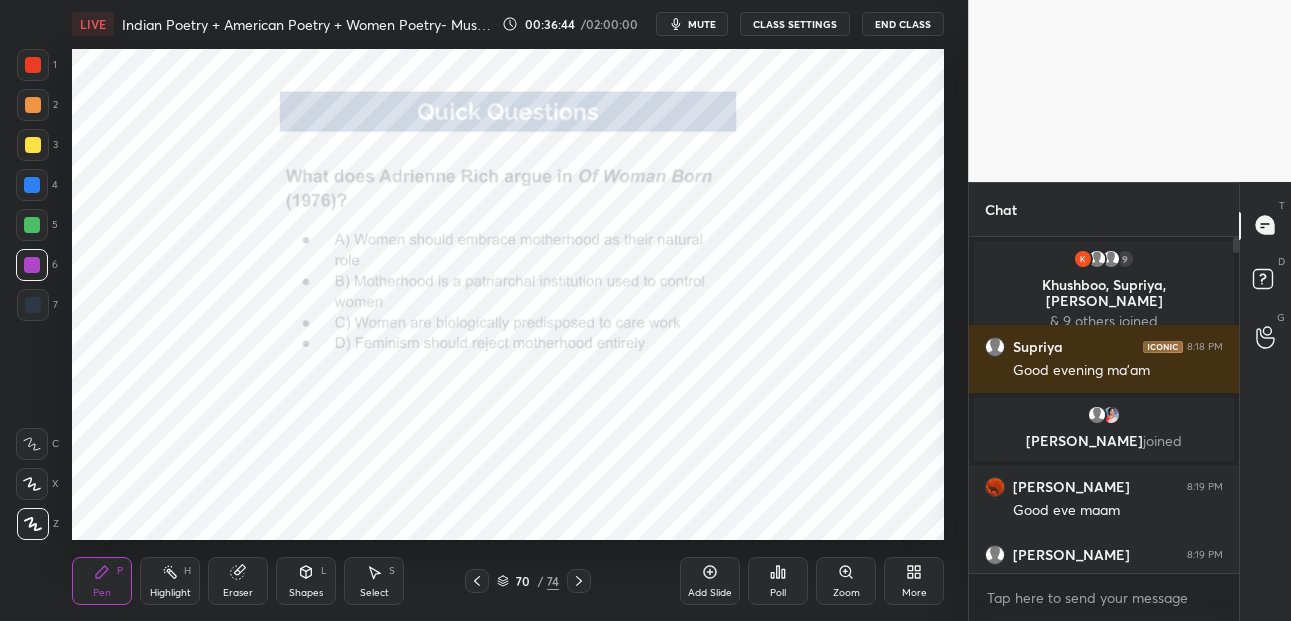 scroll, scrollTop: 4920, scrollLeft: 0, axis: vertical 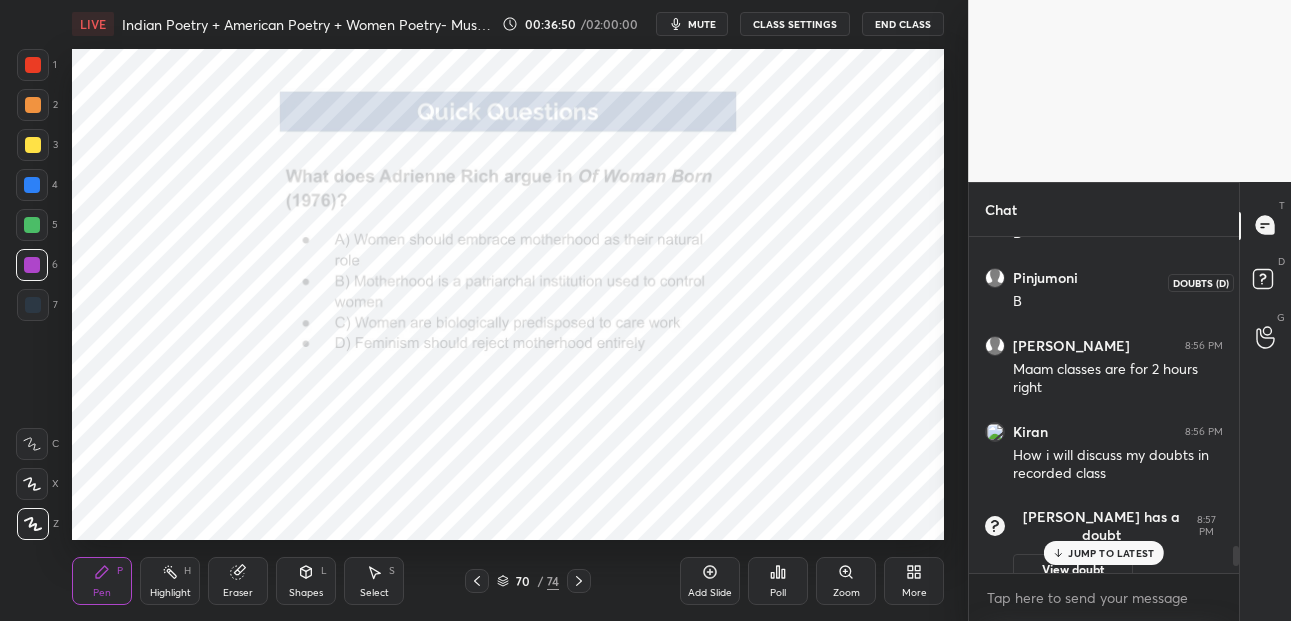 click 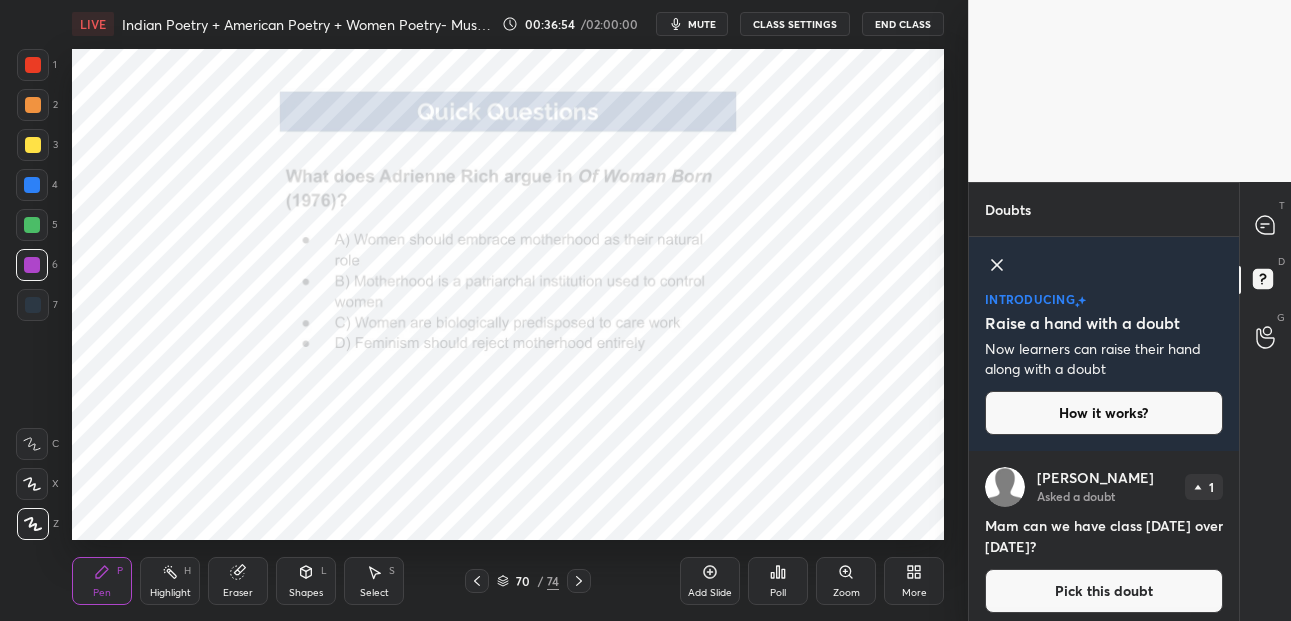scroll, scrollTop: 0, scrollLeft: 0, axis: both 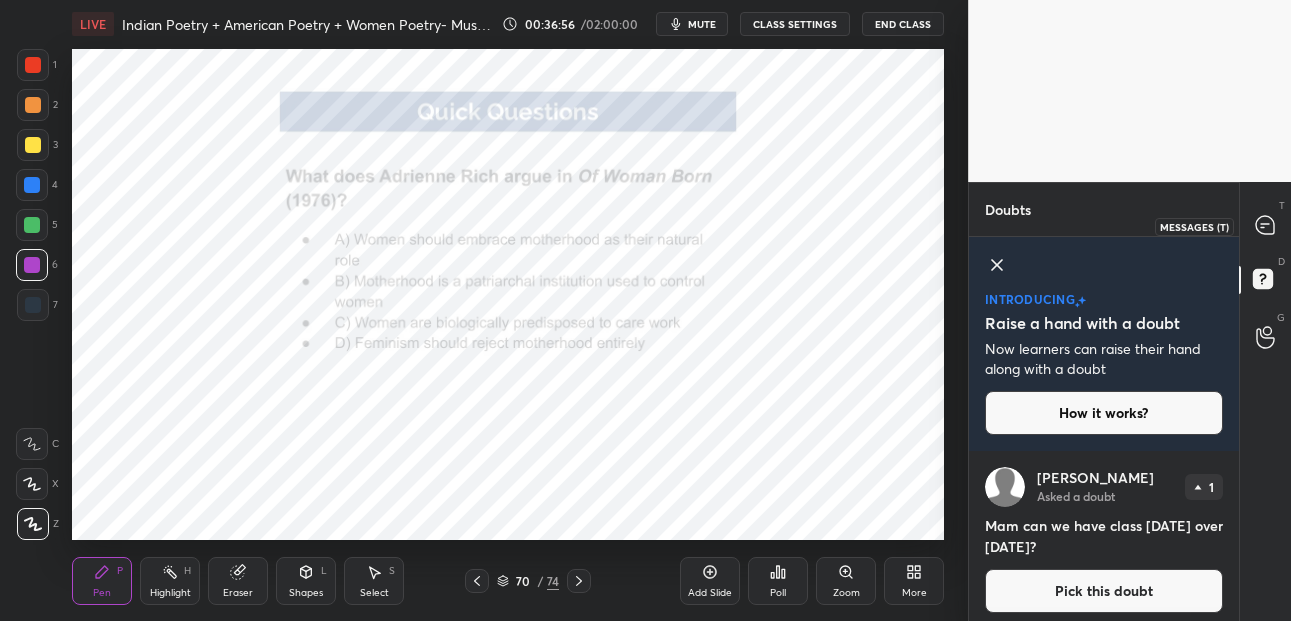 click 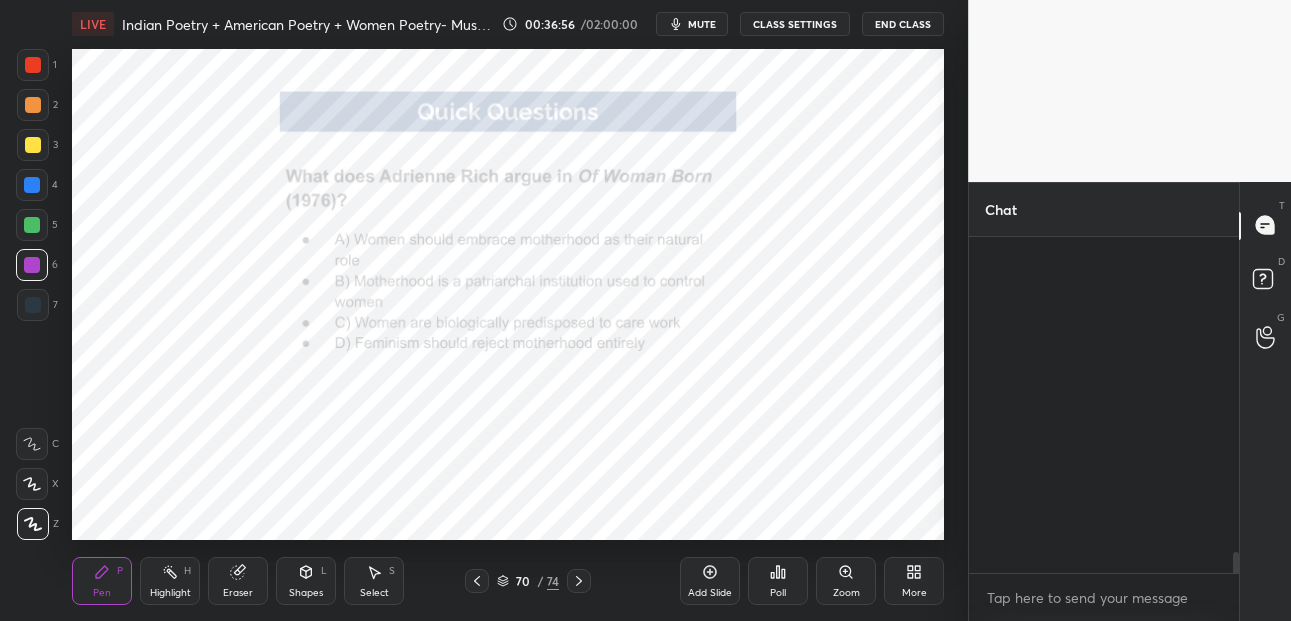 scroll, scrollTop: 5250, scrollLeft: 0, axis: vertical 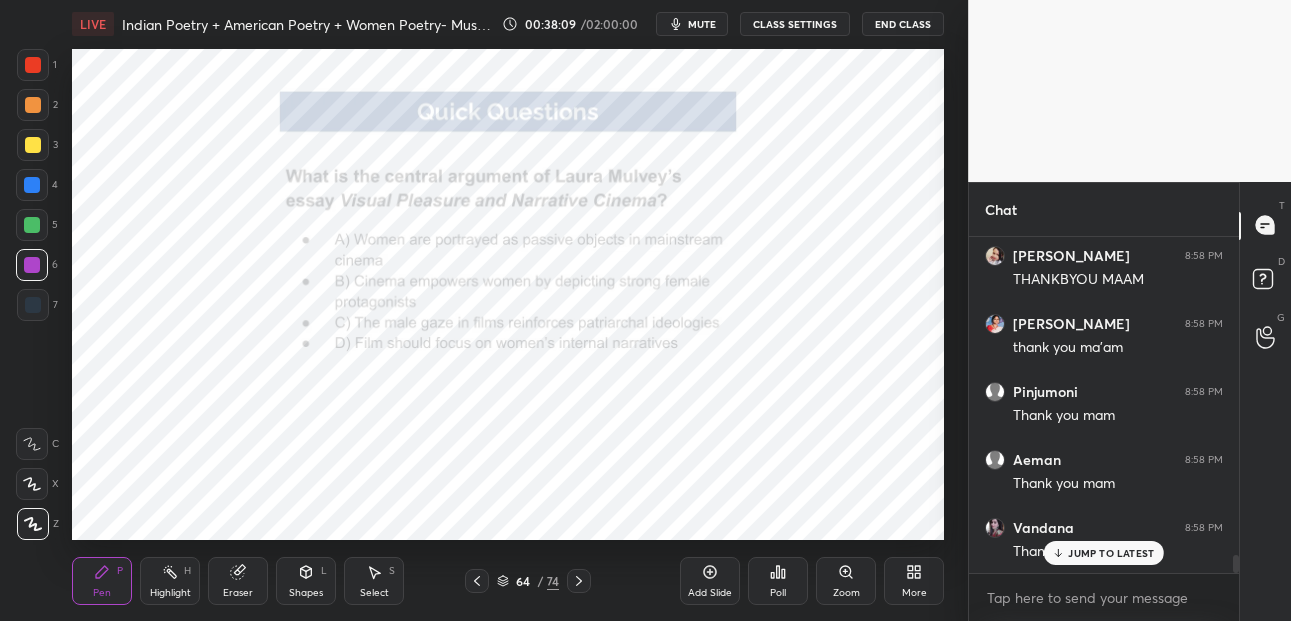 click on "End Class" at bounding box center (903, 24) 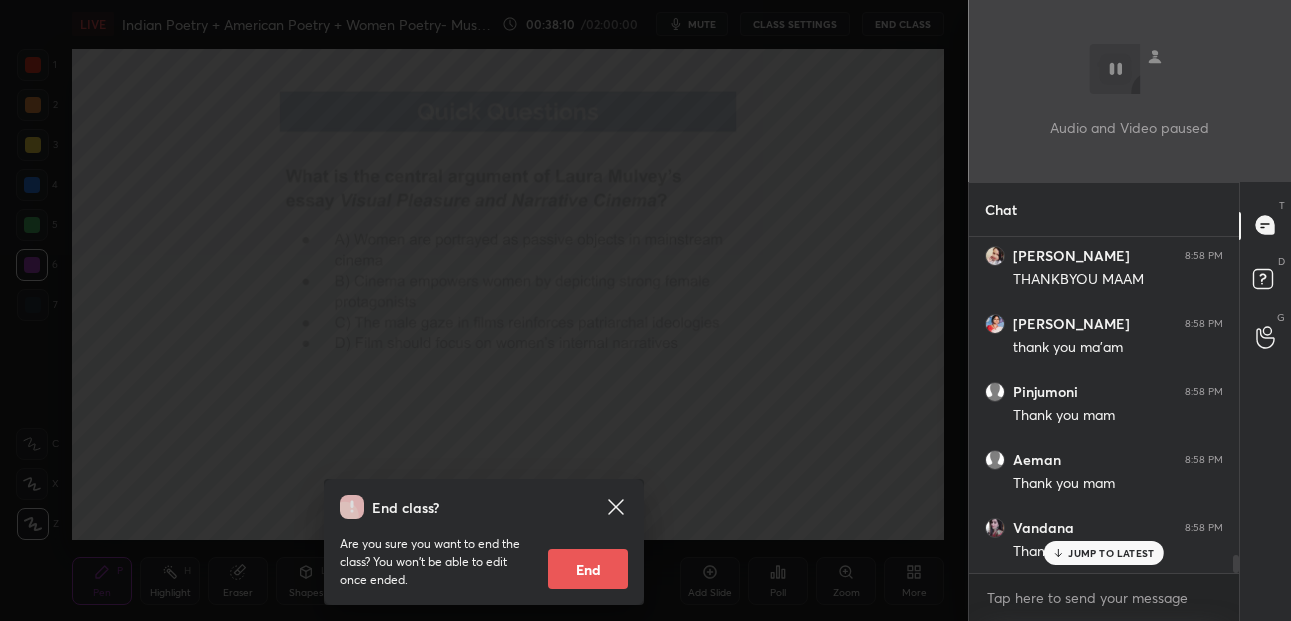 click on "End" at bounding box center [588, 569] 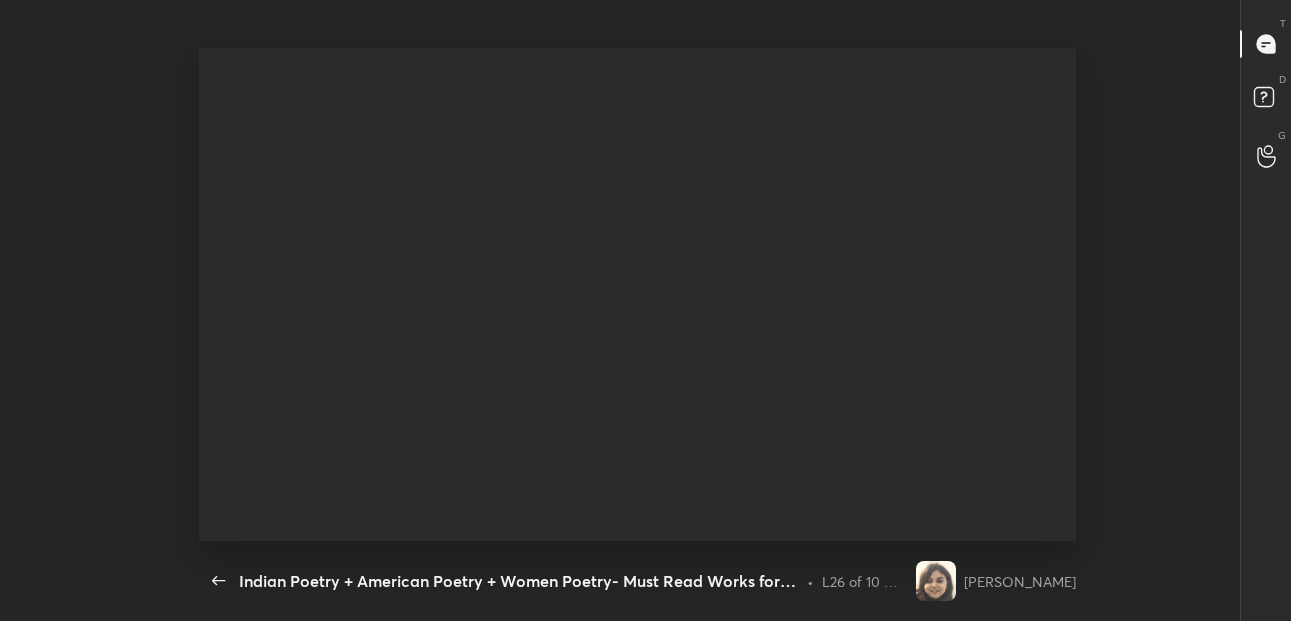 scroll, scrollTop: 99507, scrollLeft: 99047, axis: both 